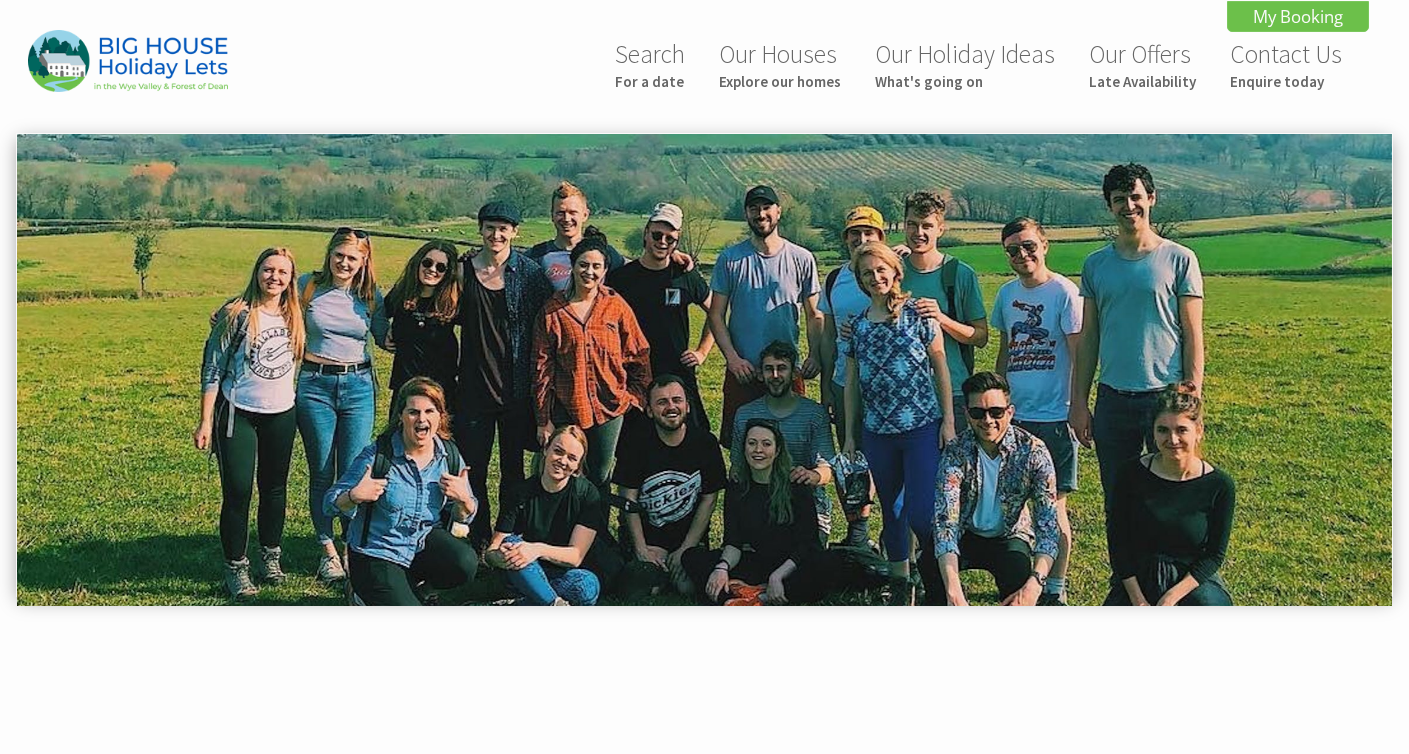 scroll, scrollTop: 0, scrollLeft: 0, axis: both 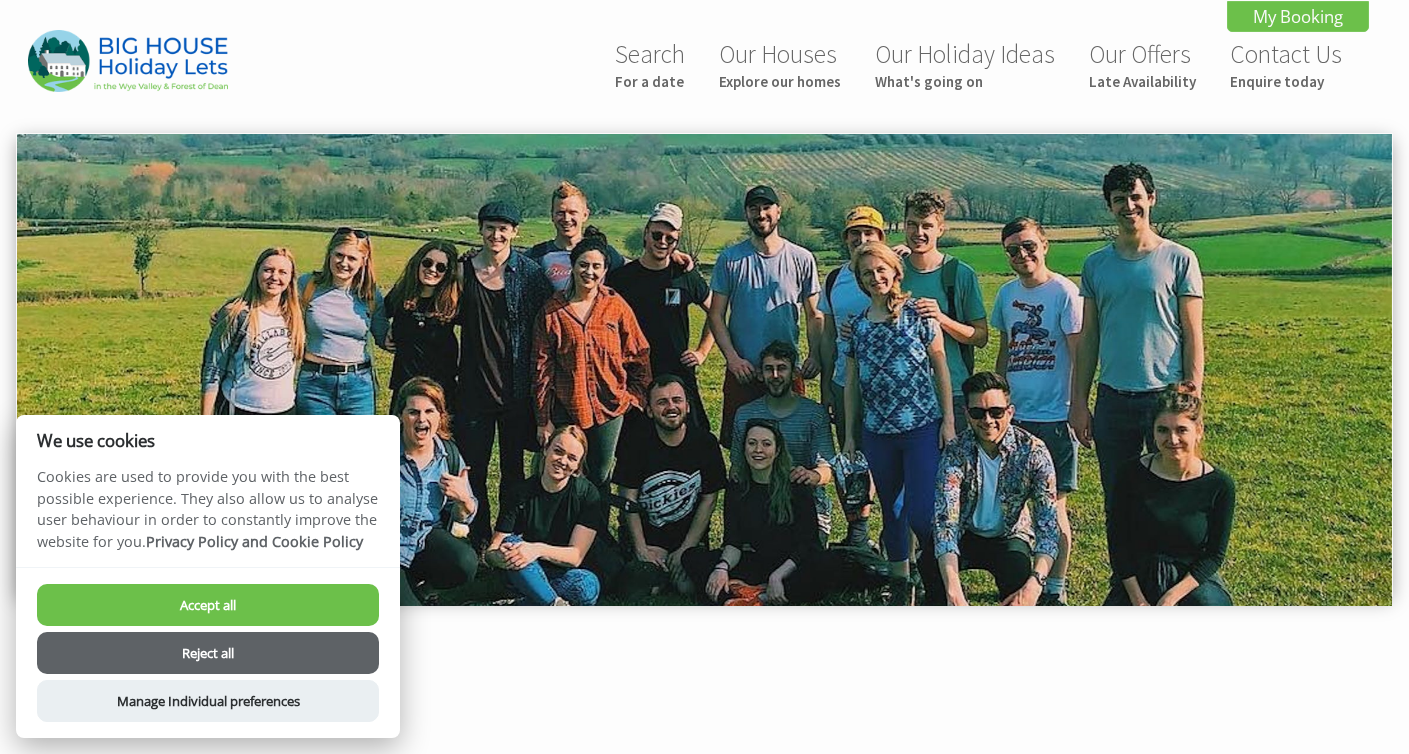 click on "Accept all" at bounding box center (208, 605) 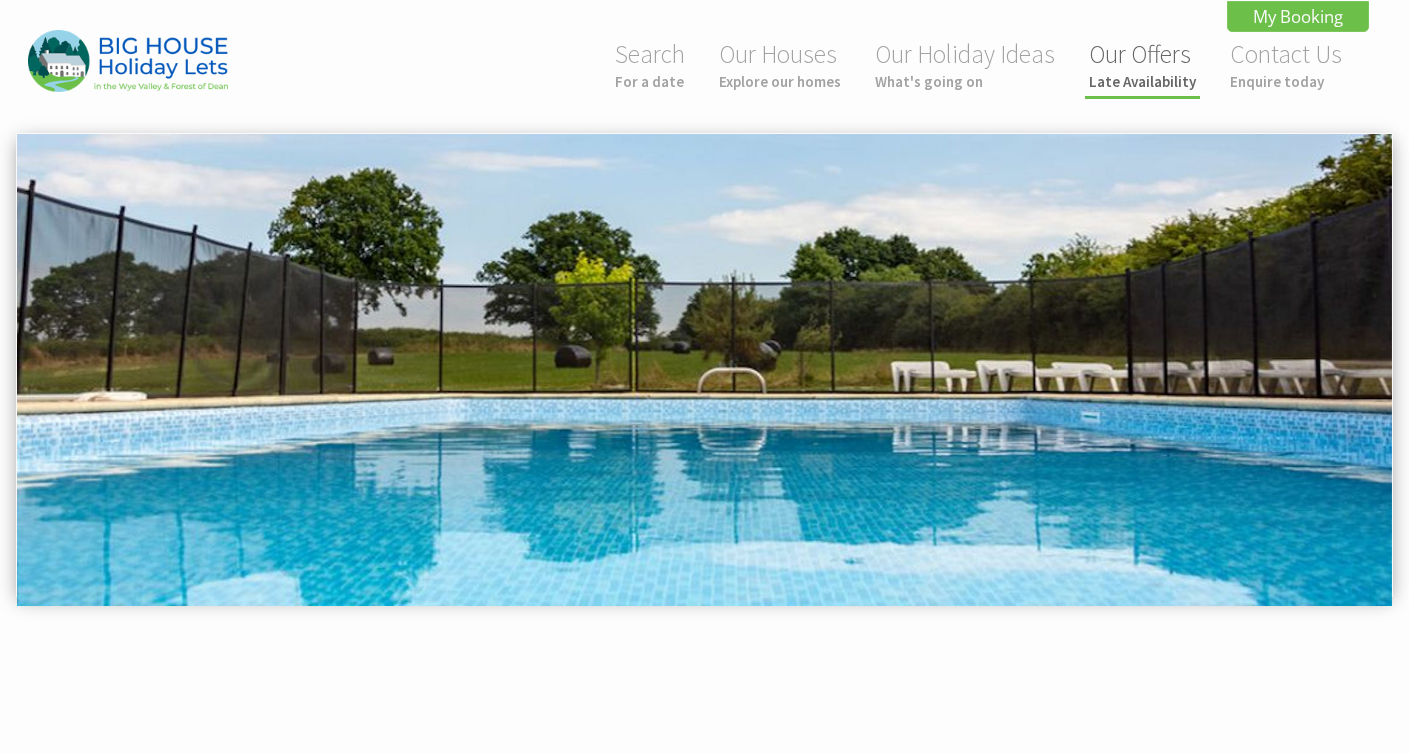 scroll, scrollTop: 0, scrollLeft: 0, axis: both 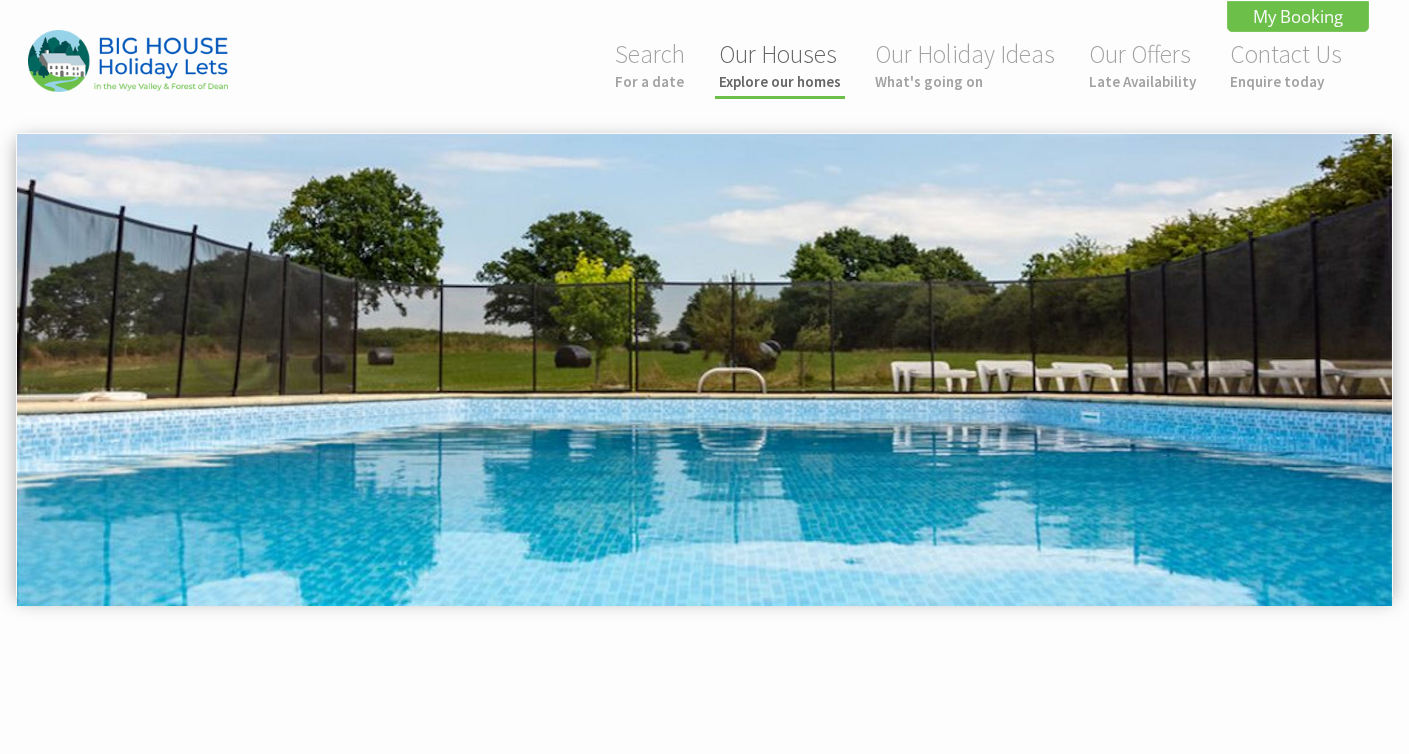 click on "Explore our homes" at bounding box center [780, 81] 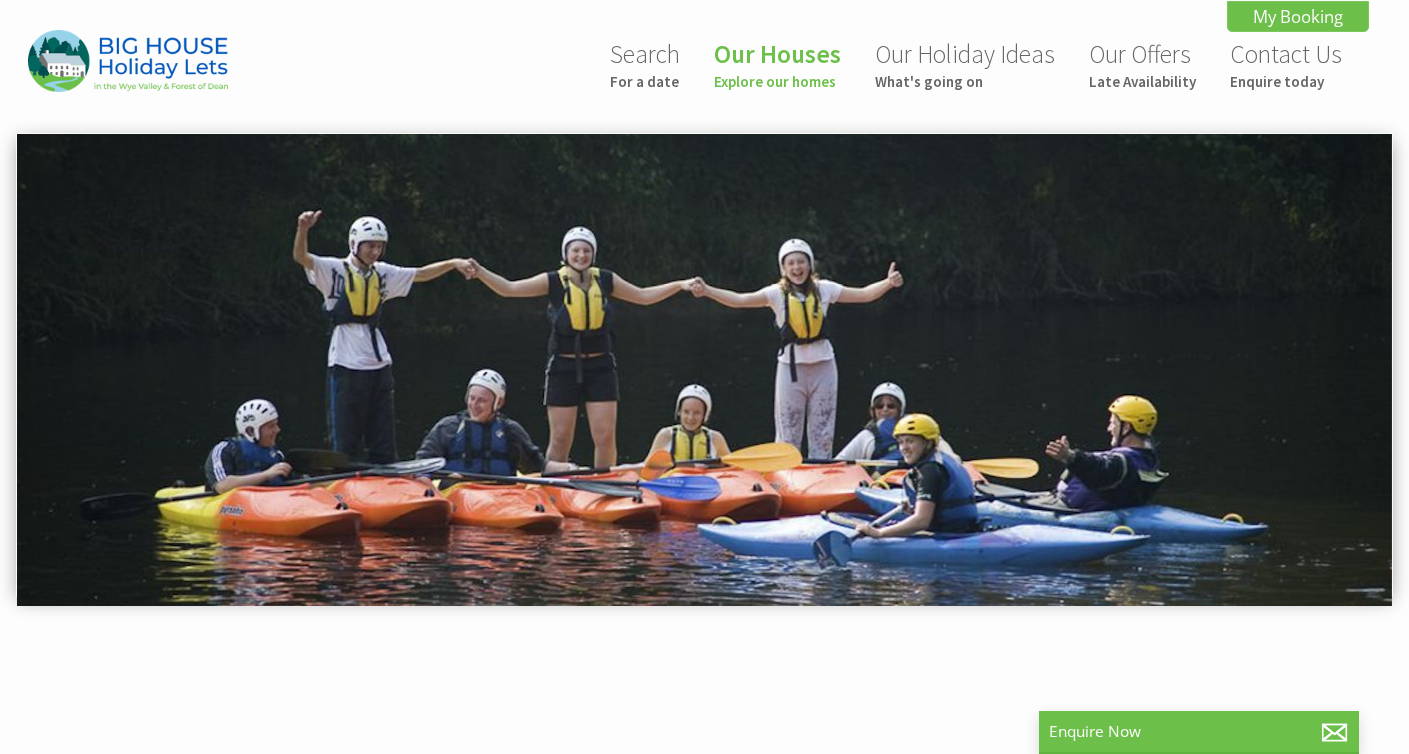 scroll, scrollTop: 0, scrollLeft: 0, axis: both 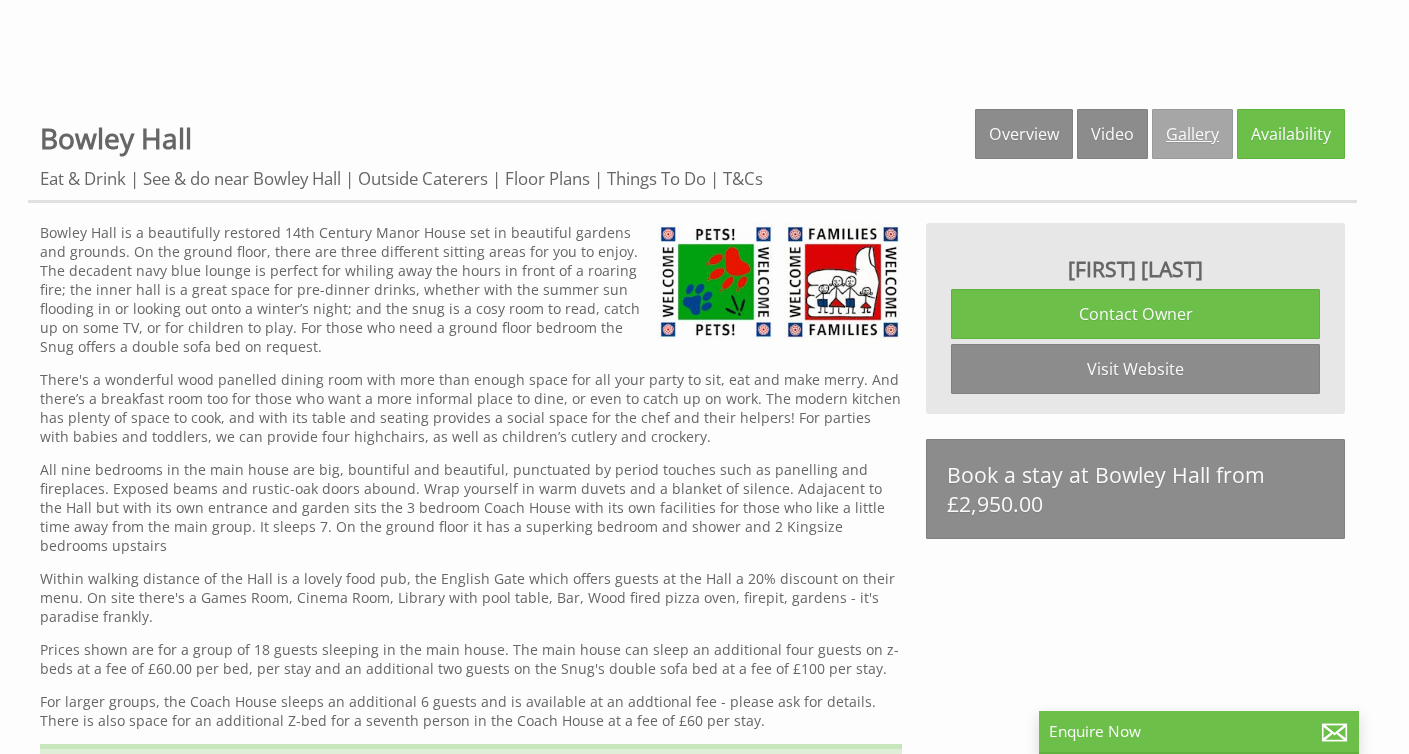 click on "Gallery" at bounding box center [1192, 134] 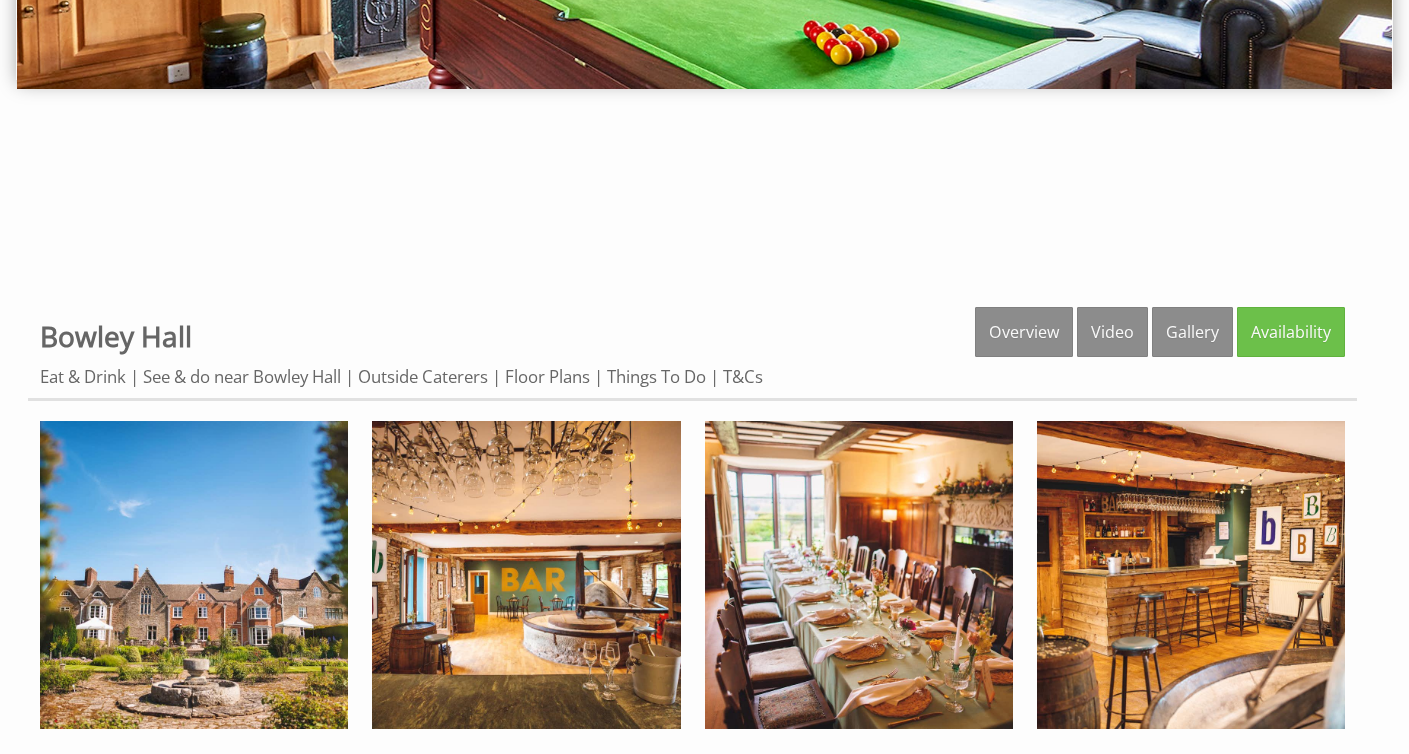 scroll, scrollTop: 641, scrollLeft: 0, axis: vertical 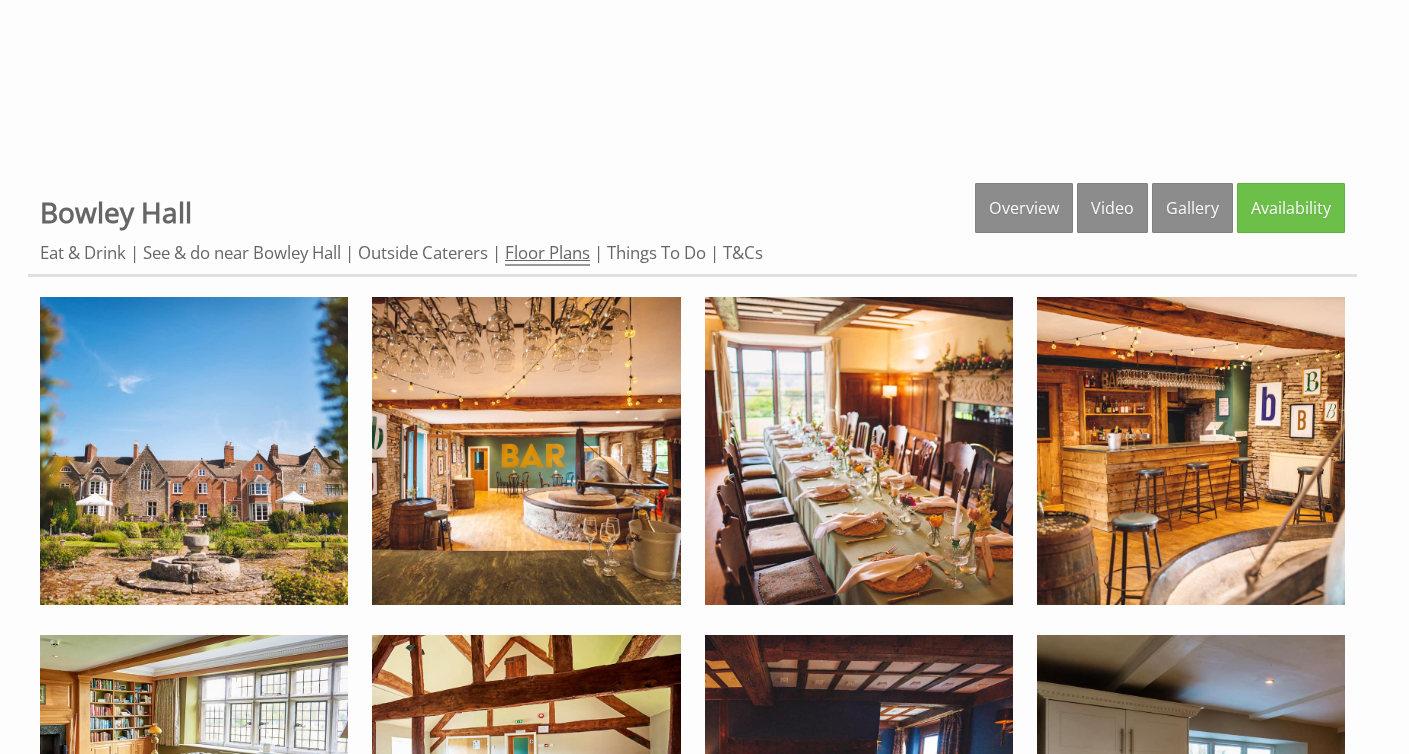 click on "Floor Plans" at bounding box center (547, 253) 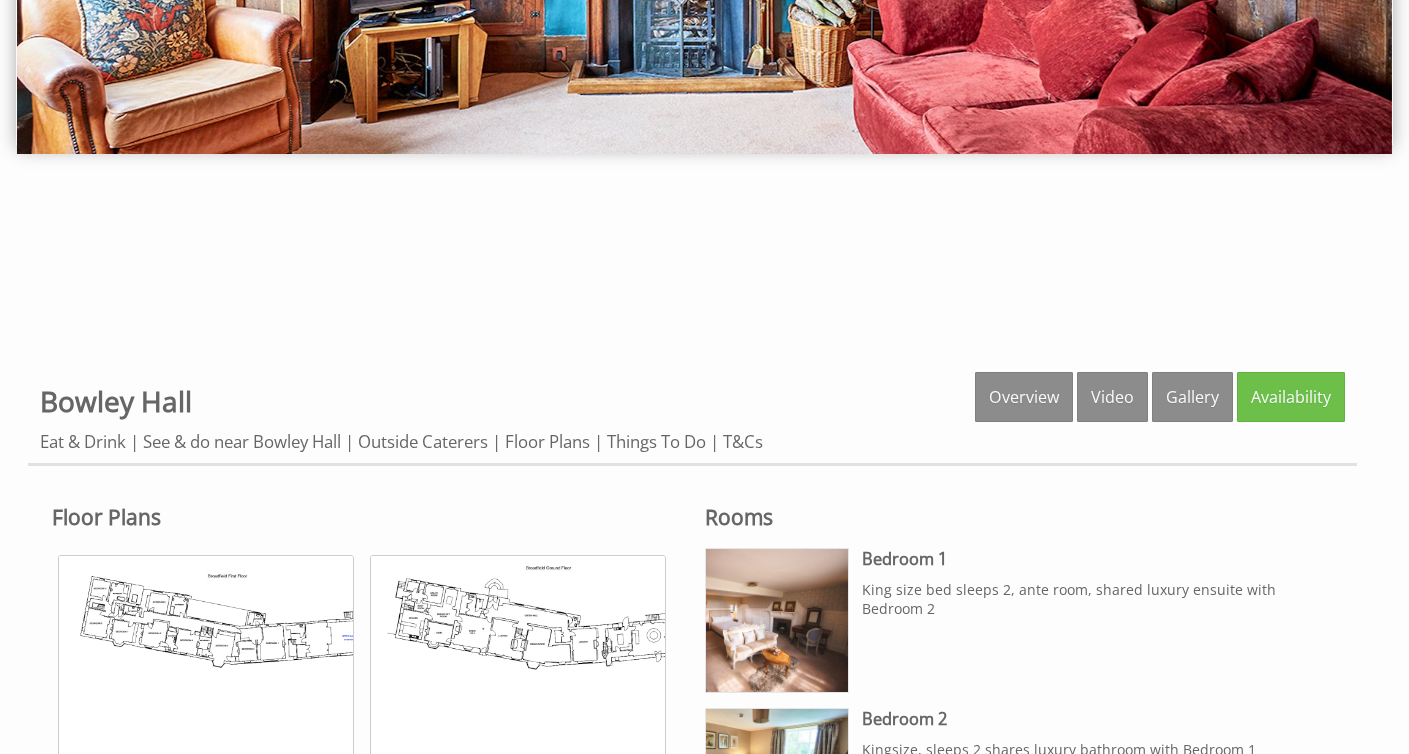 scroll, scrollTop: 453, scrollLeft: 0, axis: vertical 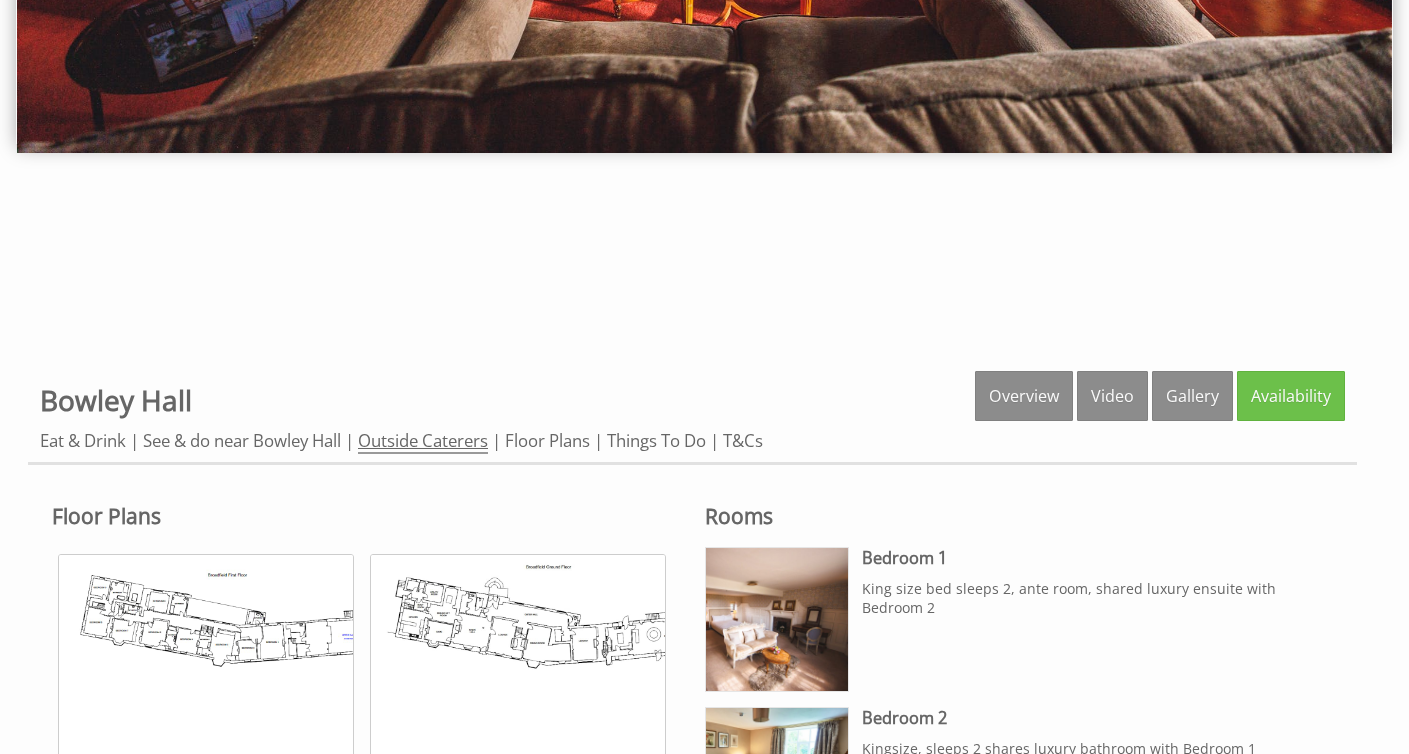 click on "Outside Caterers" at bounding box center [423, 441] 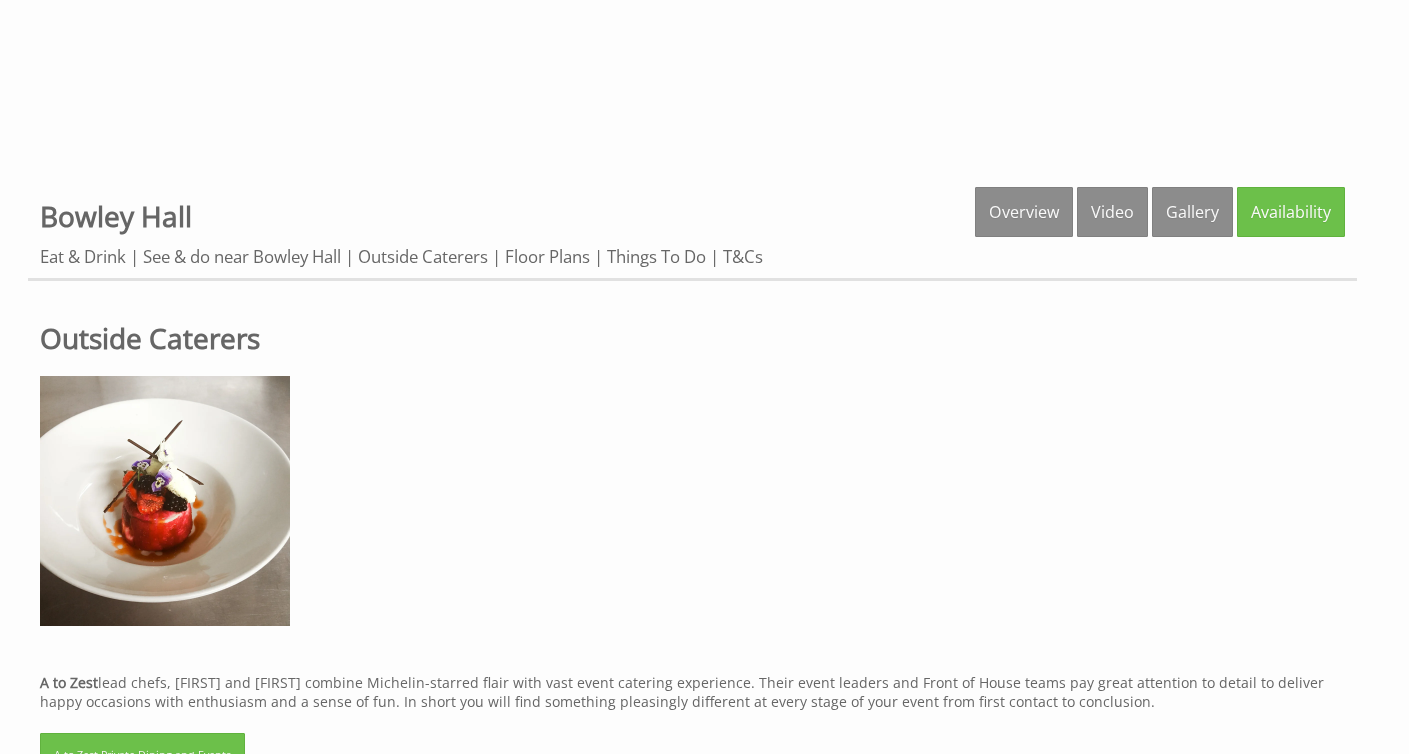 scroll, scrollTop: 635, scrollLeft: 0, axis: vertical 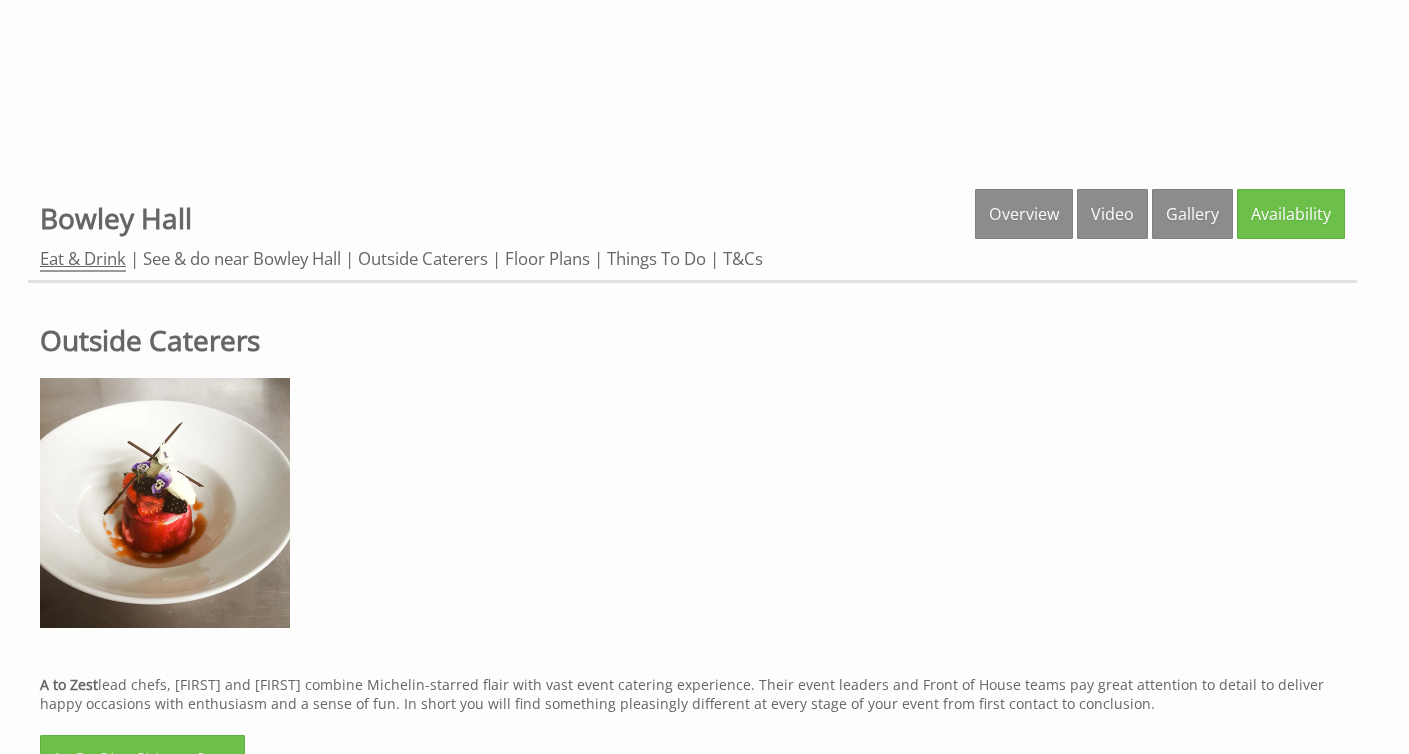 click on "Eat & Drink" at bounding box center [83, 259] 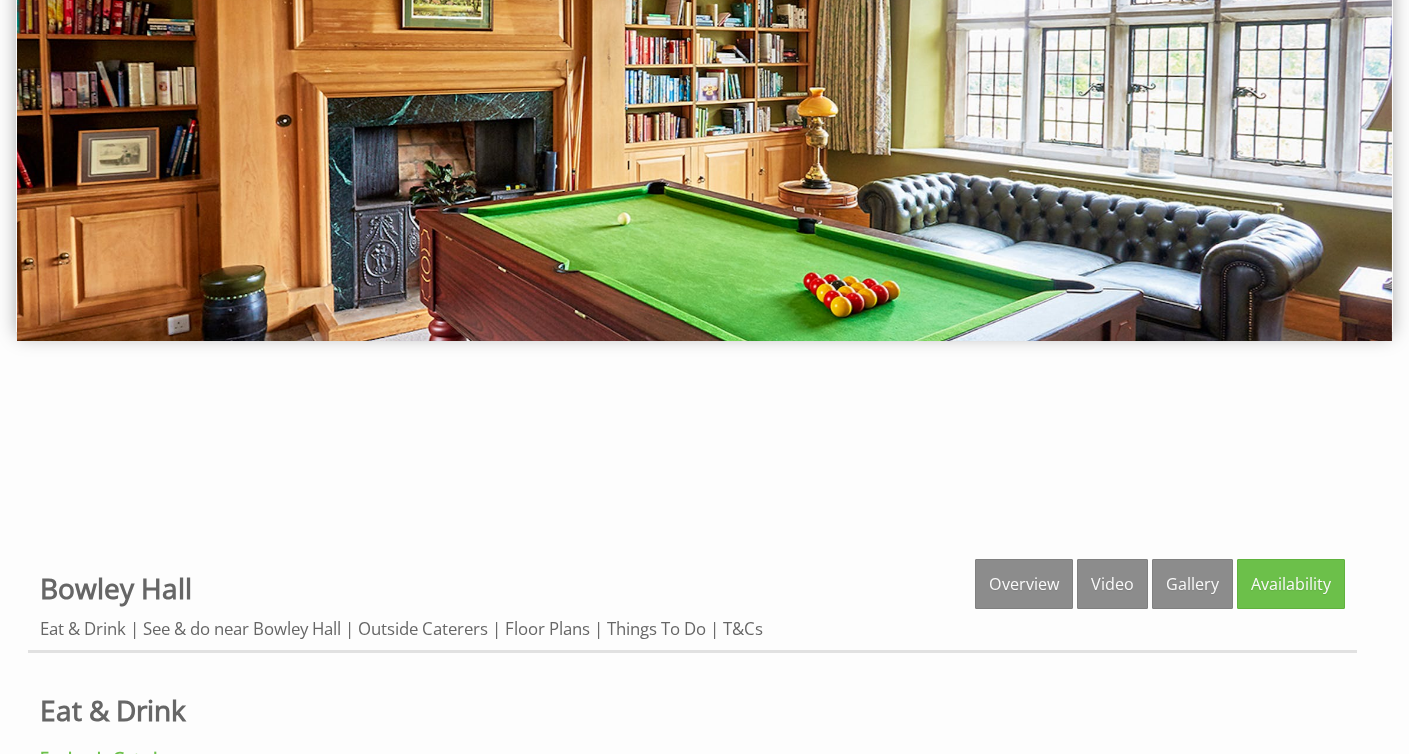 scroll, scrollTop: 270, scrollLeft: 0, axis: vertical 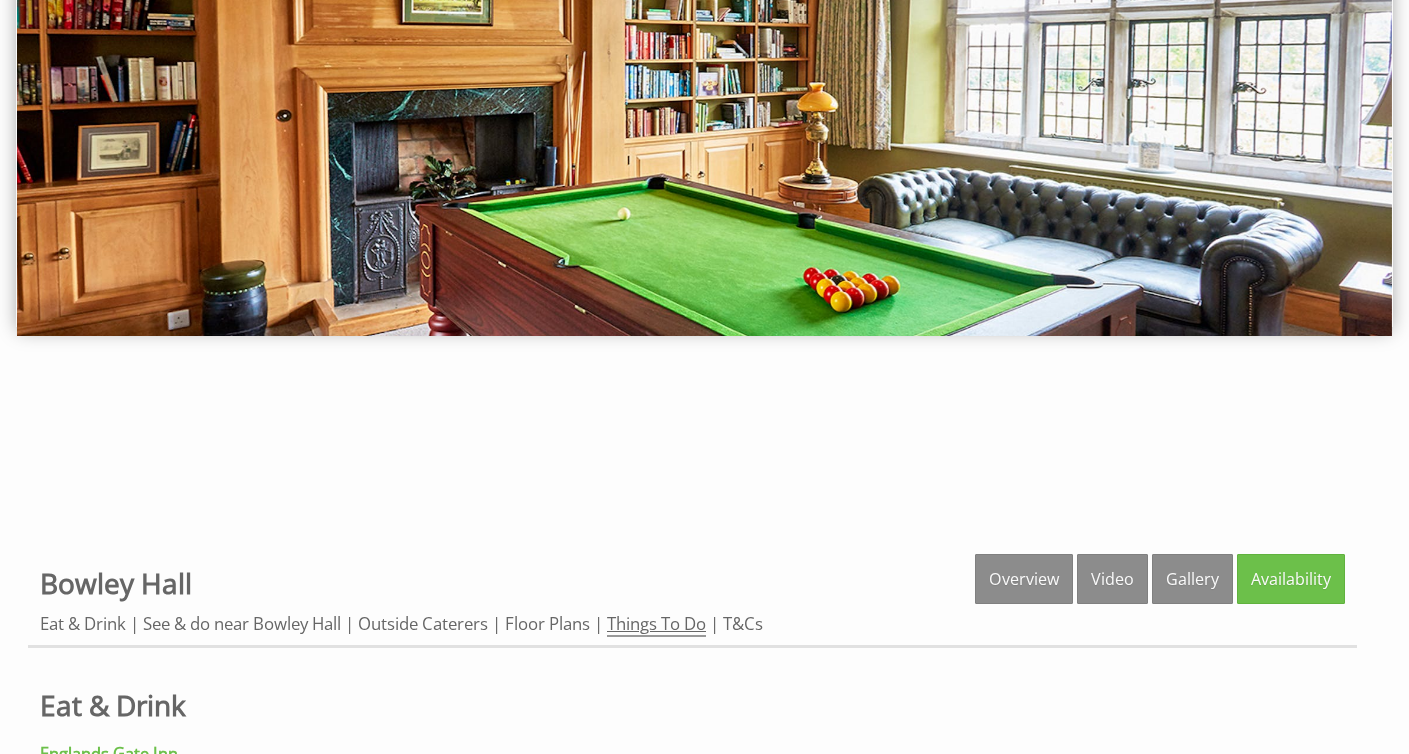 click on "Things To Do" at bounding box center (656, 624) 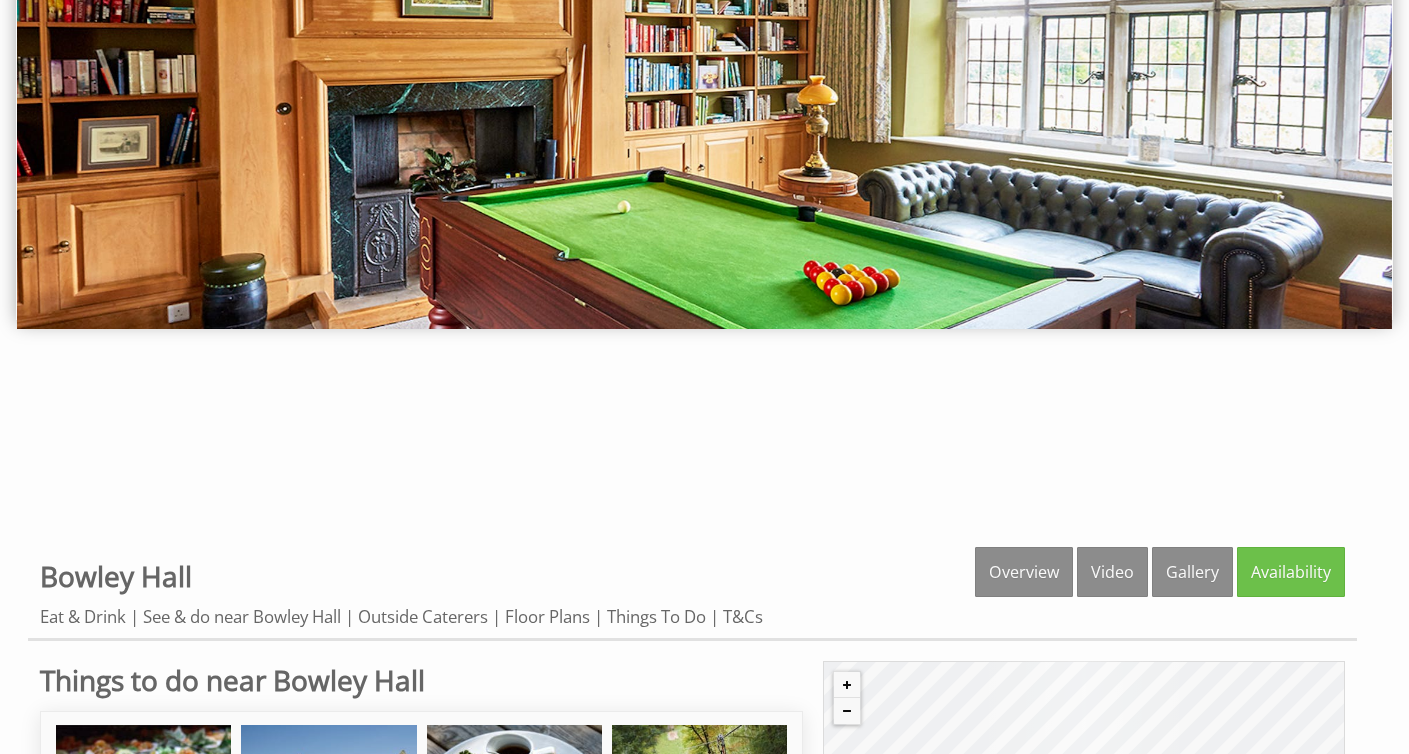 scroll, scrollTop: 297, scrollLeft: 0, axis: vertical 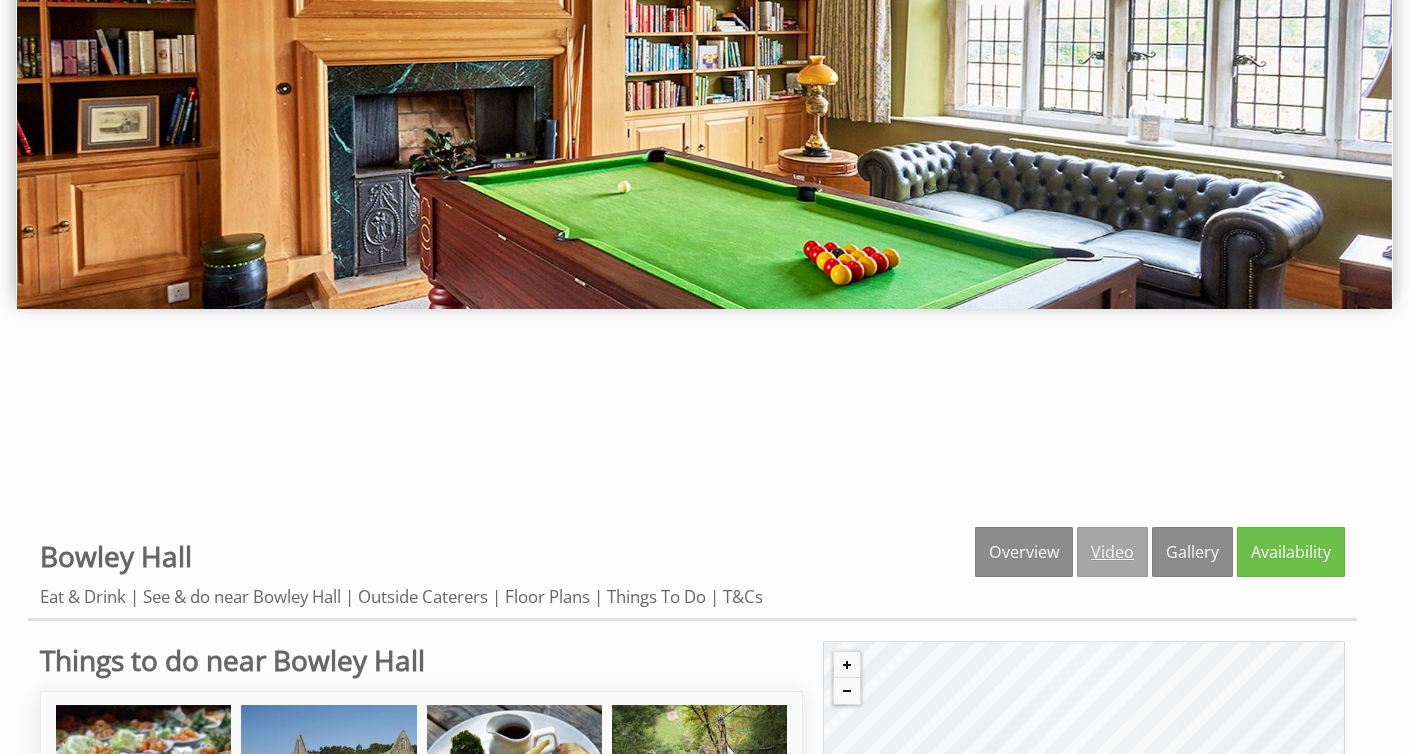 click on "Video" at bounding box center (1112, 552) 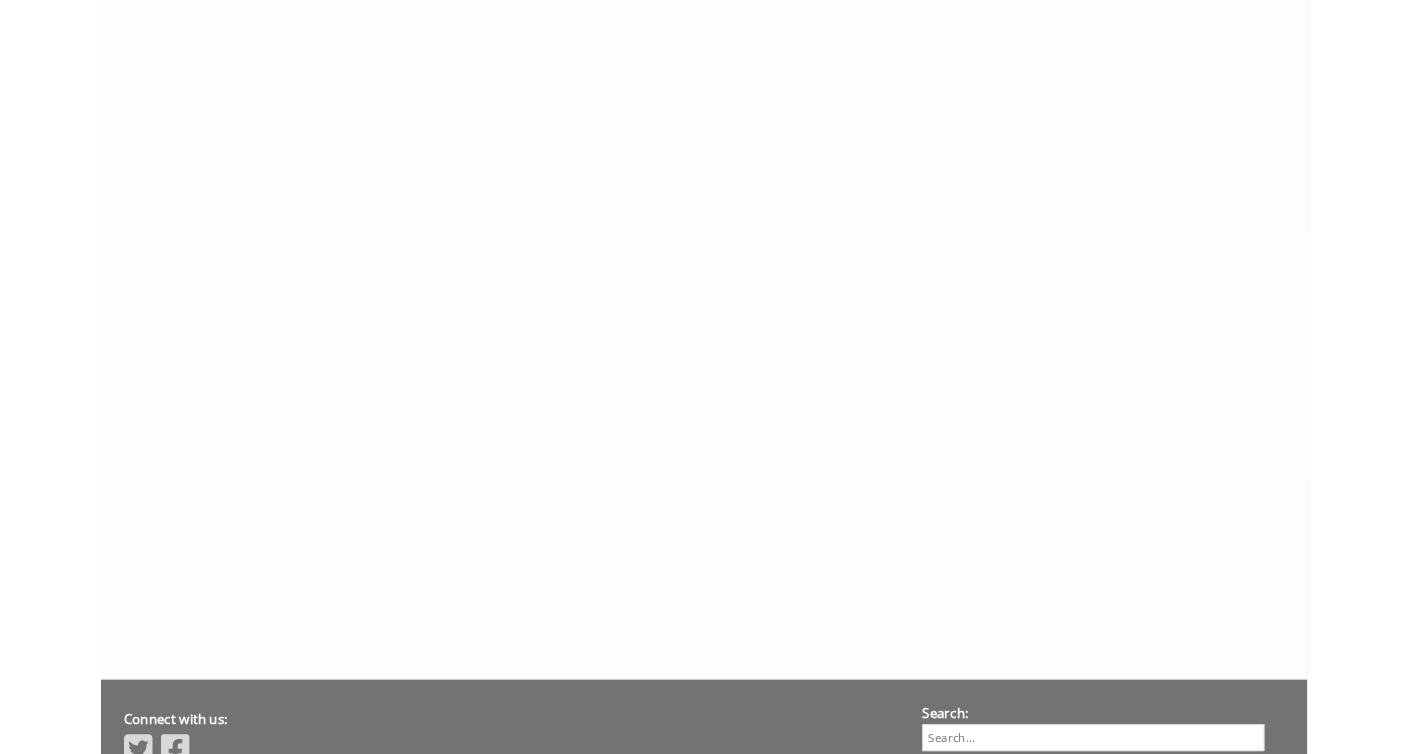scroll, scrollTop: 937, scrollLeft: 0, axis: vertical 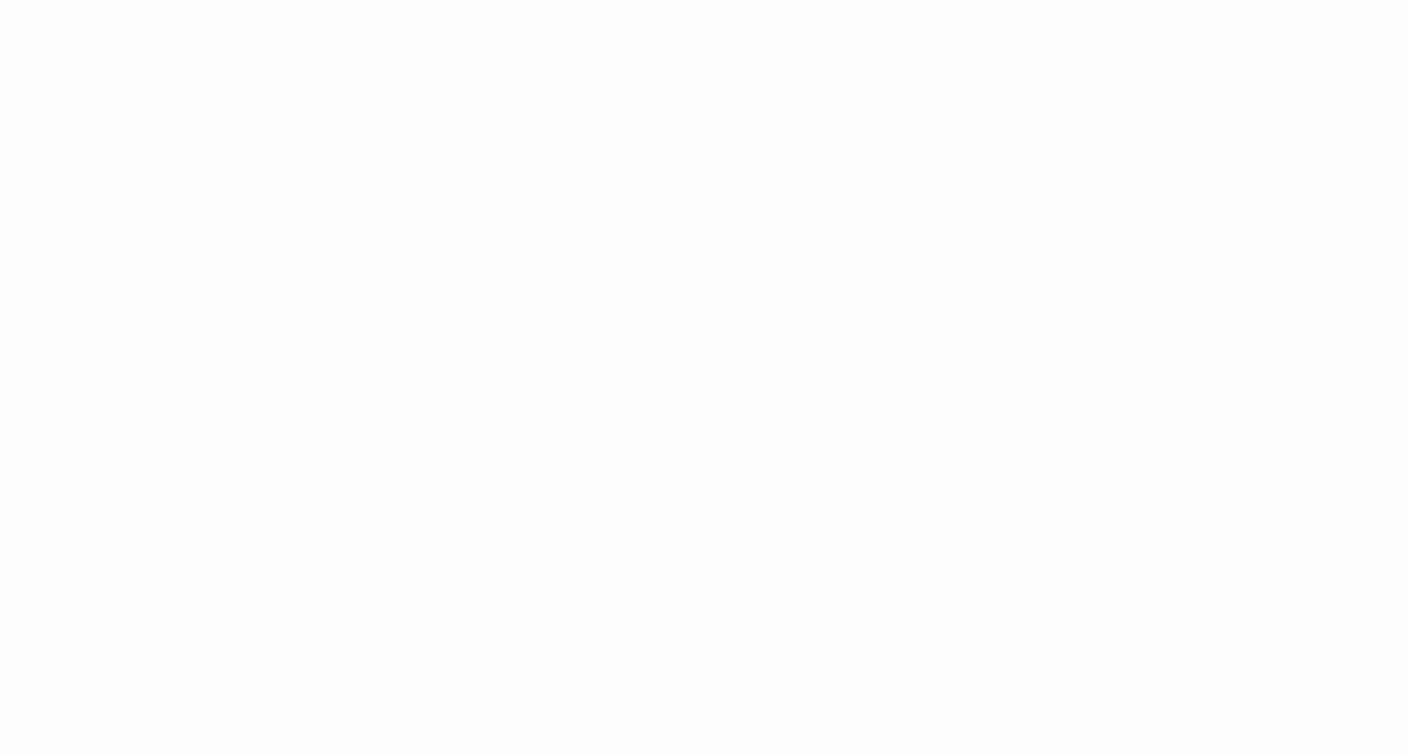 click on "Properties
Bowley Hall
Overview
Video
Gallery
Availability
Eat & Drink
See & do near Bowley Hall
Outside Caterers
Floor Plans
Things To Do
T&Cs
Video" at bounding box center [704, 321] 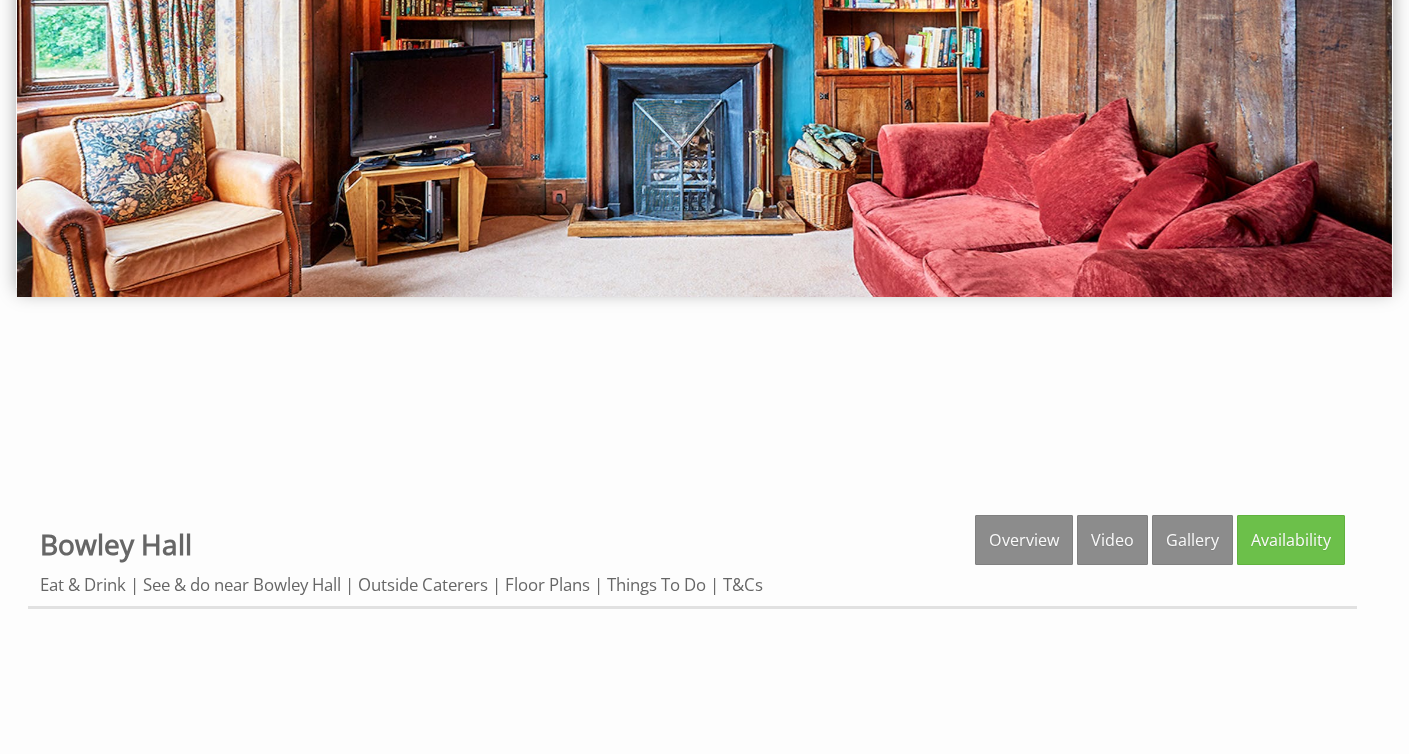 scroll, scrollTop: 352, scrollLeft: 0, axis: vertical 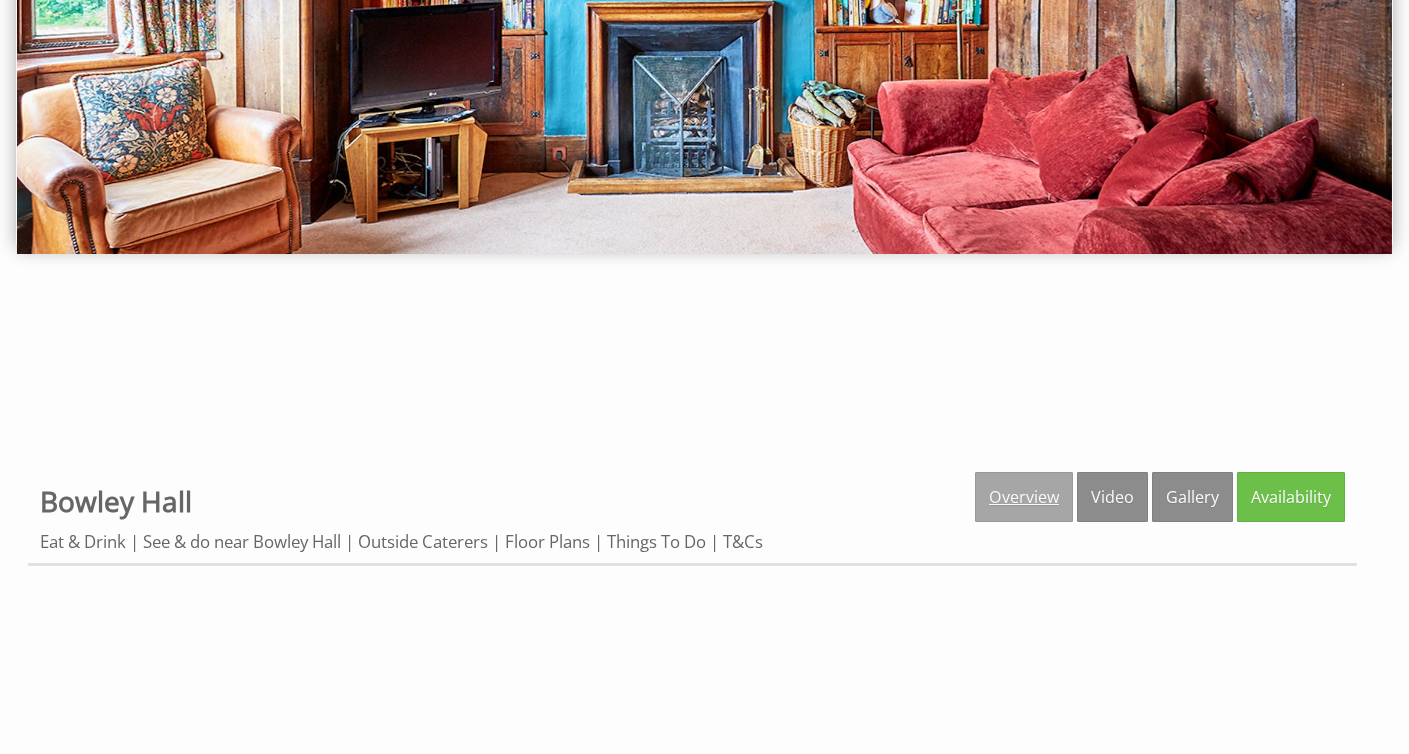 click on "Overview" at bounding box center [1024, 497] 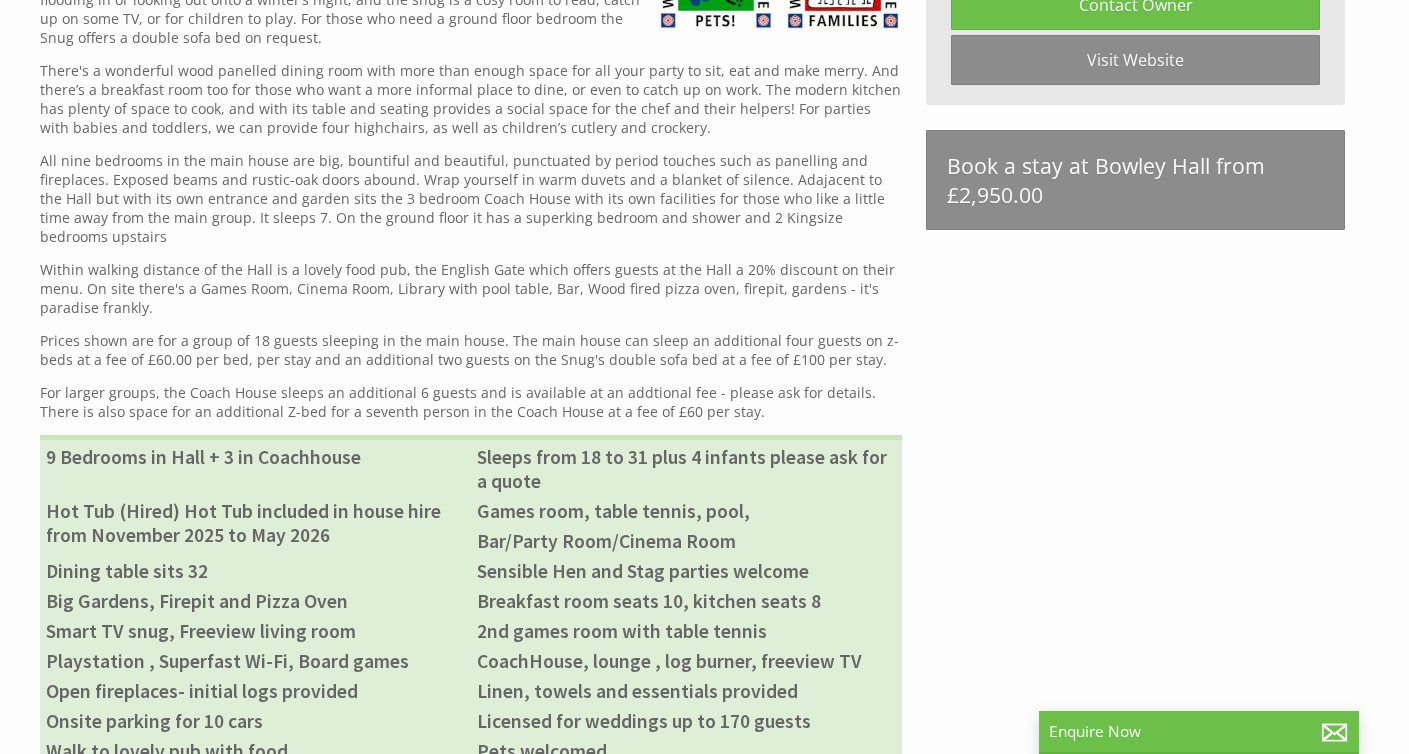 scroll, scrollTop: 988, scrollLeft: 0, axis: vertical 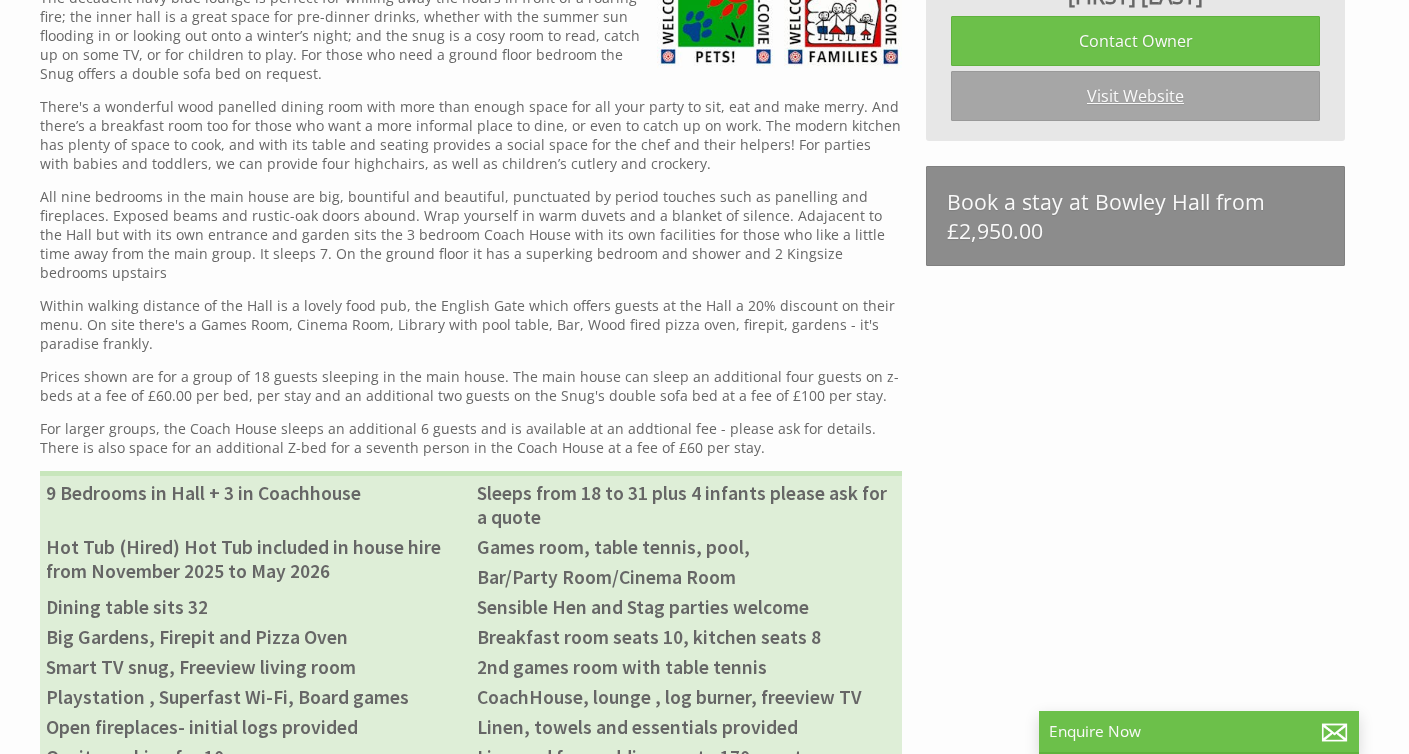 click on "Visit Website" at bounding box center [1135, 96] 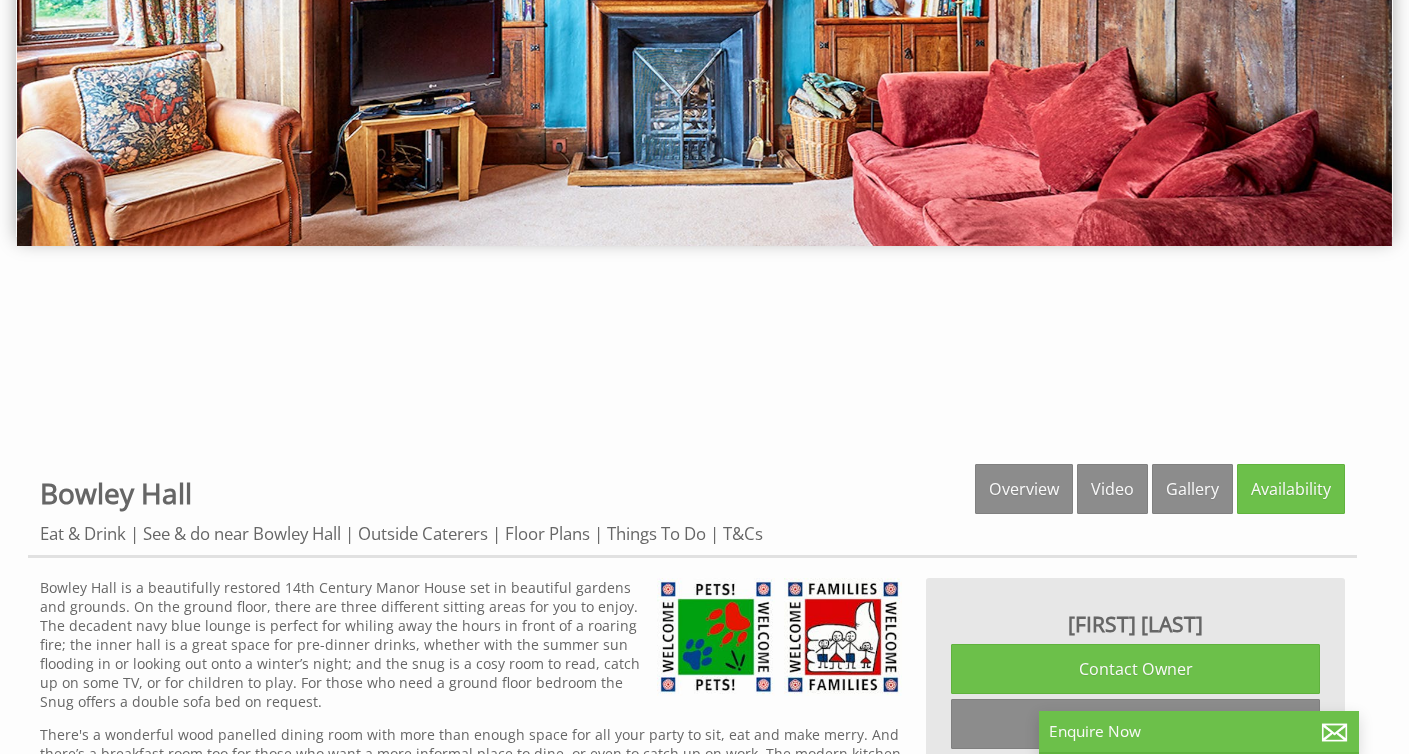 scroll, scrollTop: 516, scrollLeft: 0, axis: vertical 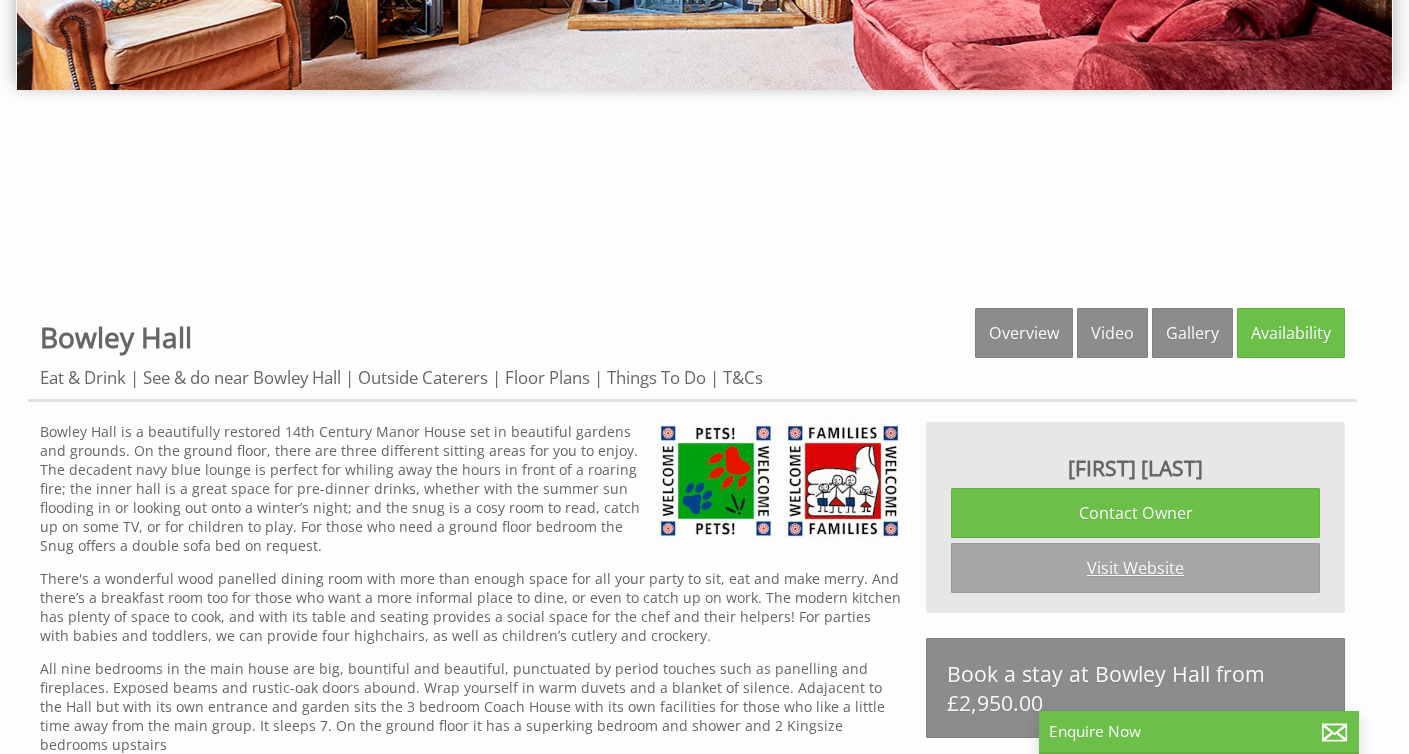 click on "Visit Website" at bounding box center [1135, 568] 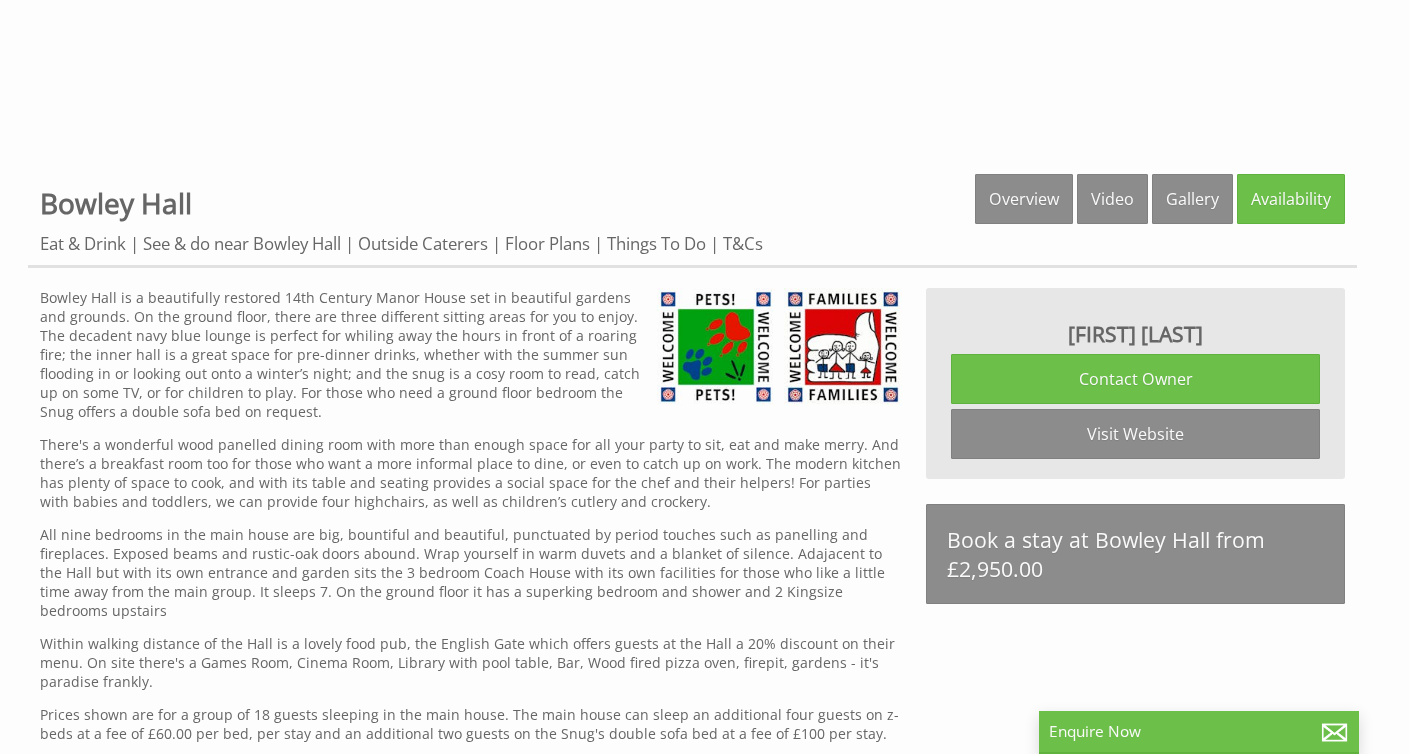 scroll, scrollTop: 656, scrollLeft: 0, axis: vertical 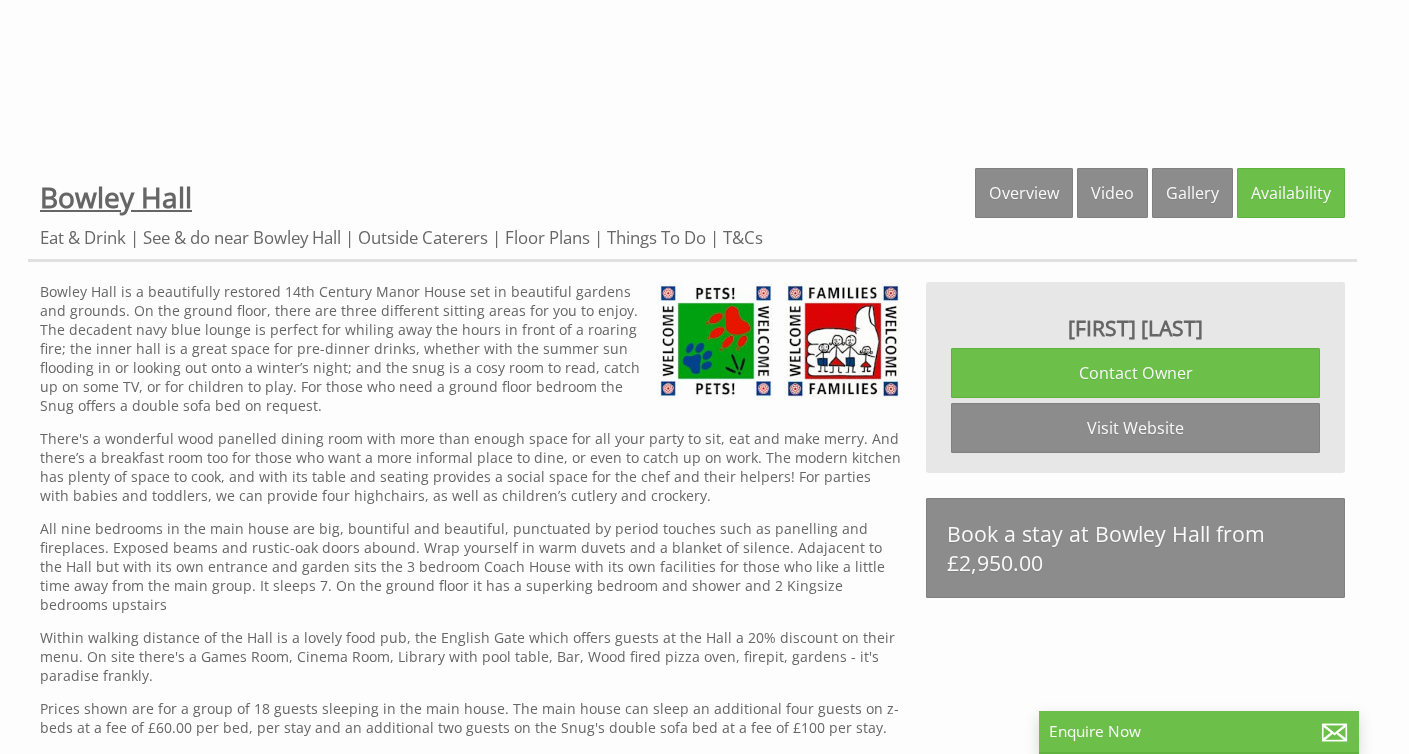 click on "Bowley Hall" at bounding box center (116, 197) 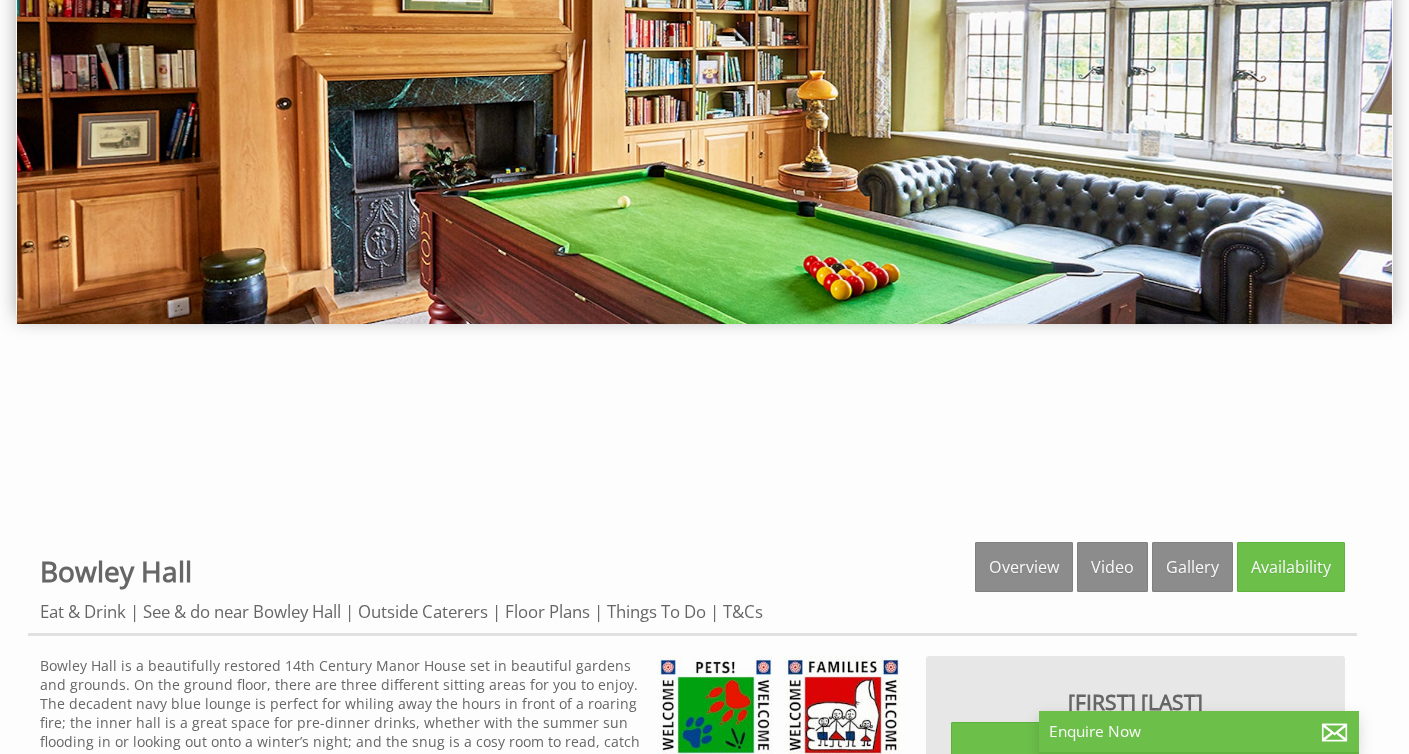 scroll, scrollTop: 308, scrollLeft: 0, axis: vertical 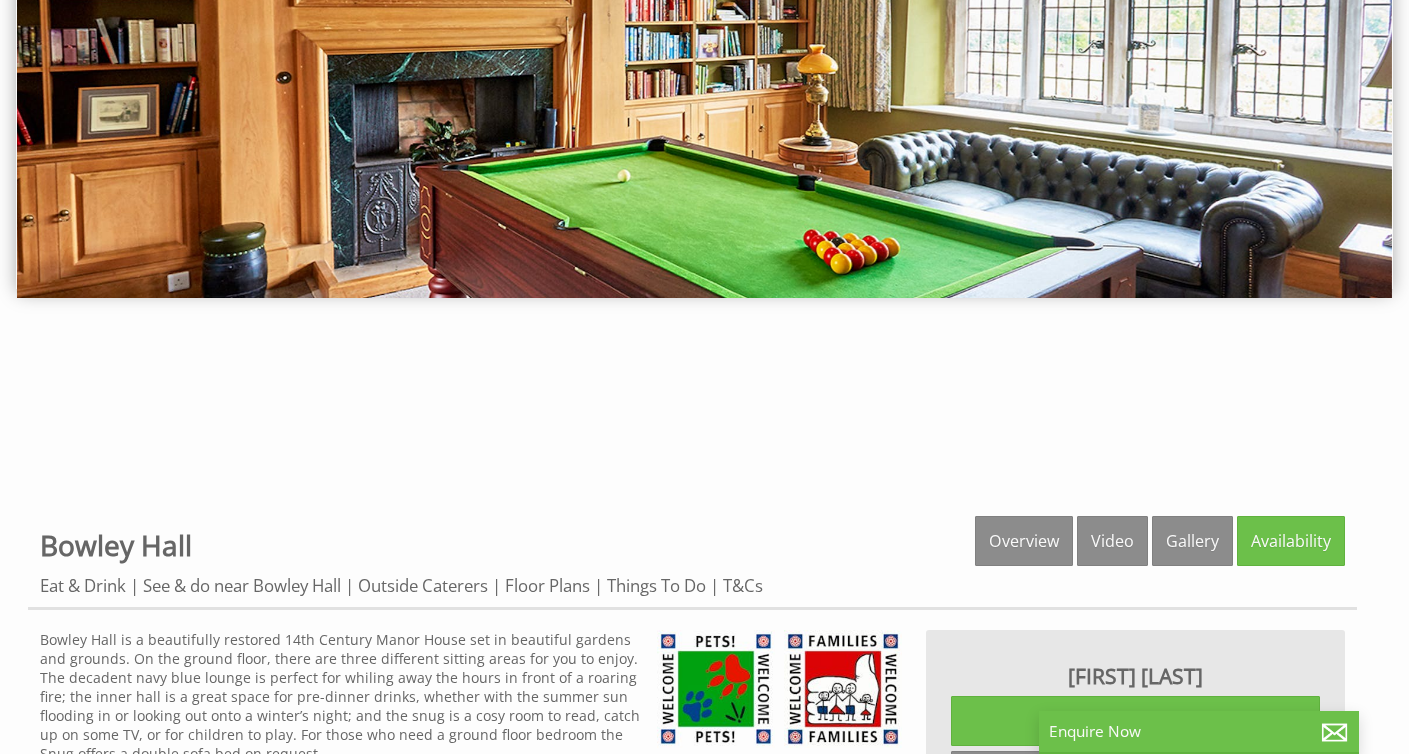 drag, startPoint x: 210, startPoint y: 549, endPoint x: 33, endPoint y: 535, distance: 177.55281 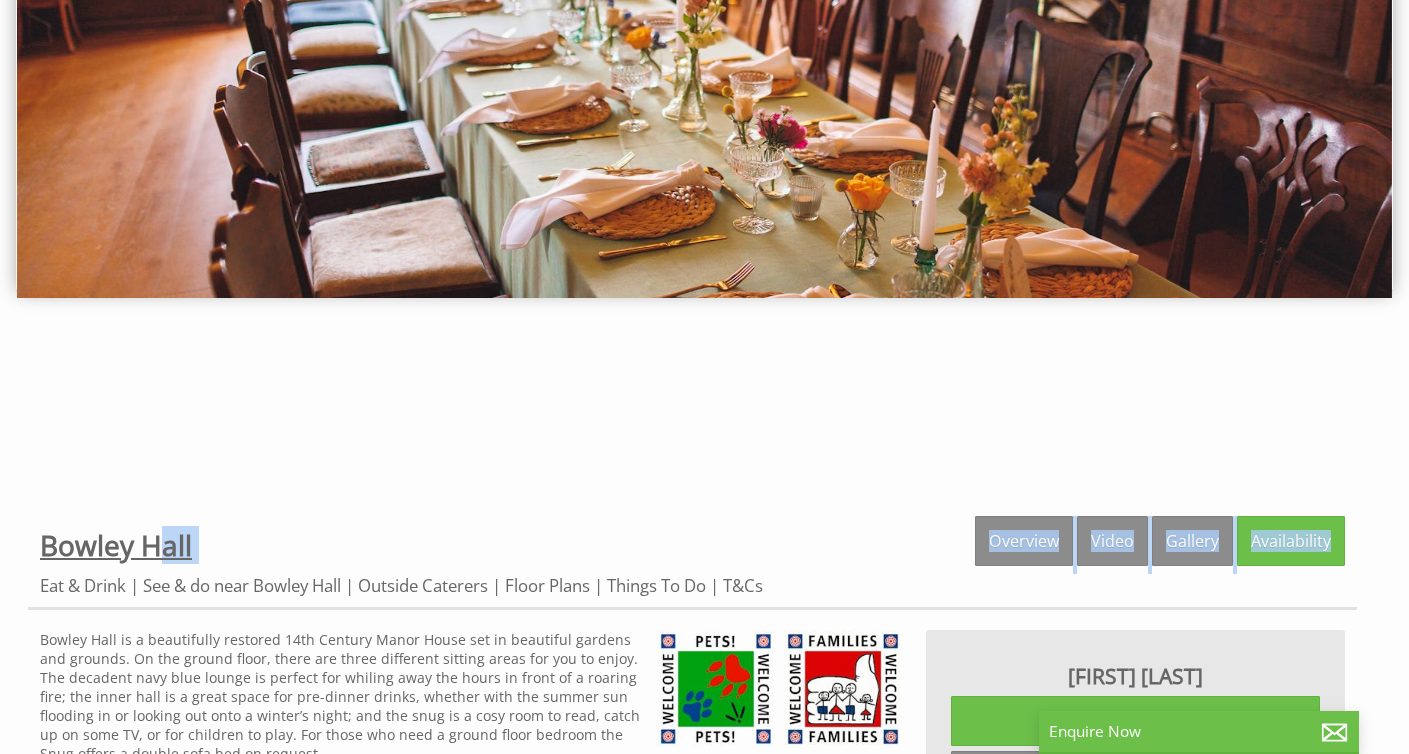 drag, startPoint x: 30, startPoint y: 540, endPoint x: 165, endPoint y: 527, distance: 135.62448 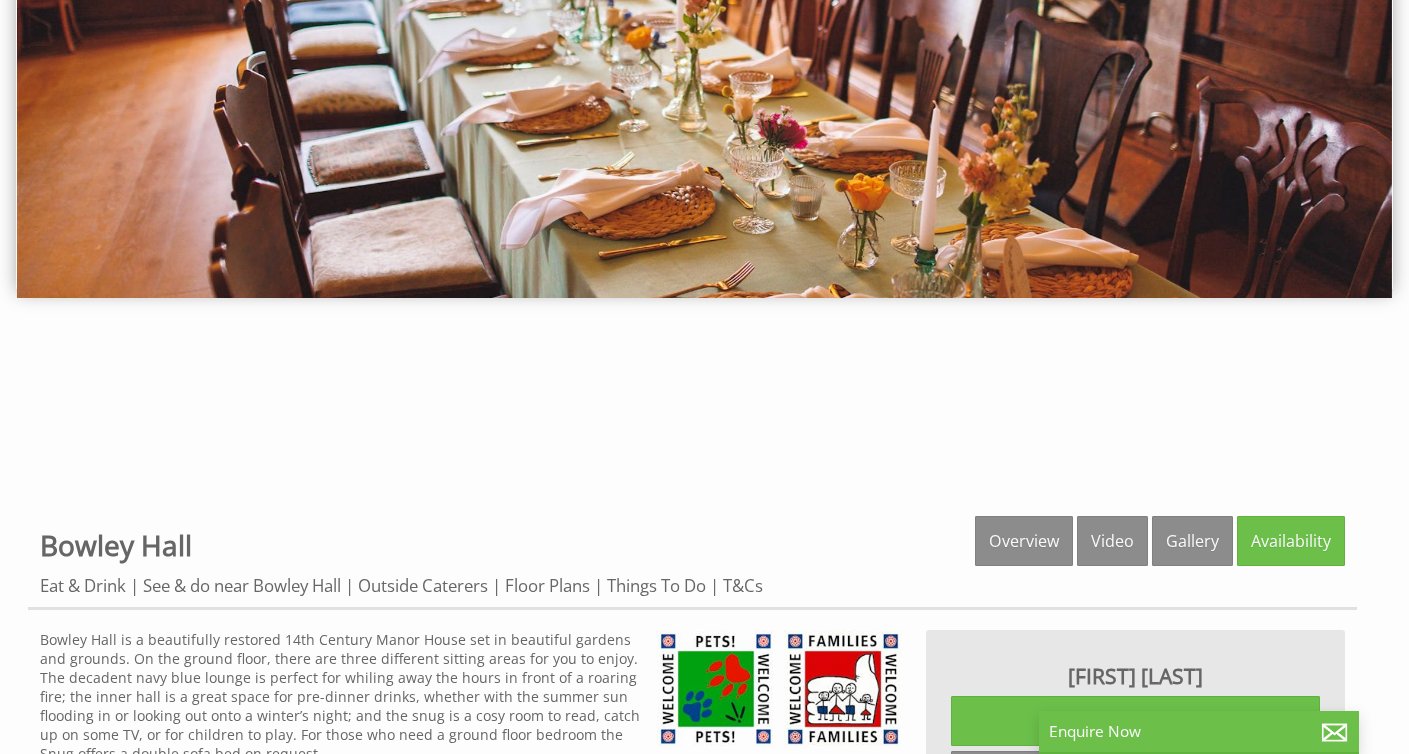 click on "Properties
Bowley Hall
Overview
Video
Gallery
Availability
Eat & Drink
See & do near Bowley Hall
Outside Caterers
Floor Plans
Things To Do
T&Cs" at bounding box center (692, 563) 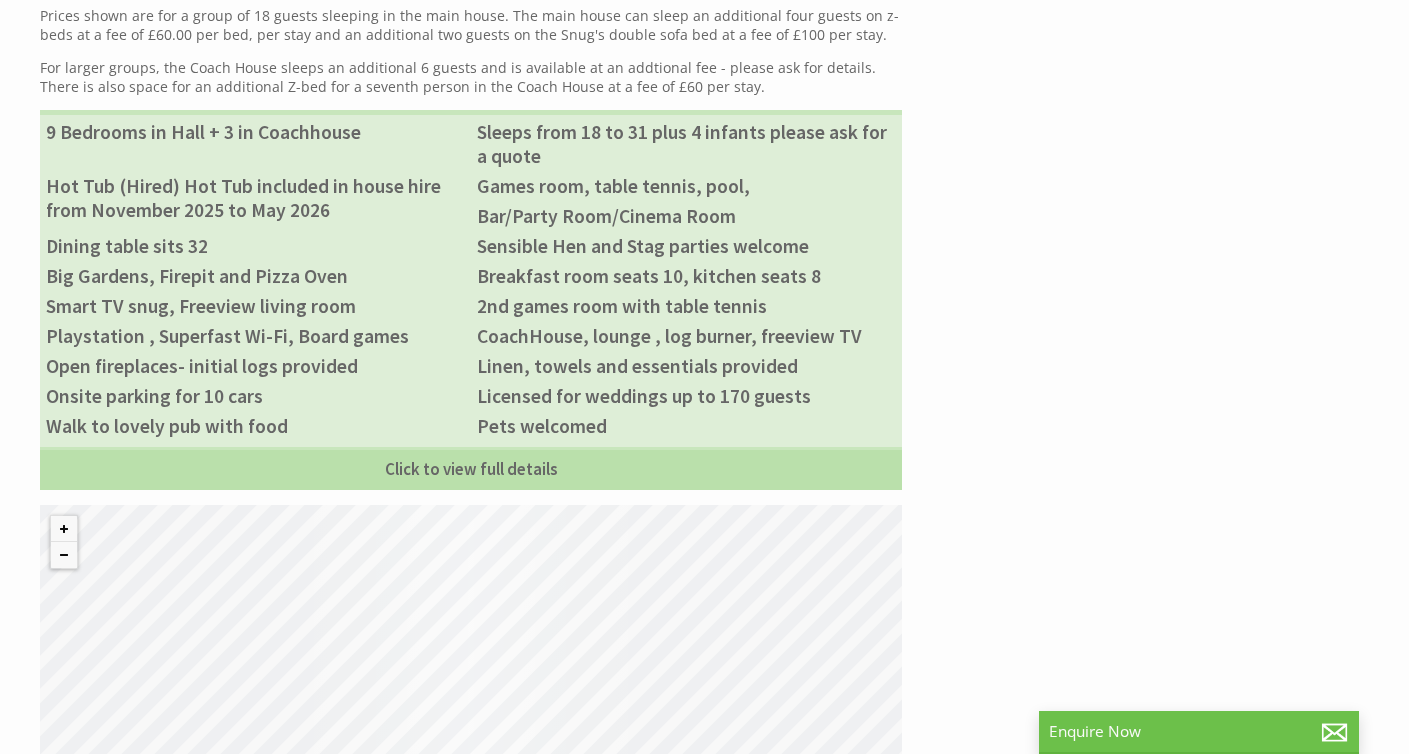 scroll, scrollTop: 1328, scrollLeft: 0, axis: vertical 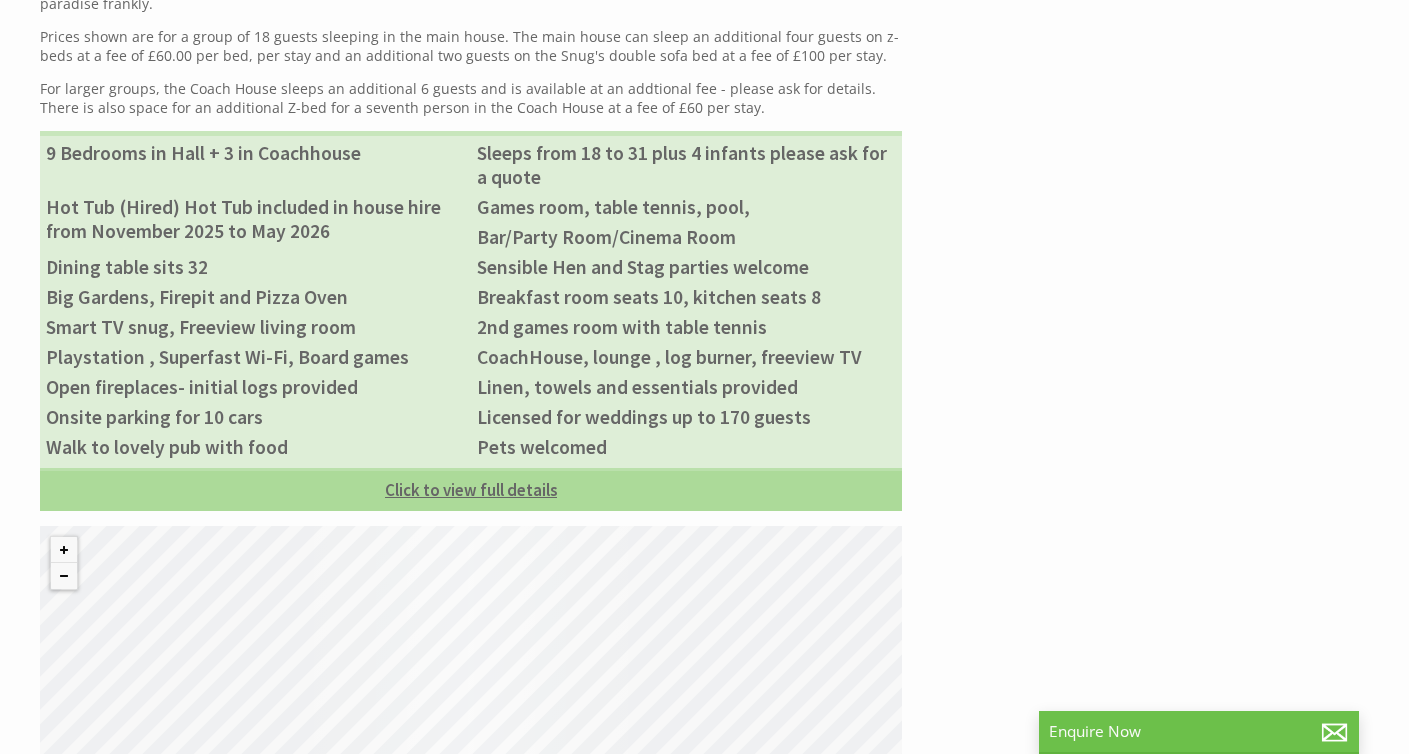 click on "Click to view full details" at bounding box center [471, 489] 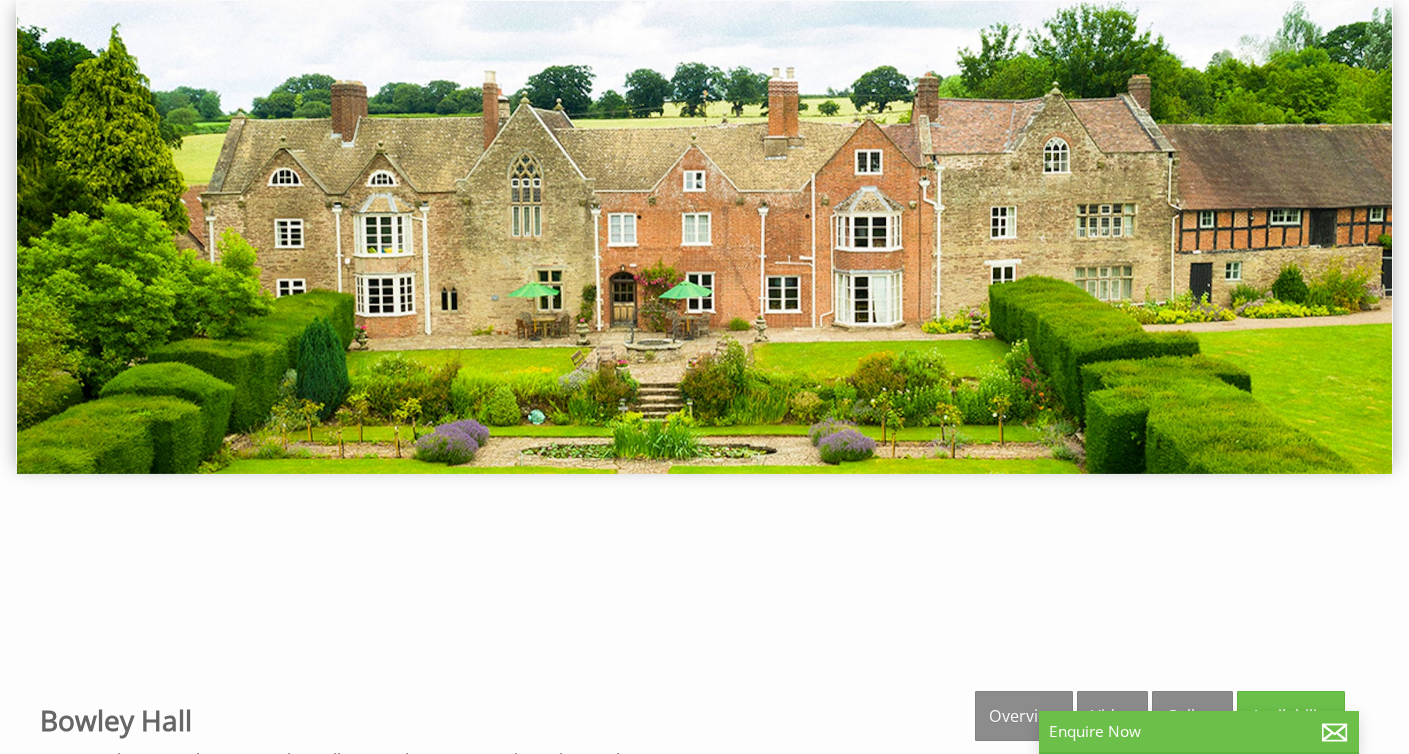 scroll, scrollTop: 0, scrollLeft: 0, axis: both 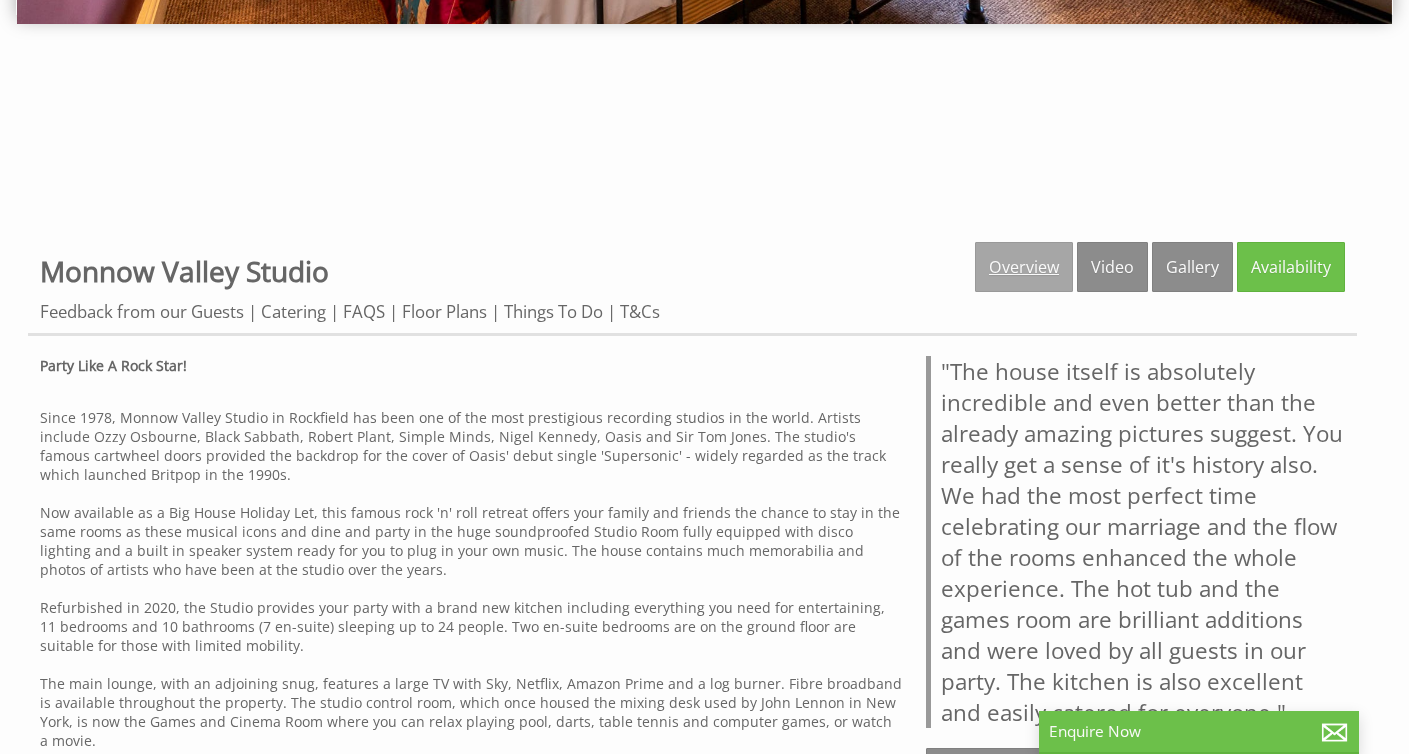 click on "Overview" at bounding box center [1024, 267] 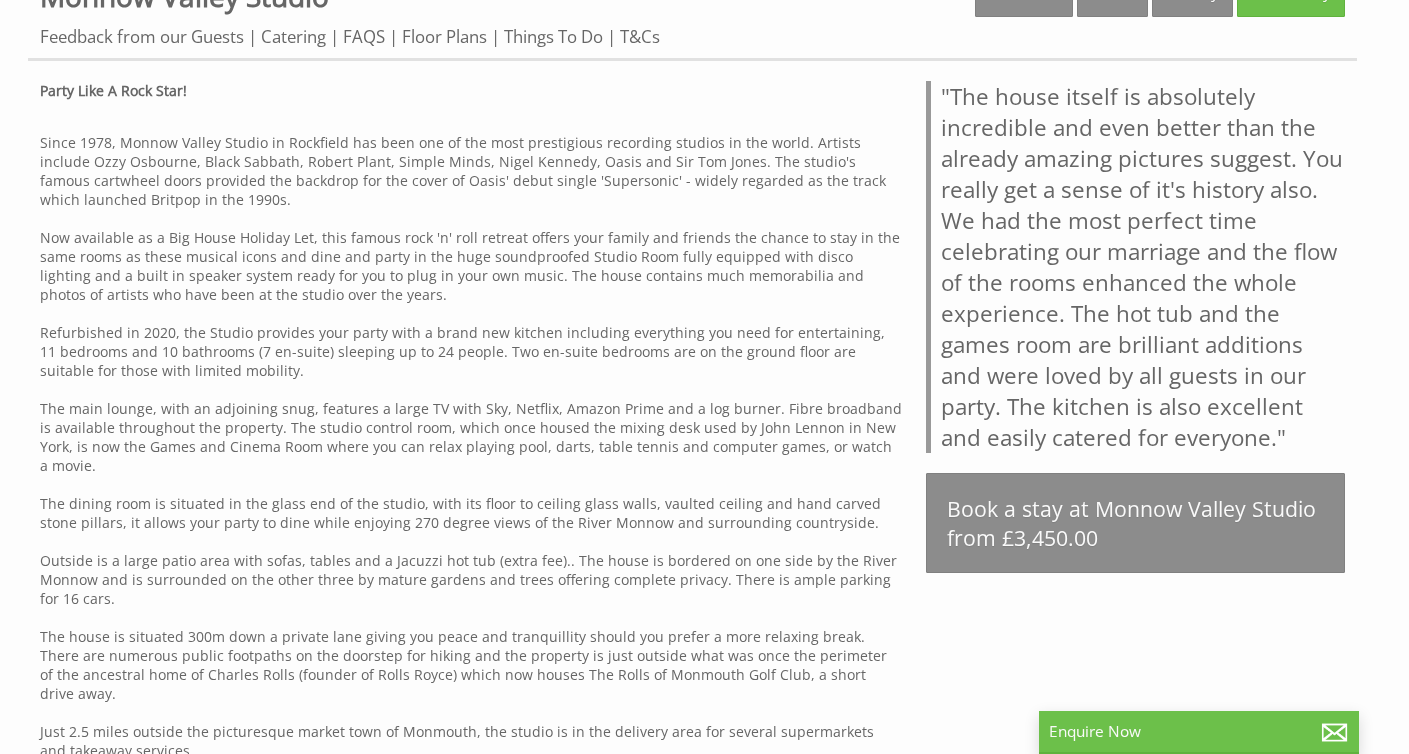 scroll, scrollTop: 778, scrollLeft: 0, axis: vertical 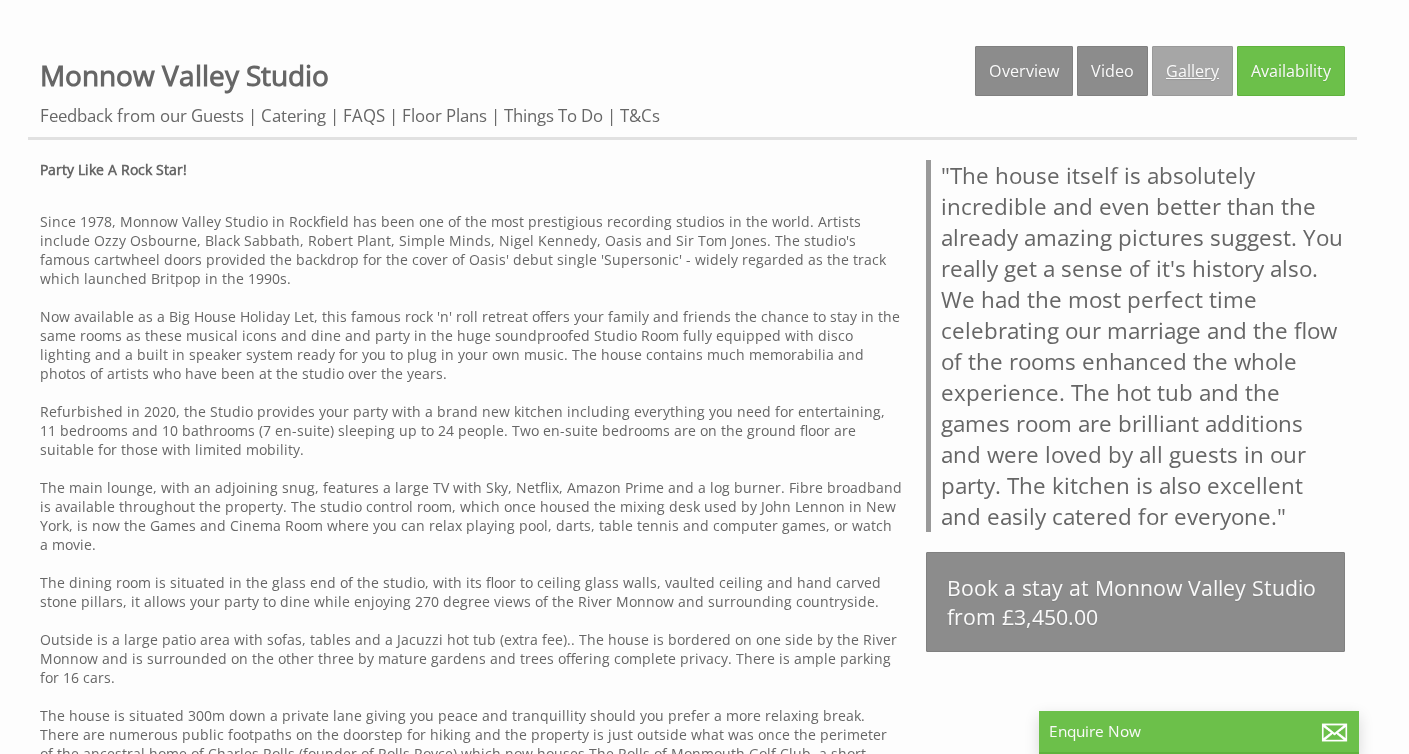 click on "Gallery" at bounding box center [1192, 71] 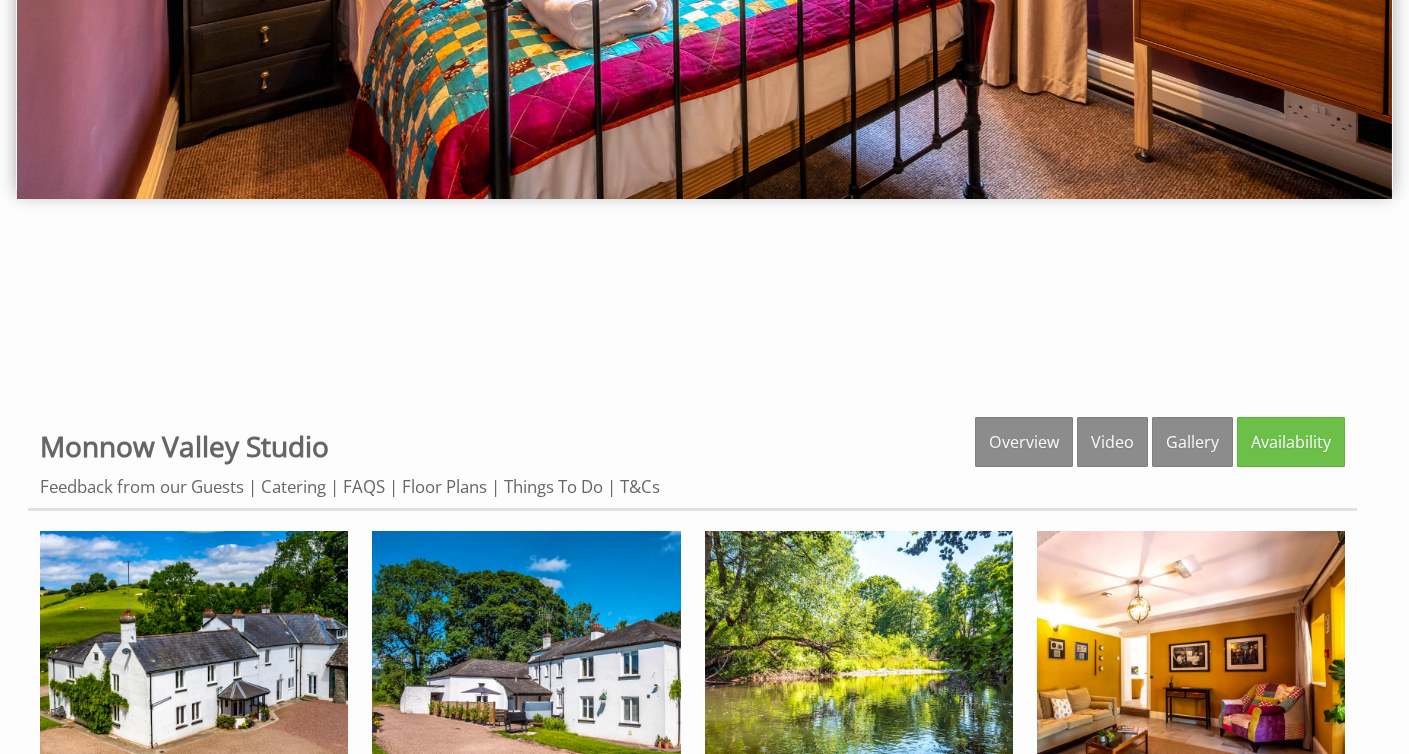 scroll, scrollTop: 453, scrollLeft: 0, axis: vertical 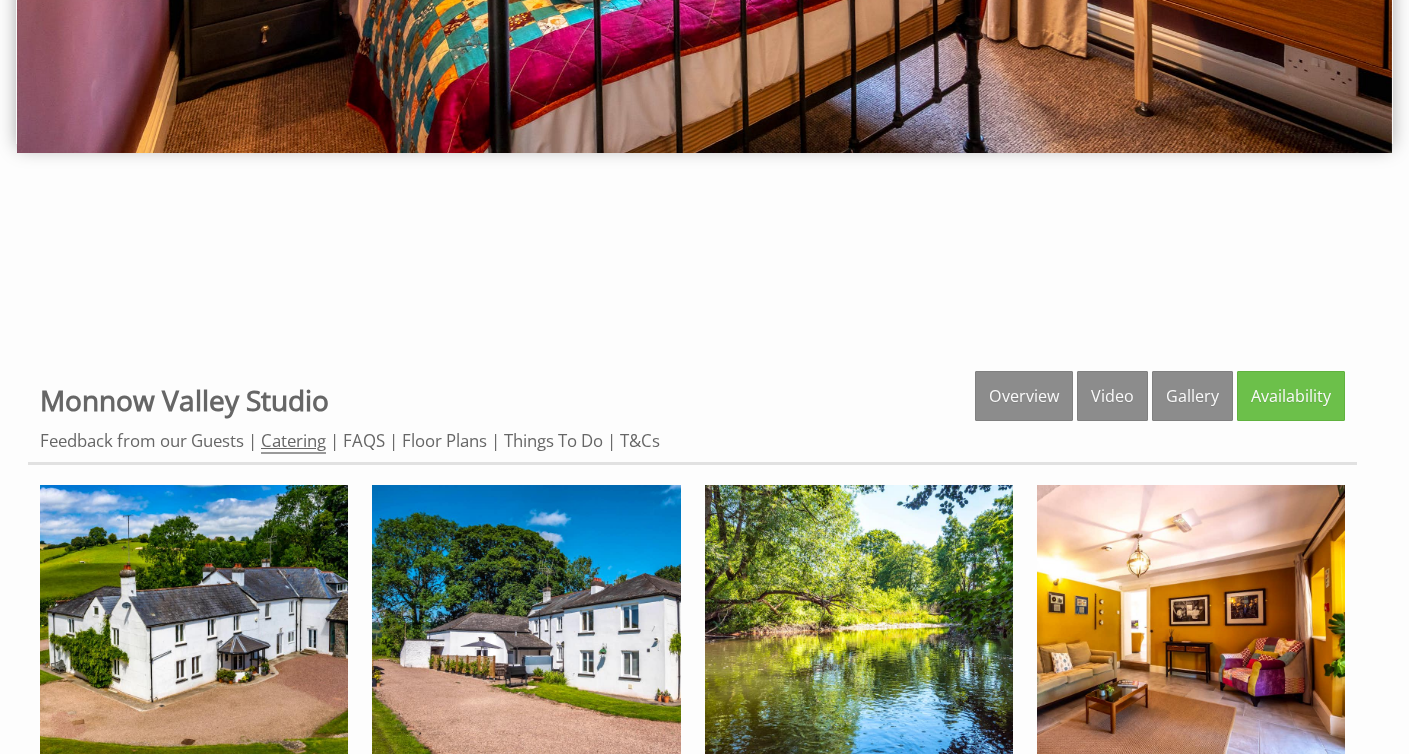 click on "Catering" at bounding box center (293, 441) 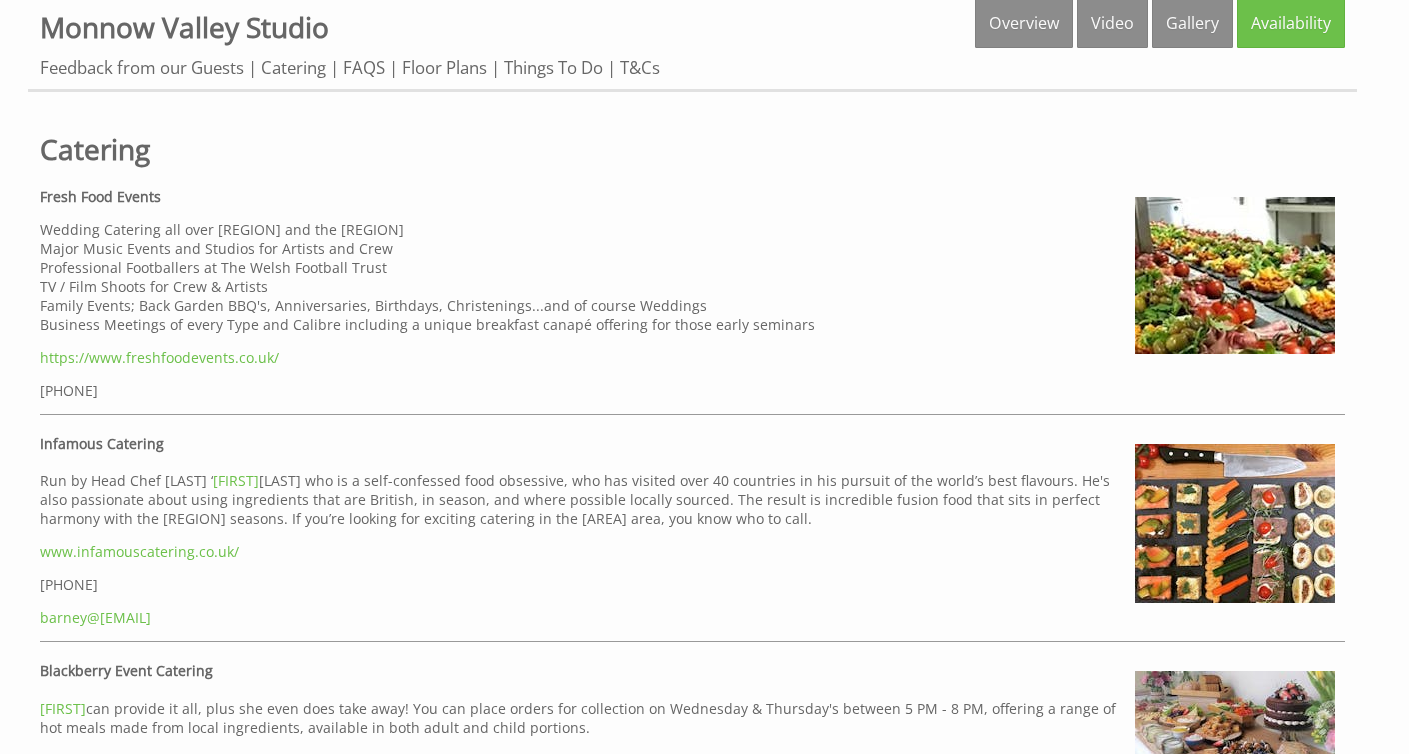scroll, scrollTop: 795, scrollLeft: 0, axis: vertical 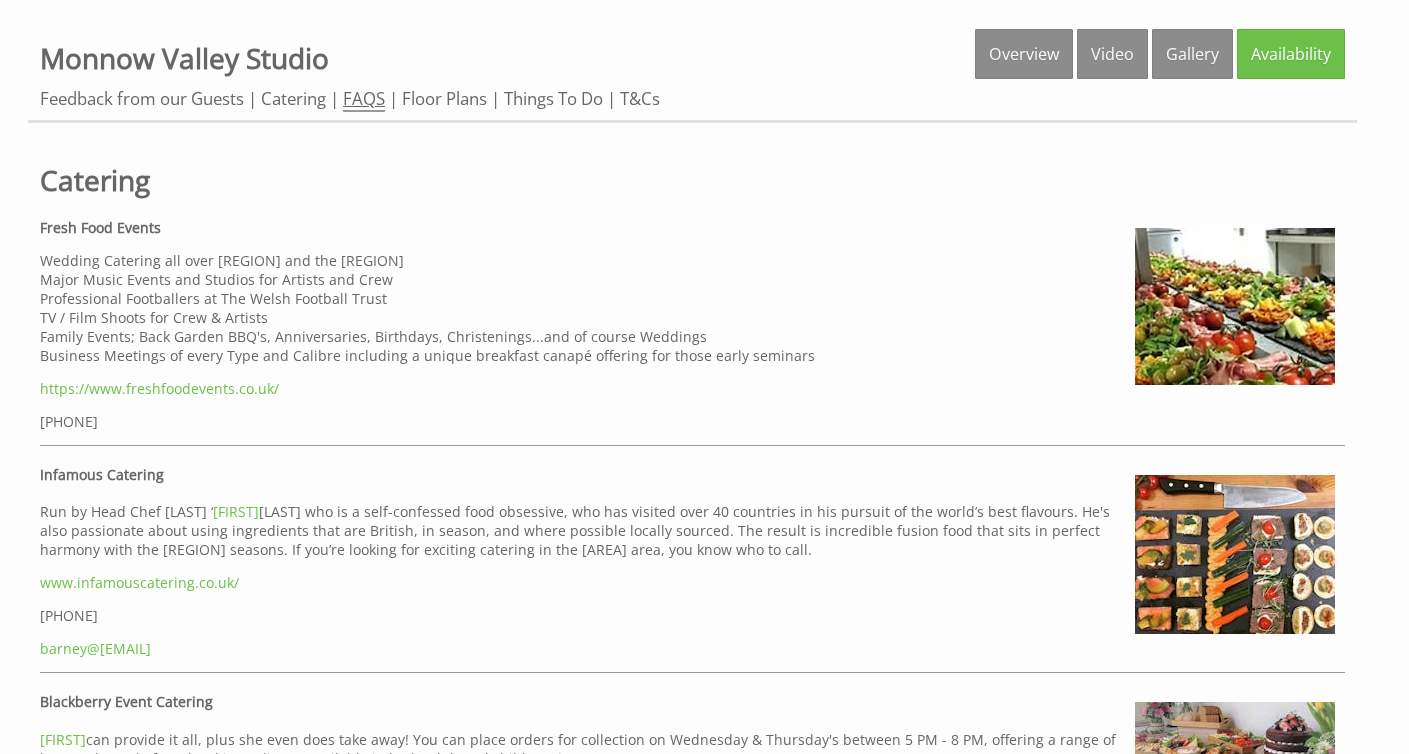 click on "FAQS" at bounding box center (364, 99) 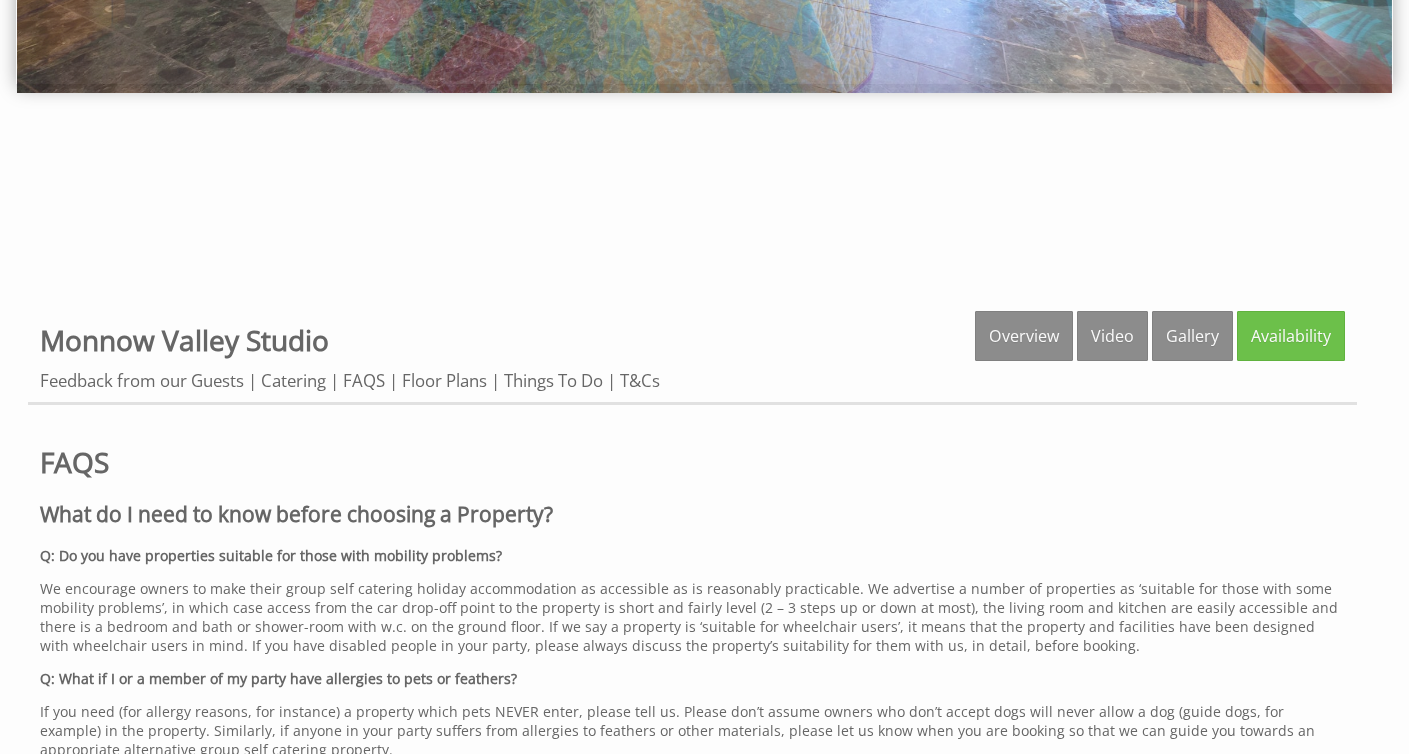 scroll, scrollTop: 514, scrollLeft: 0, axis: vertical 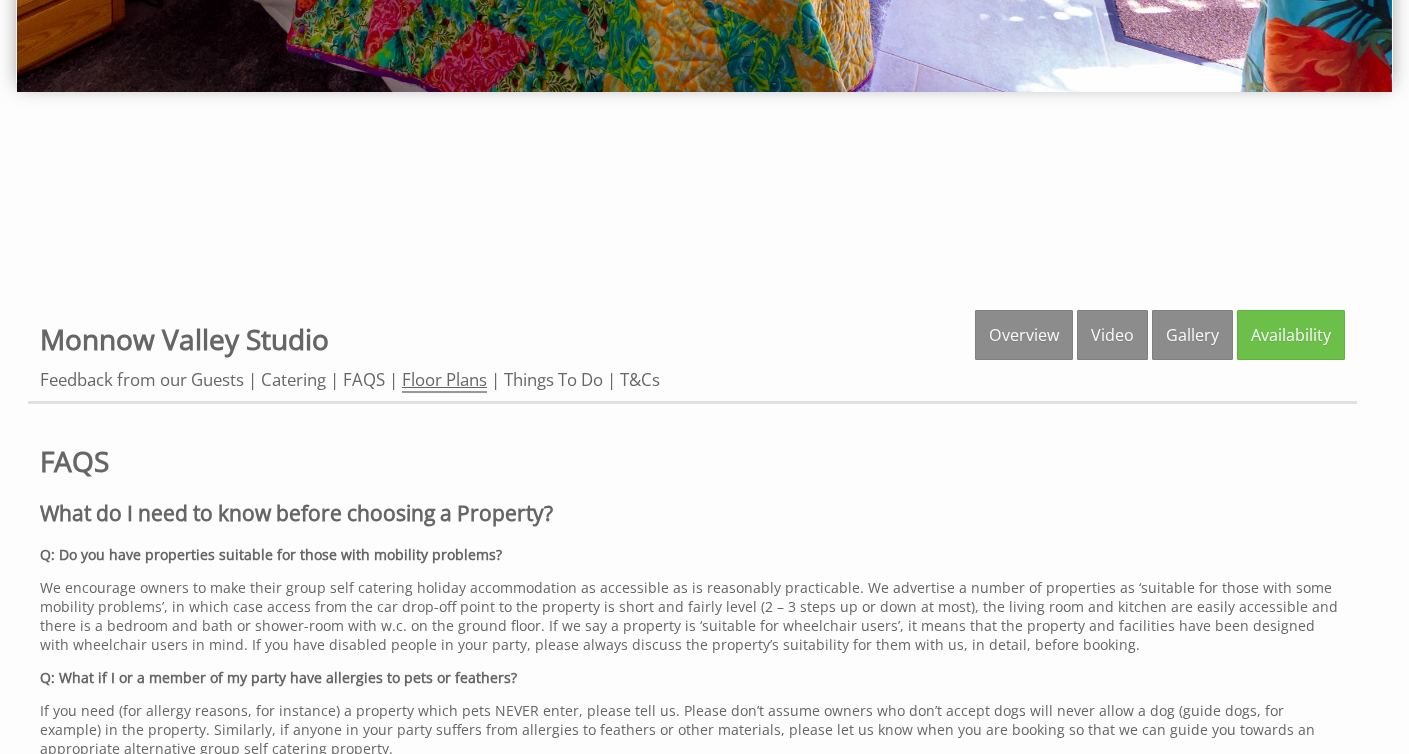 click on "Floor Plans" at bounding box center (444, 380) 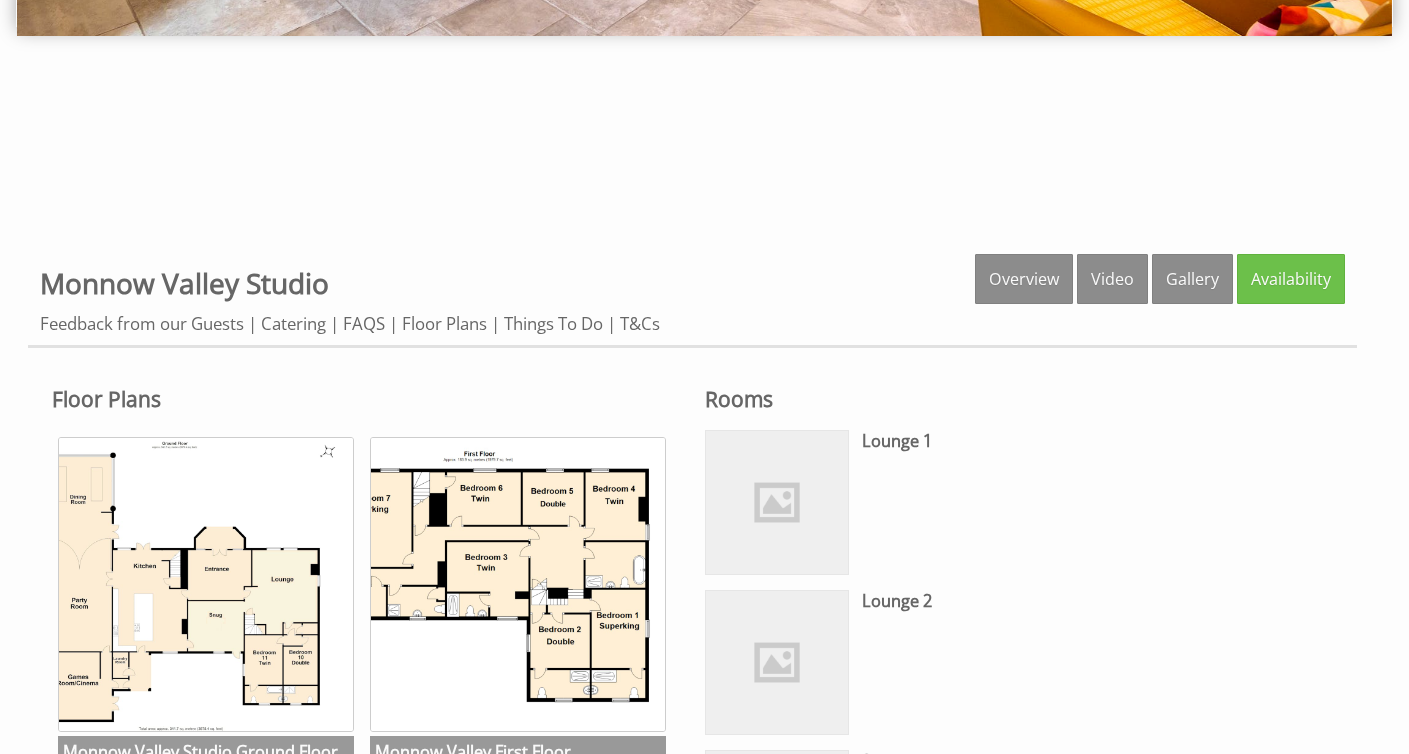 scroll, scrollTop: 368, scrollLeft: 0, axis: vertical 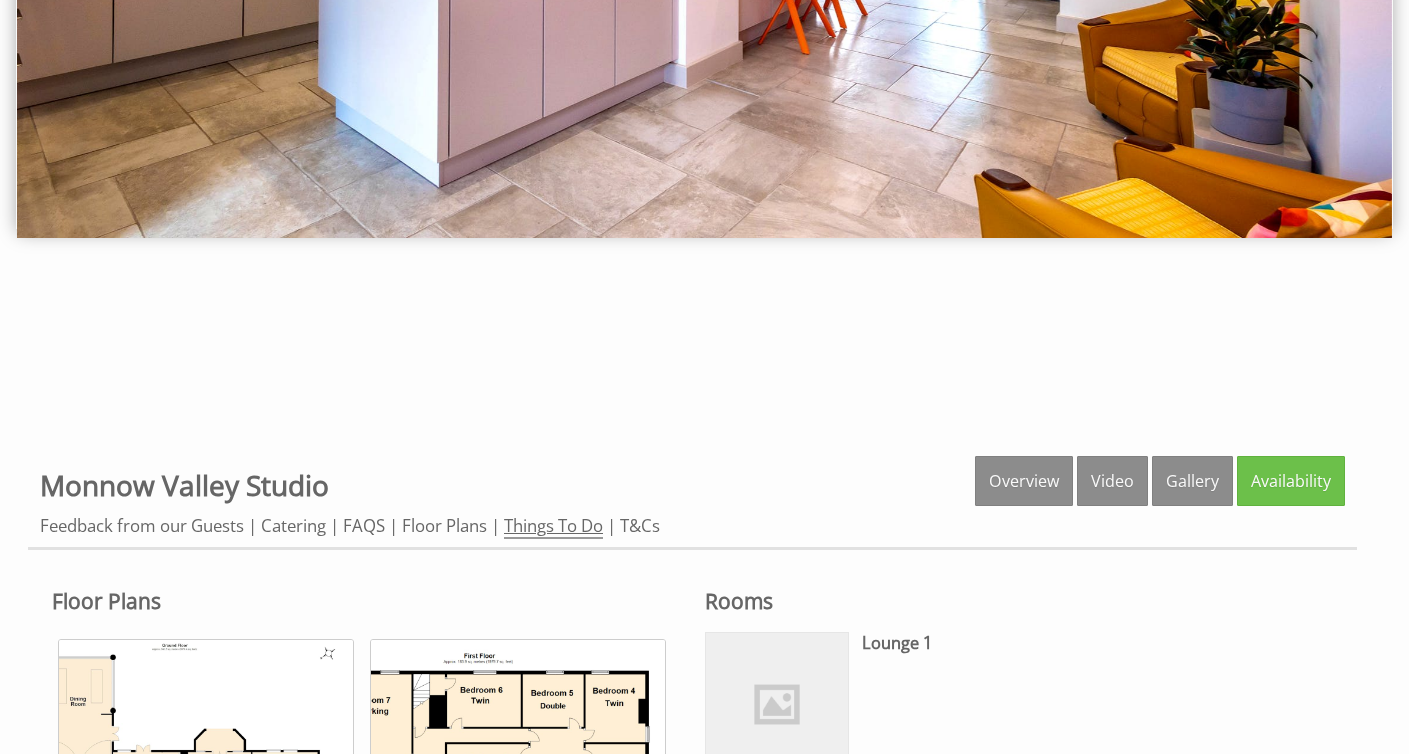 click on "Things To Do" at bounding box center [553, 526] 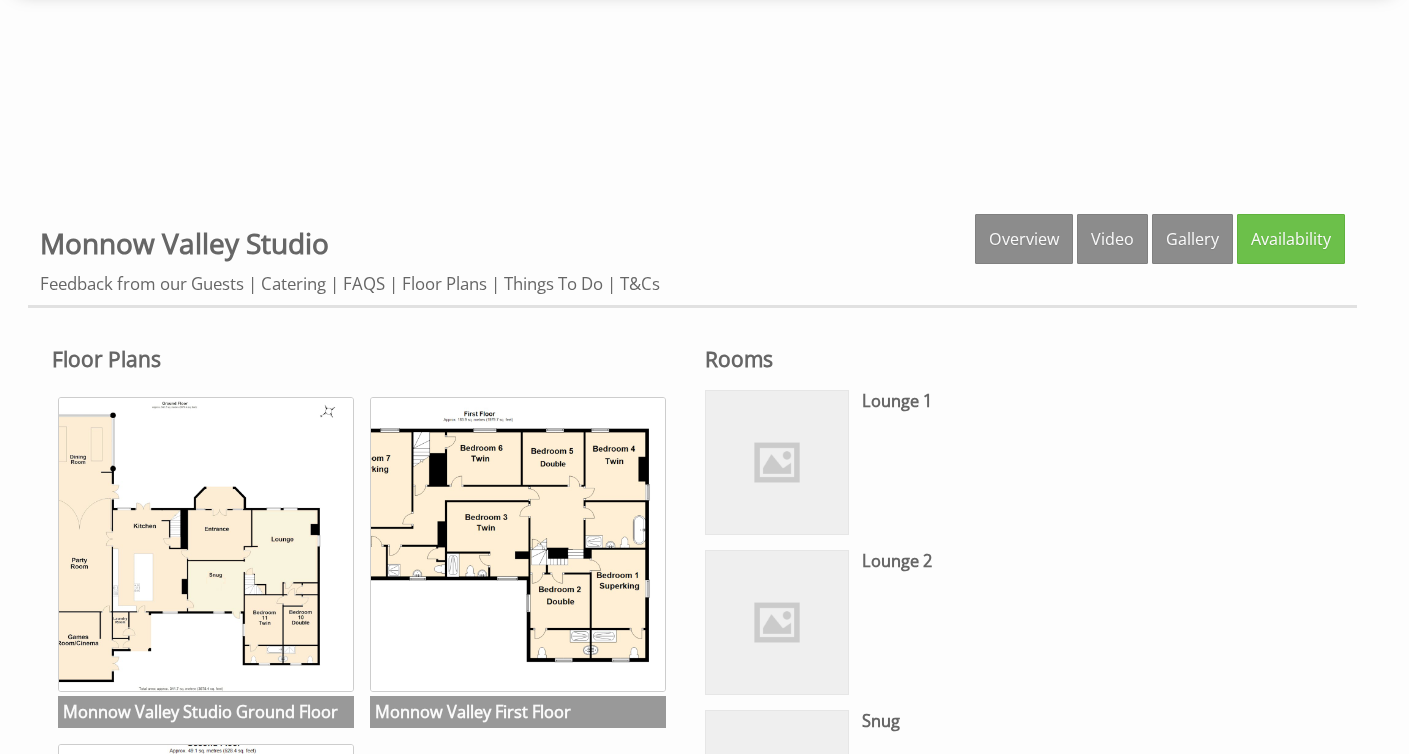 scroll, scrollTop: 623, scrollLeft: 0, axis: vertical 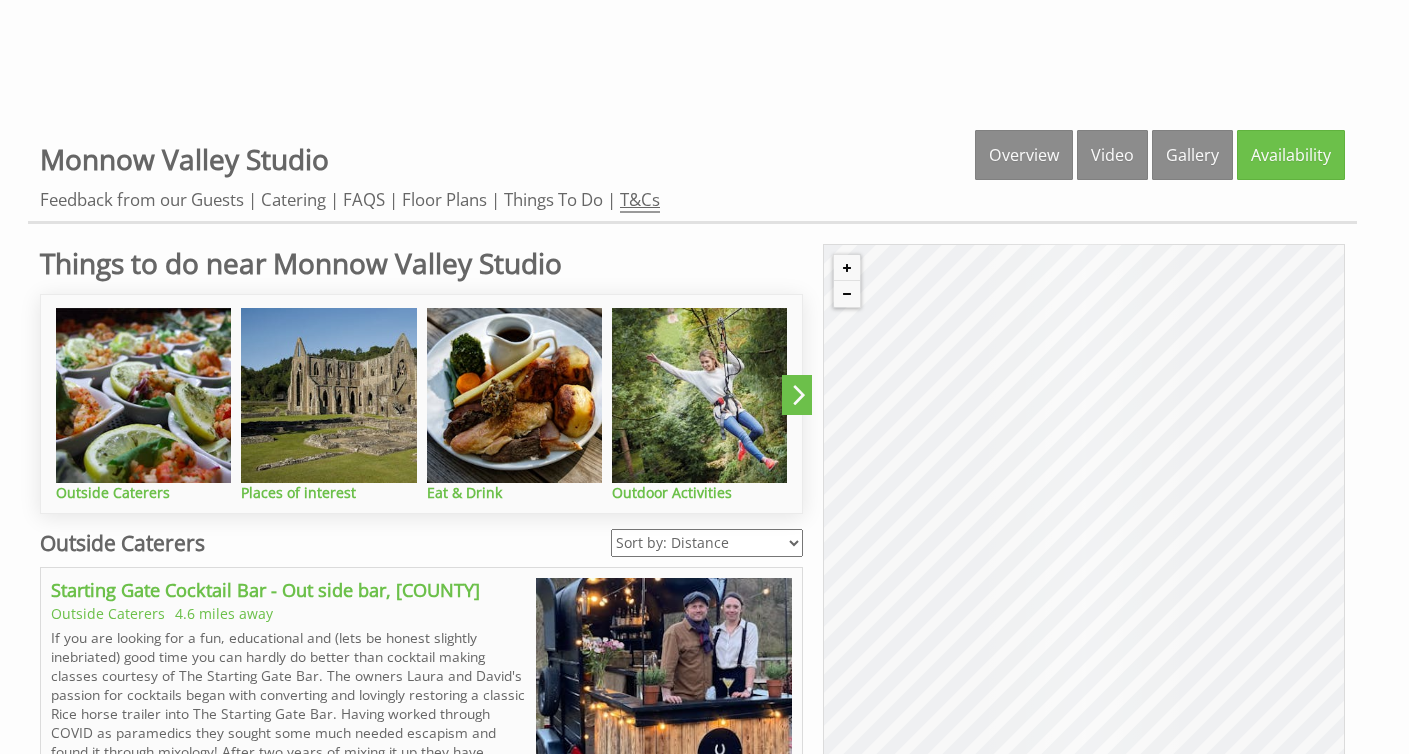 click on "T&Cs" at bounding box center [640, 200] 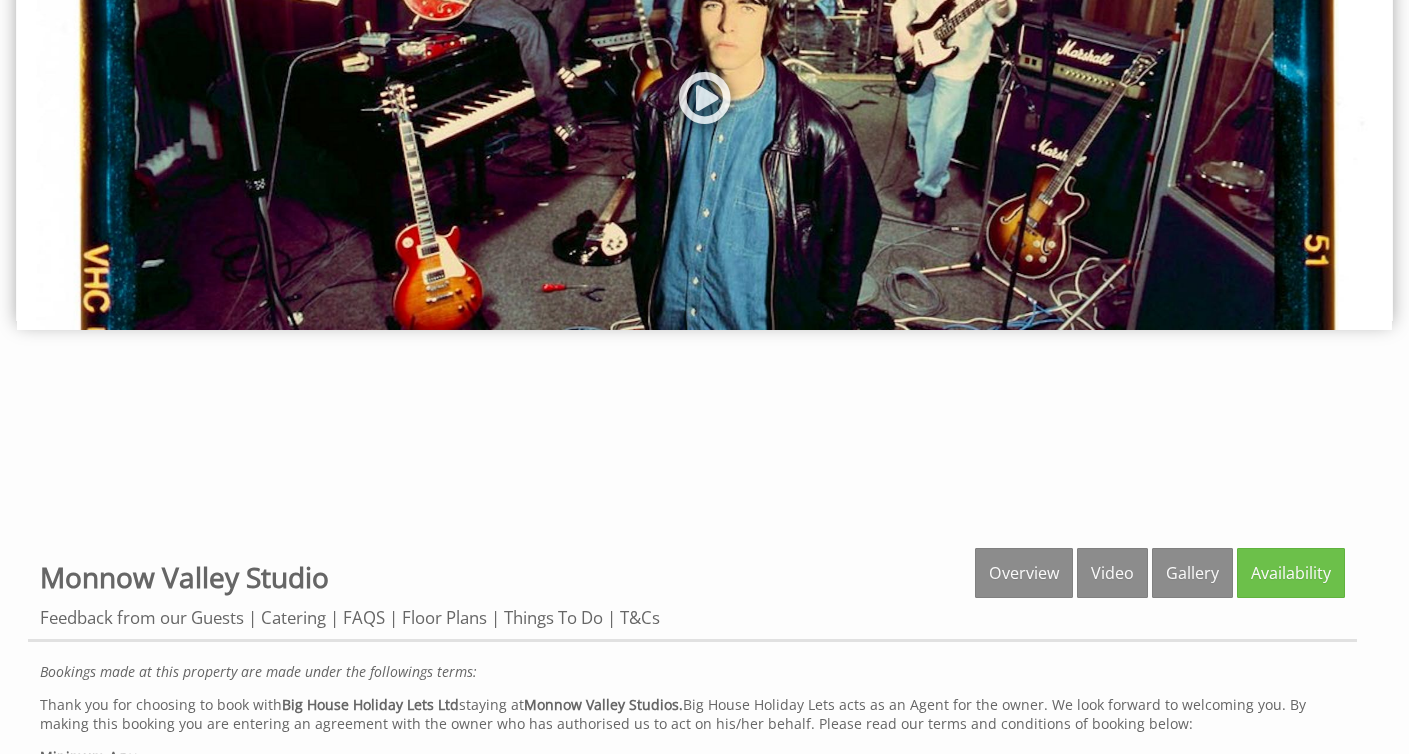 scroll, scrollTop: 295, scrollLeft: 0, axis: vertical 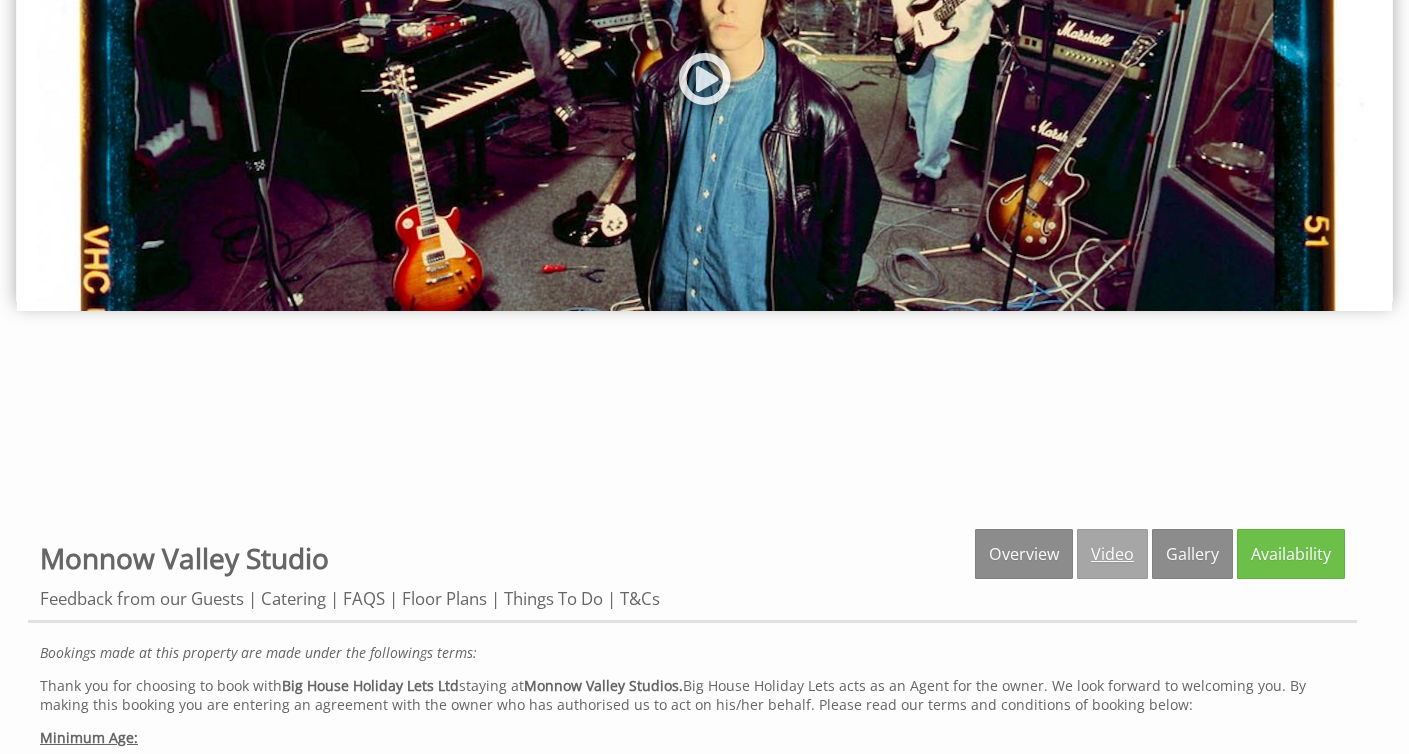 click on "Video" at bounding box center [1112, 554] 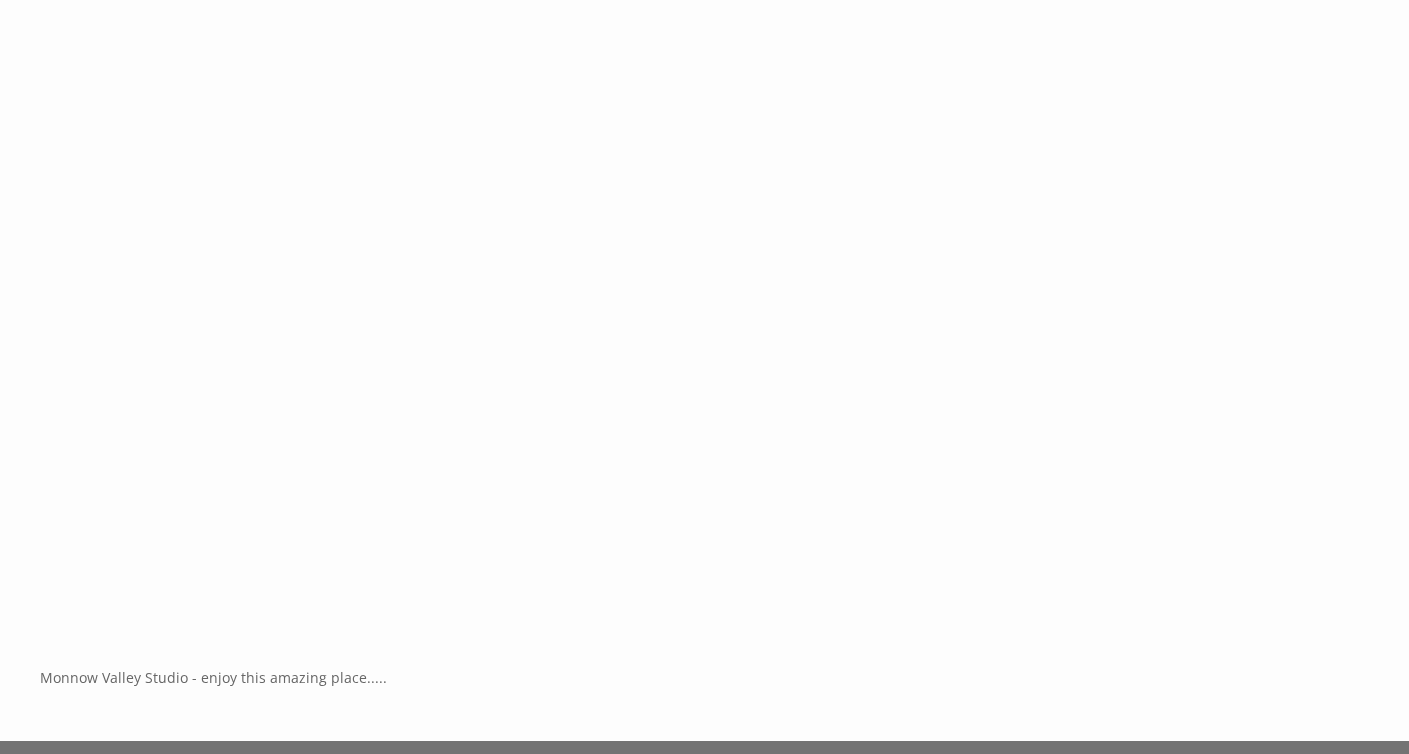 scroll, scrollTop: 1017, scrollLeft: 0, axis: vertical 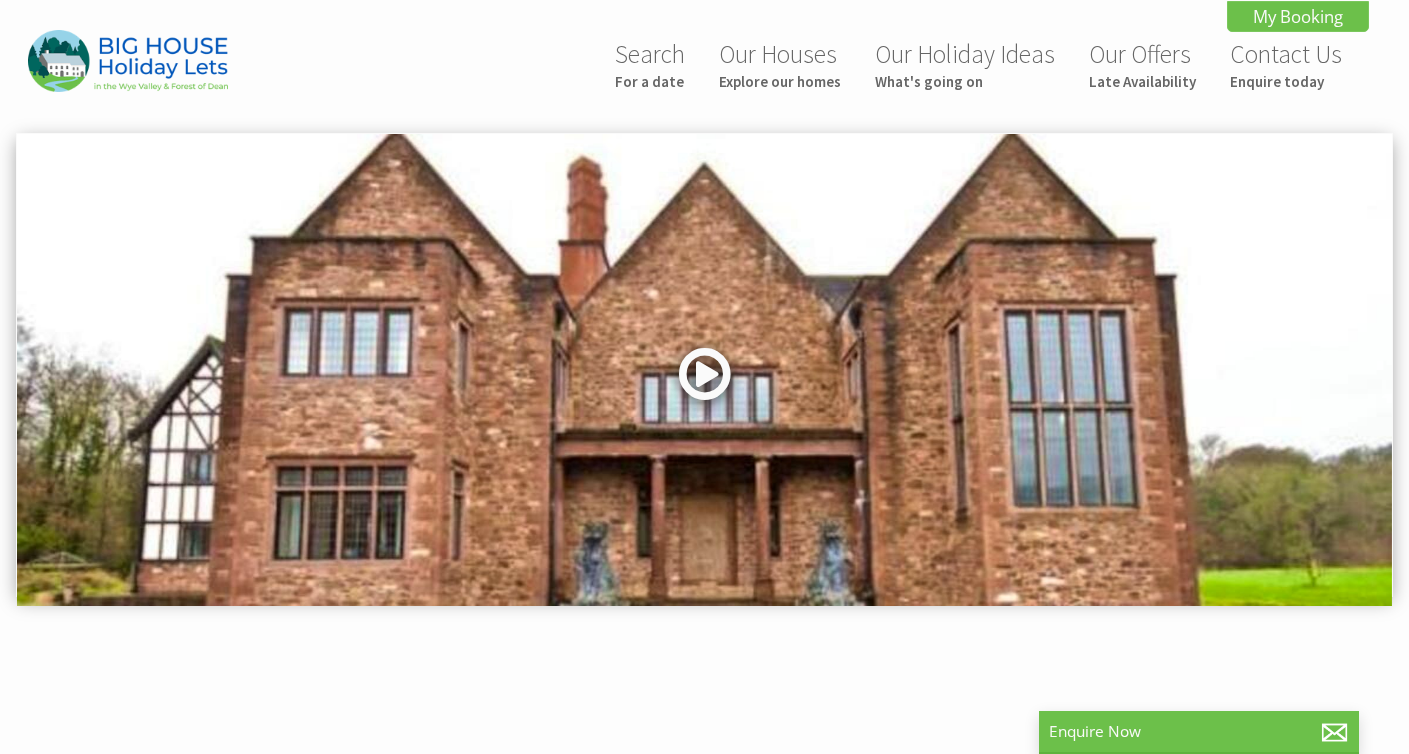 click at bounding box center [705, 381] 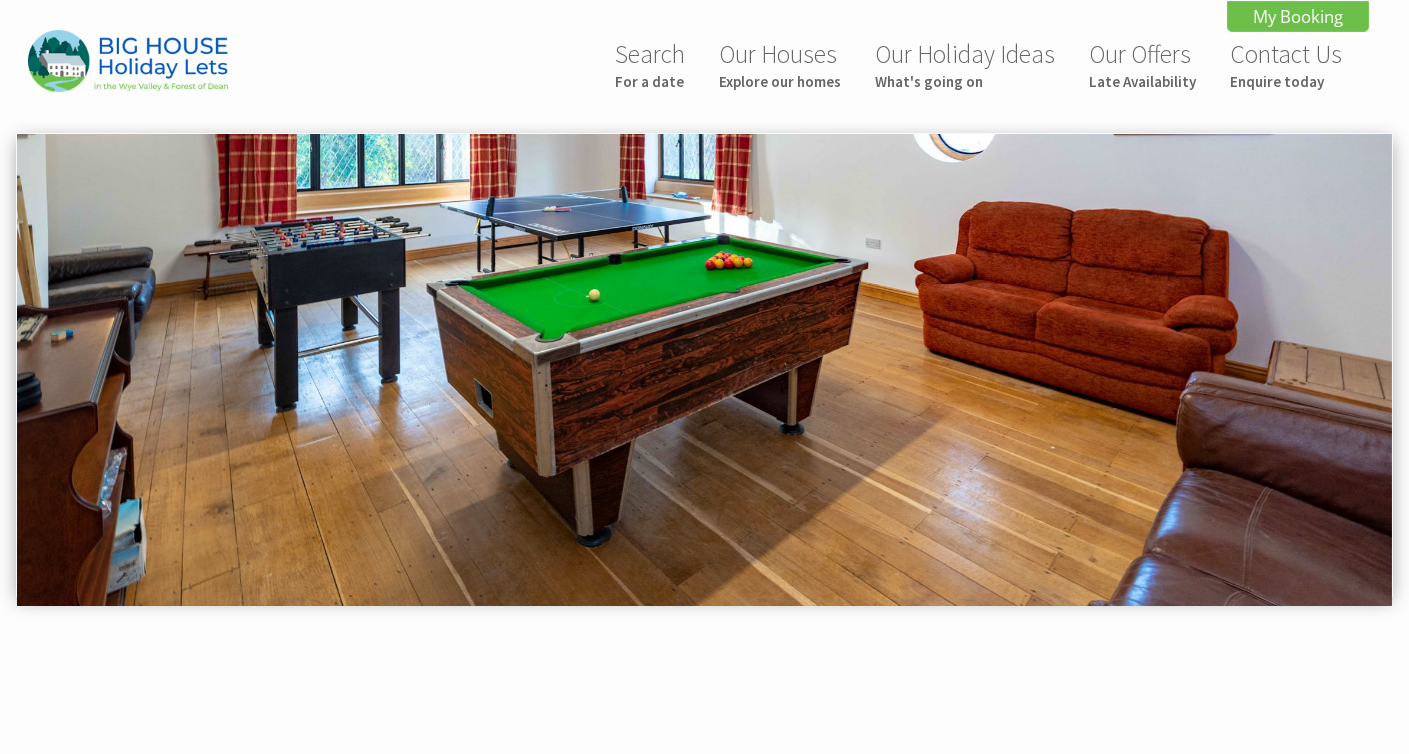 scroll, scrollTop: 937, scrollLeft: 0, axis: vertical 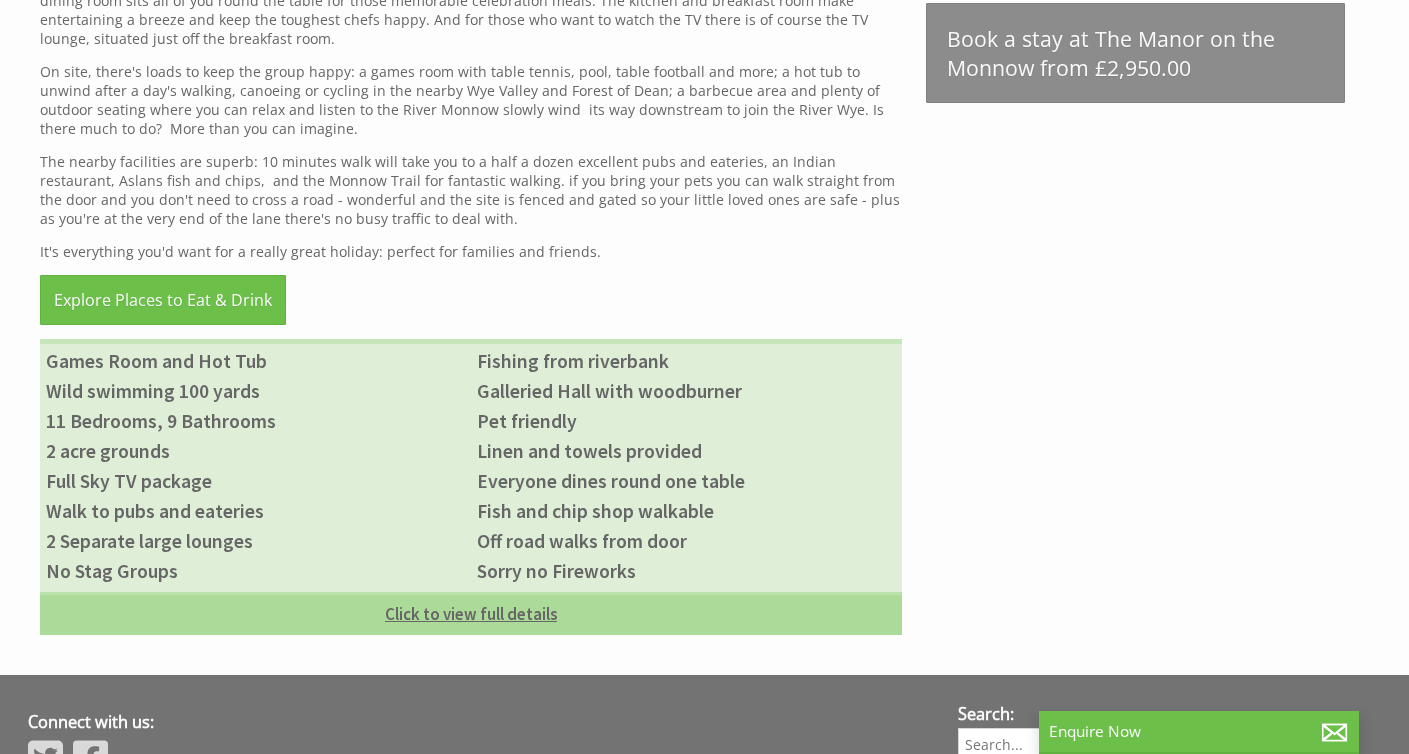 click on "Click to view full details" at bounding box center [471, 613] 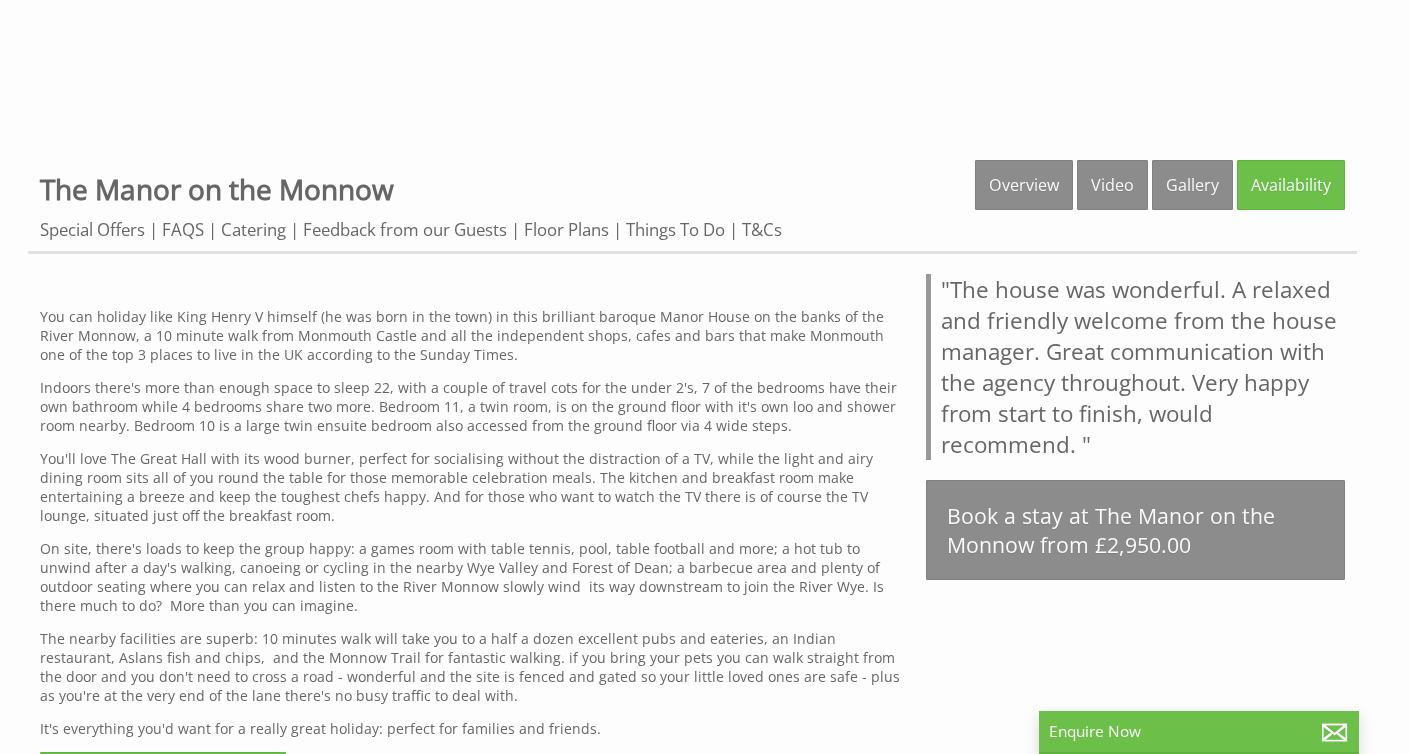 scroll, scrollTop: 665, scrollLeft: 0, axis: vertical 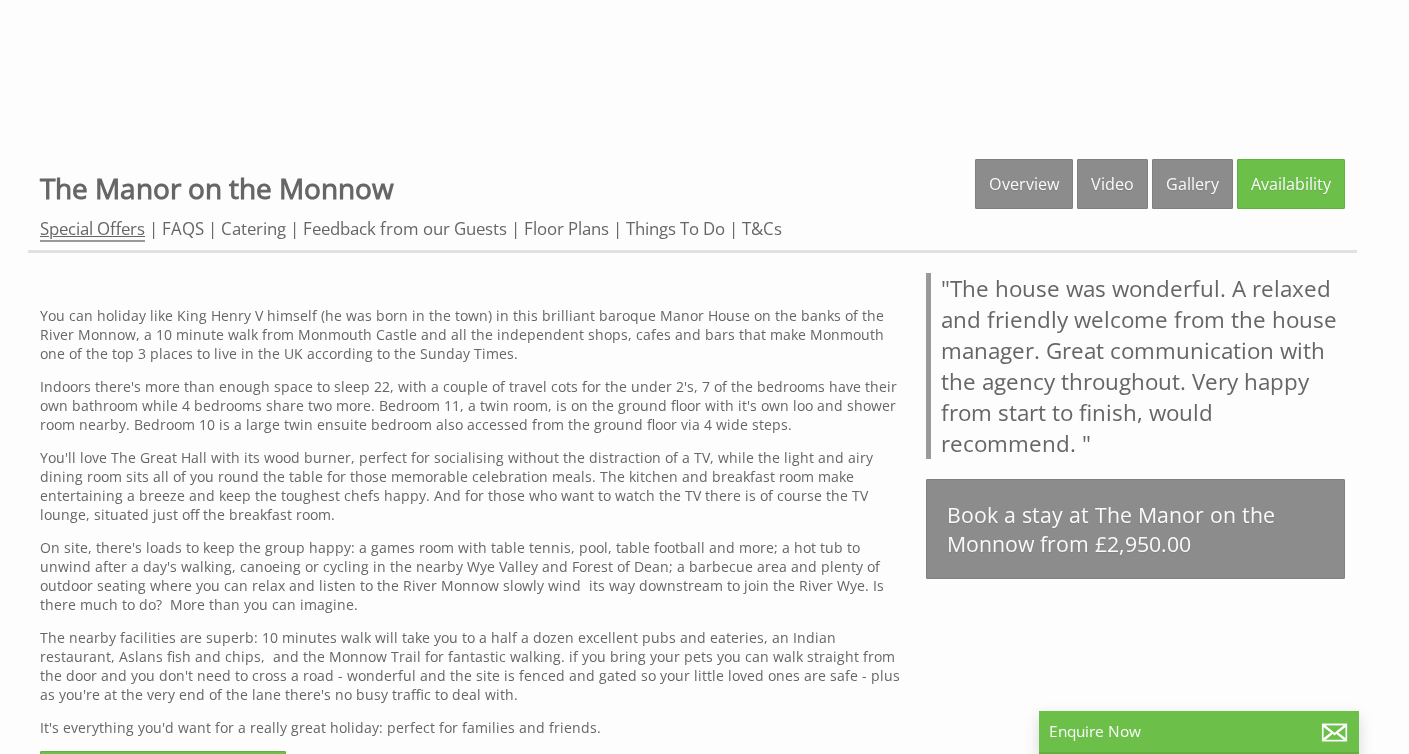 click on "Special Offers" at bounding box center (92, 229) 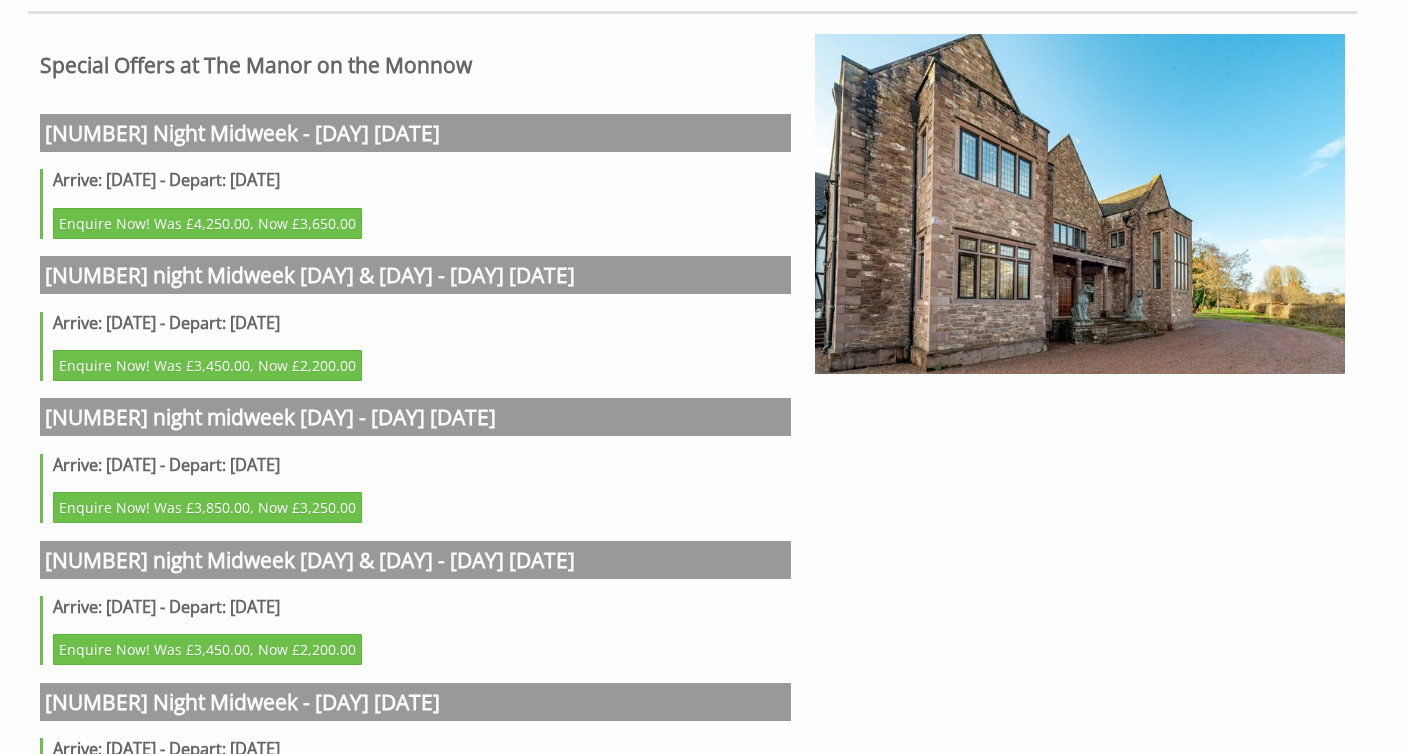 scroll, scrollTop: 687, scrollLeft: 0, axis: vertical 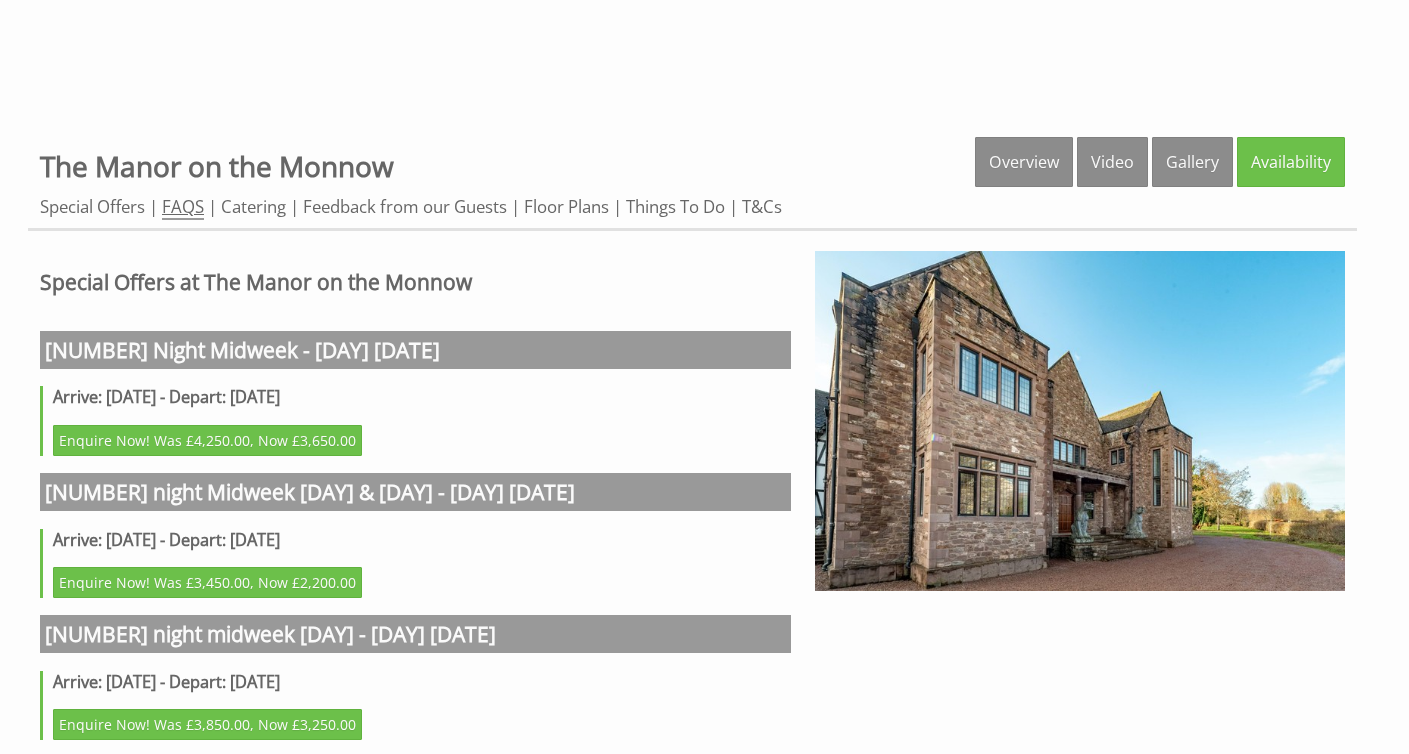 click on "FAQS" at bounding box center [183, 207] 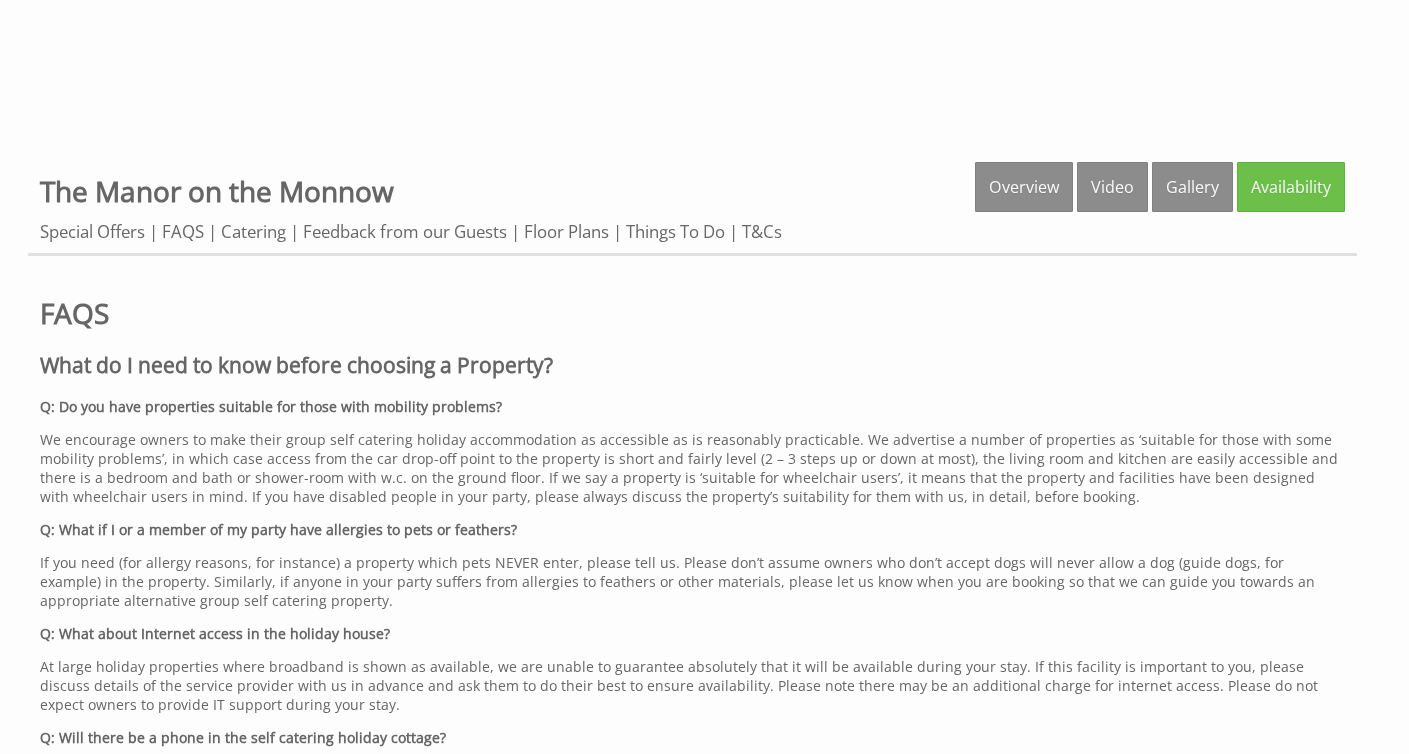 scroll, scrollTop: 465, scrollLeft: 0, axis: vertical 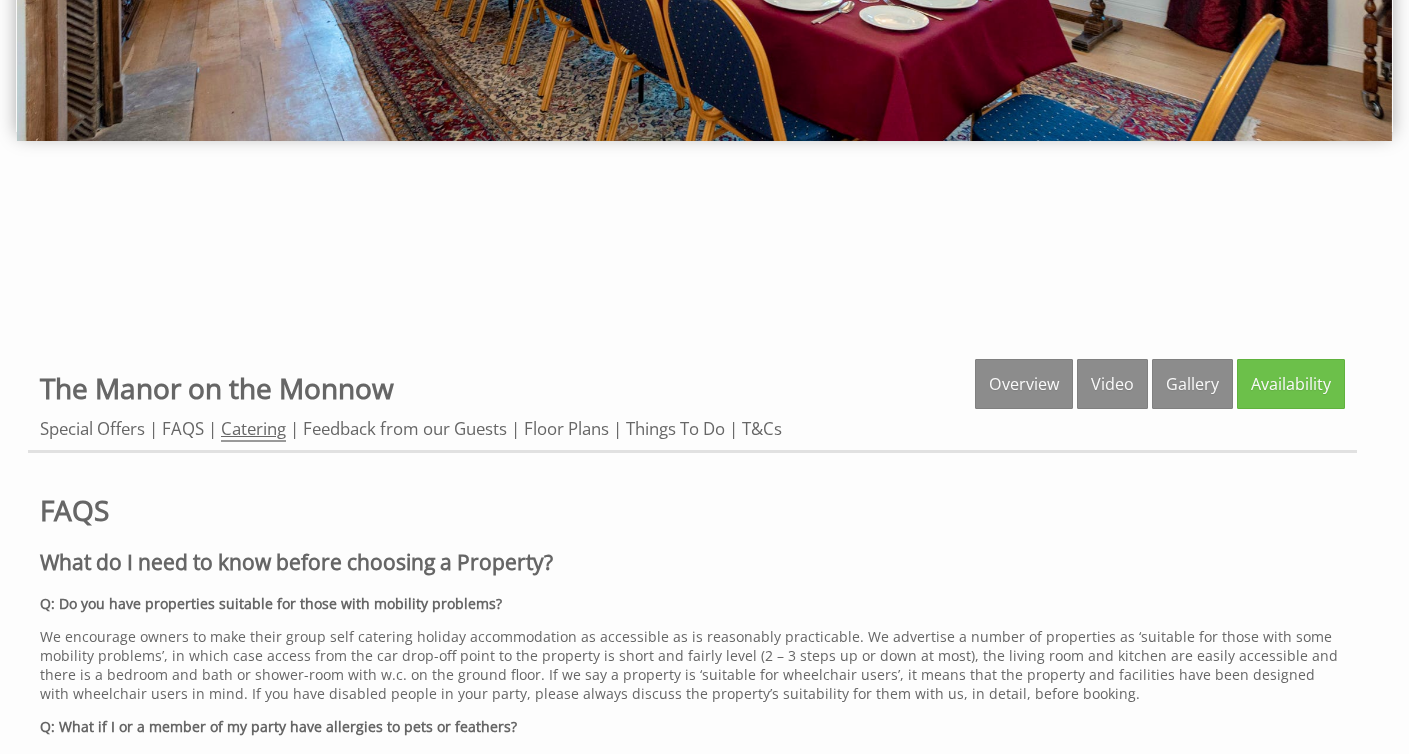 click on "Catering" at bounding box center [253, 429] 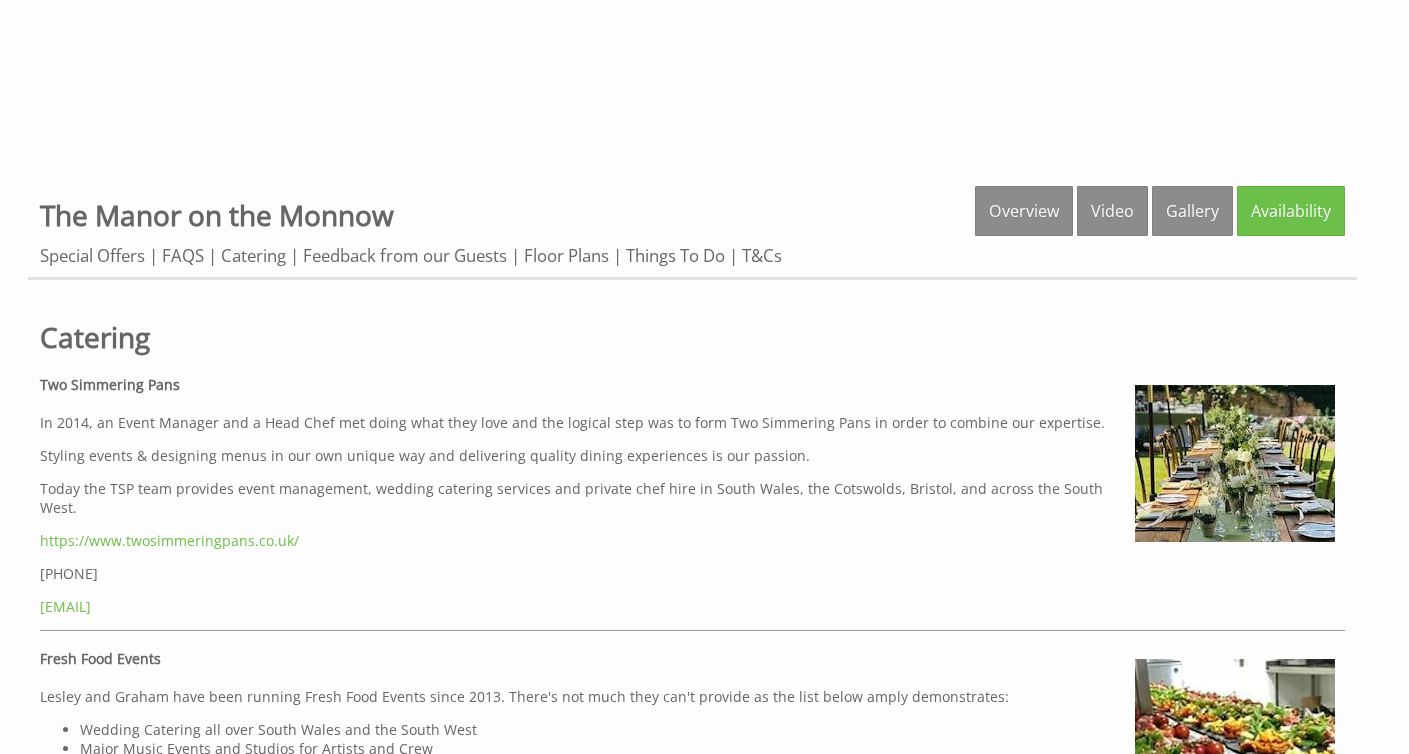 scroll, scrollTop: 640, scrollLeft: 0, axis: vertical 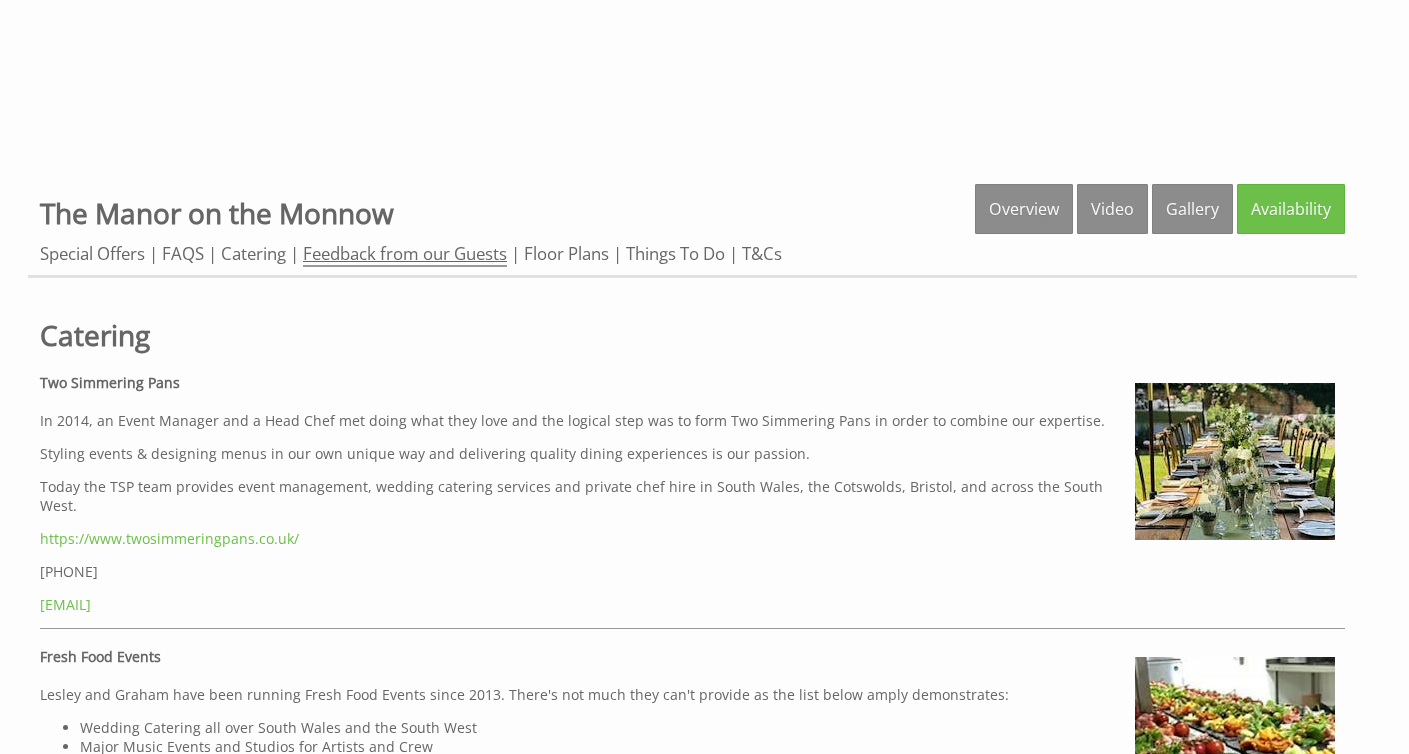 click on "Feedback from our Guests" at bounding box center (405, 254) 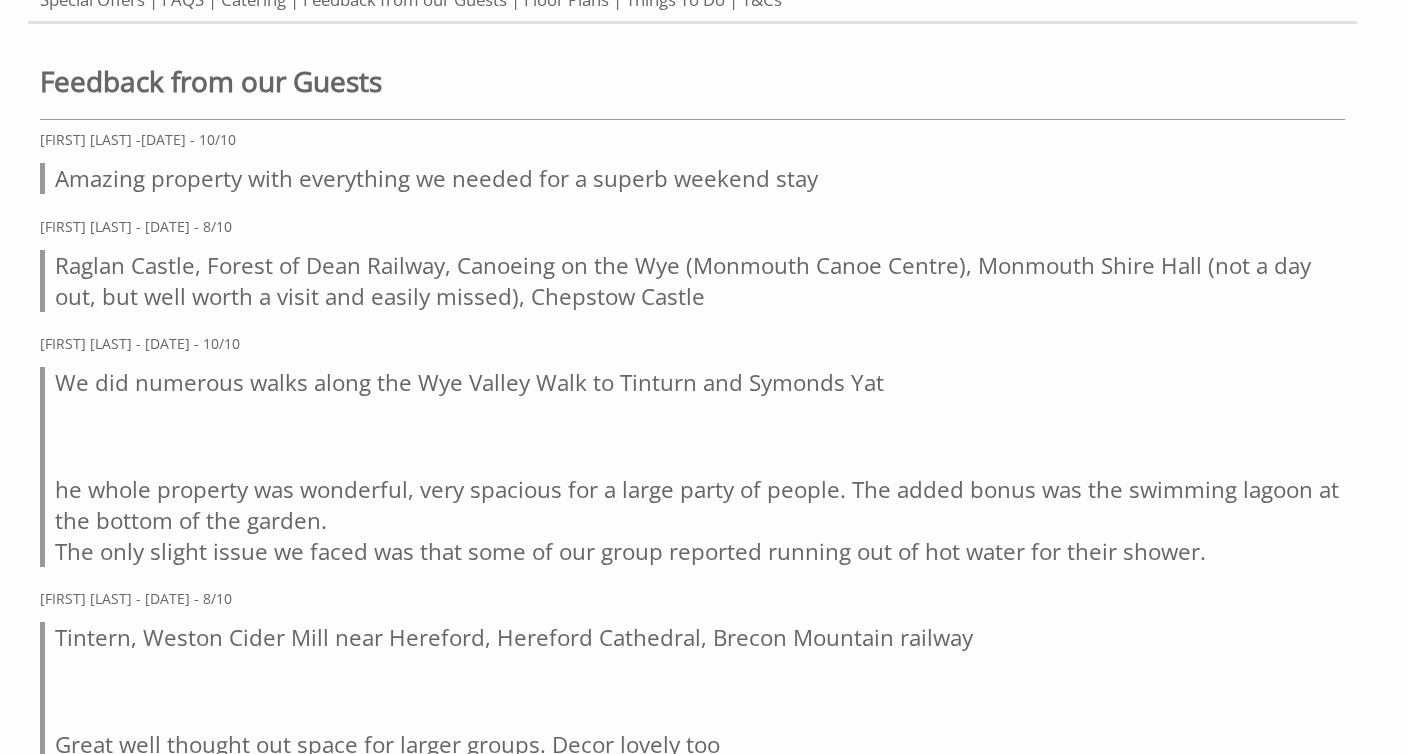 scroll, scrollTop: 764, scrollLeft: 0, axis: vertical 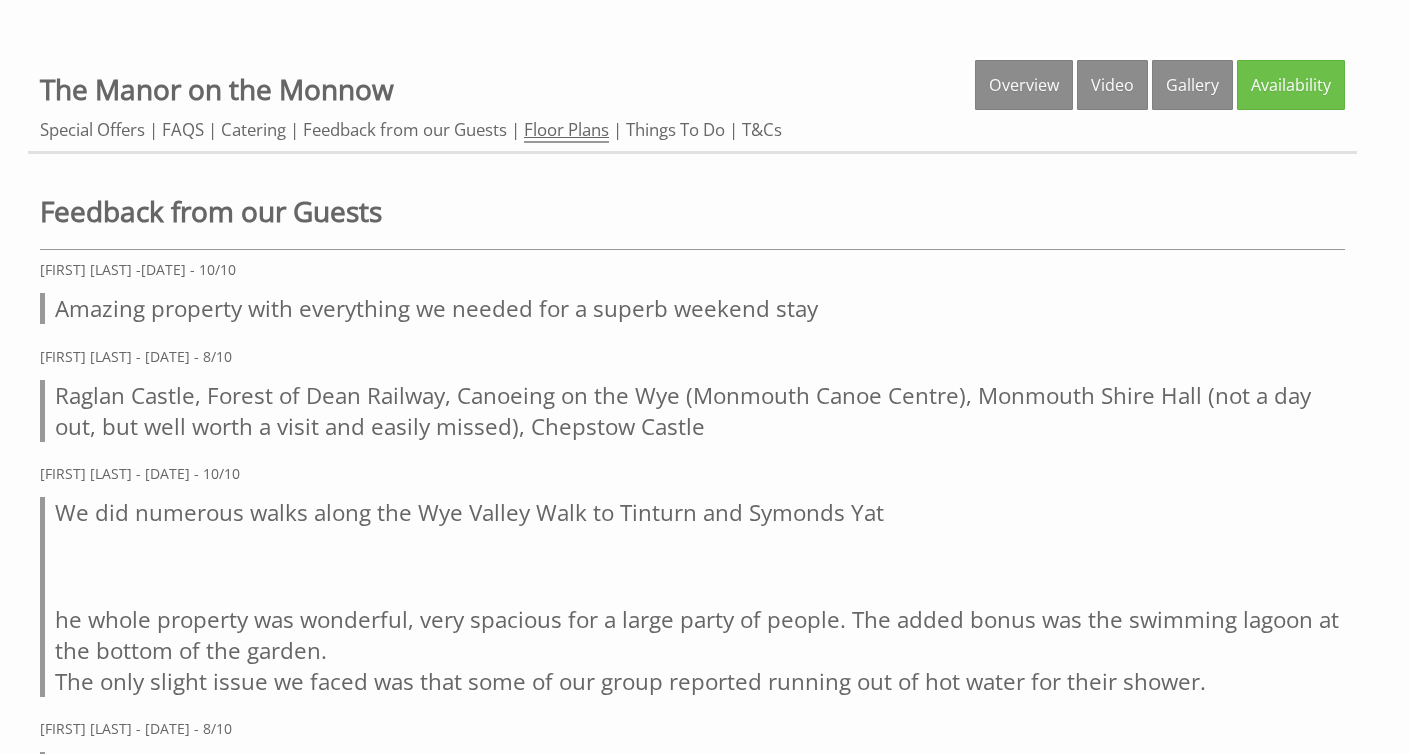 click on "Floor Plans" at bounding box center (566, 130) 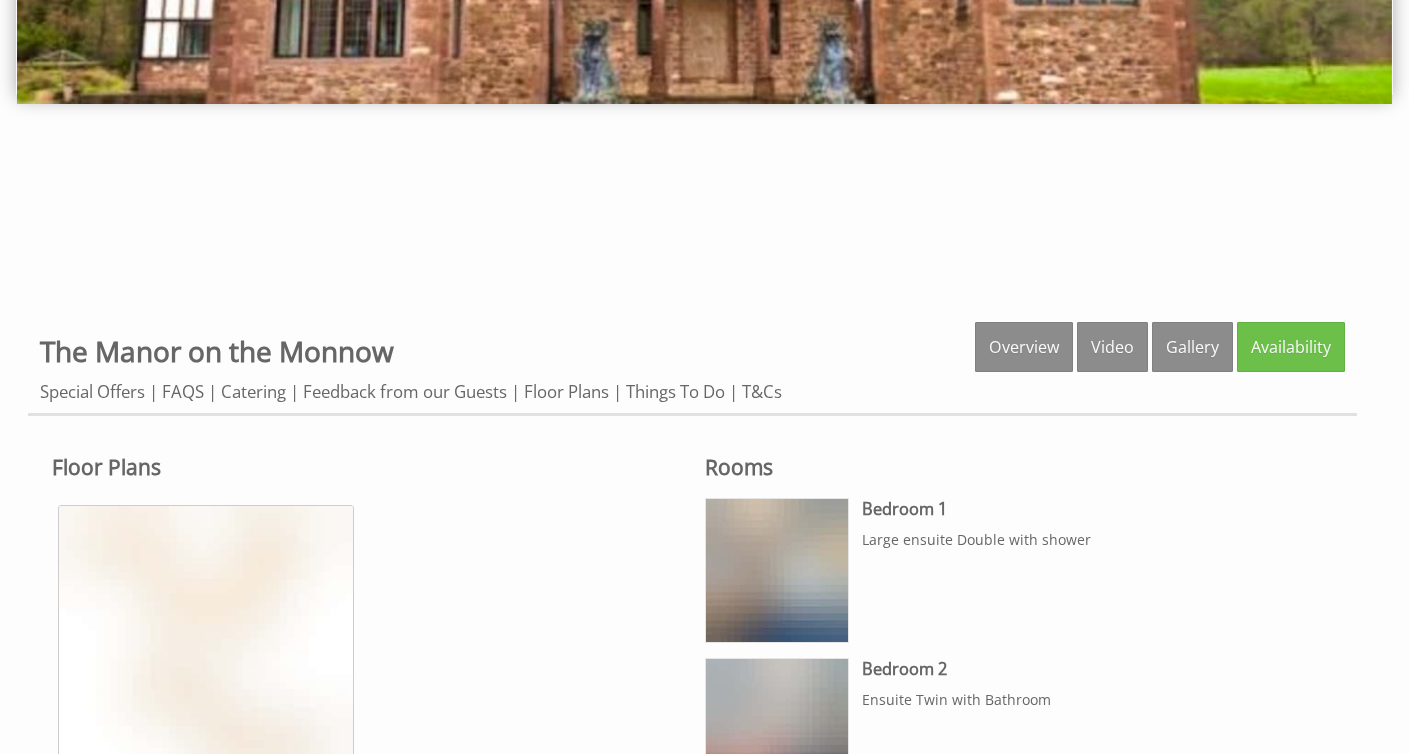 scroll, scrollTop: 805, scrollLeft: 0, axis: vertical 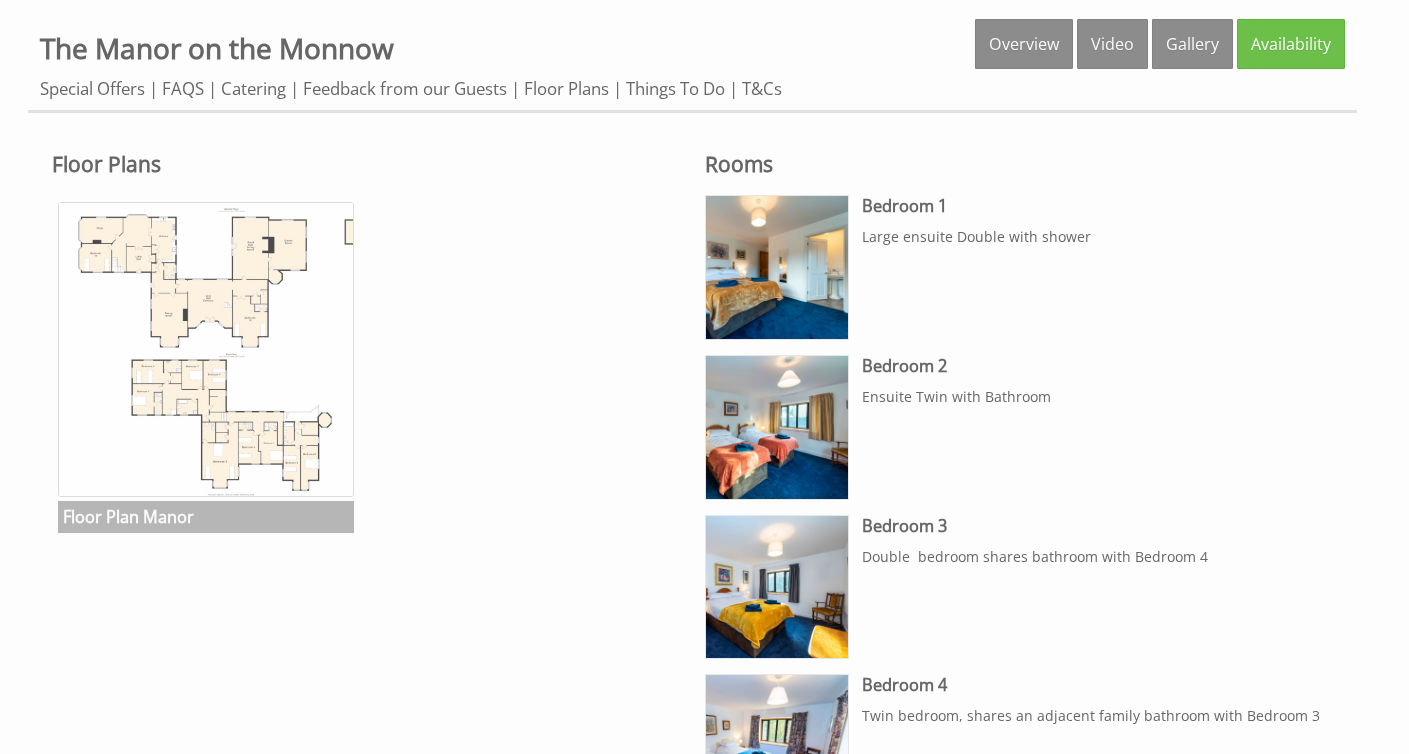 click at bounding box center (205, 349) 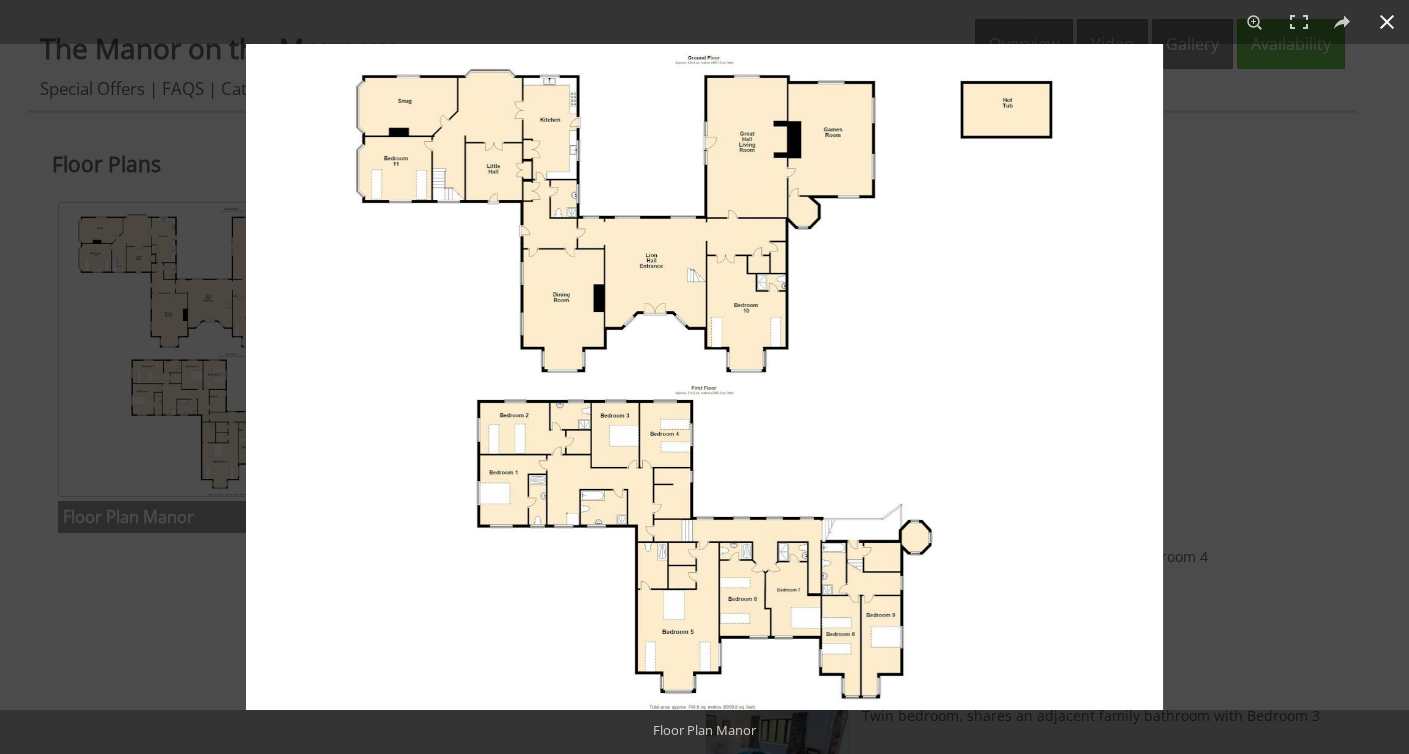 click at bounding box center [950, 421] 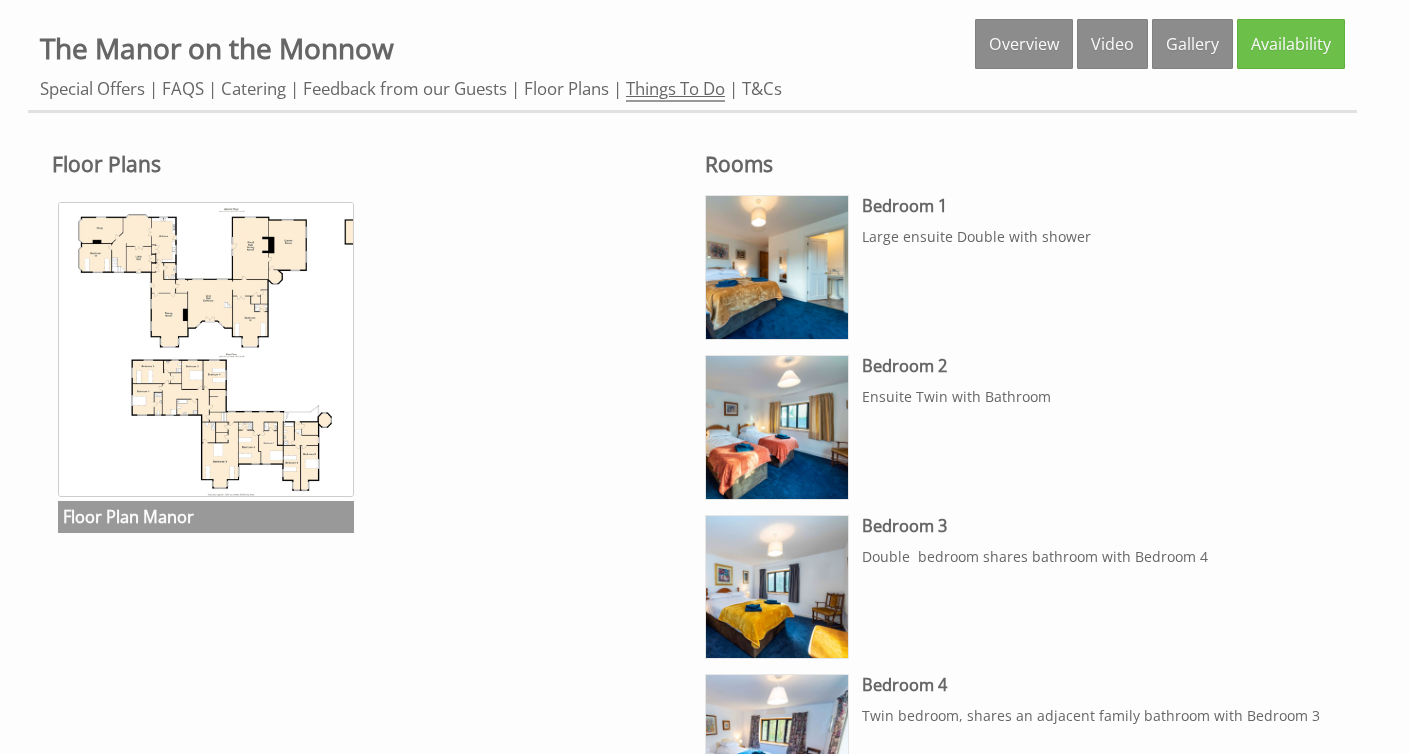 click on "Things To Do" at bounding box center [675, 89] 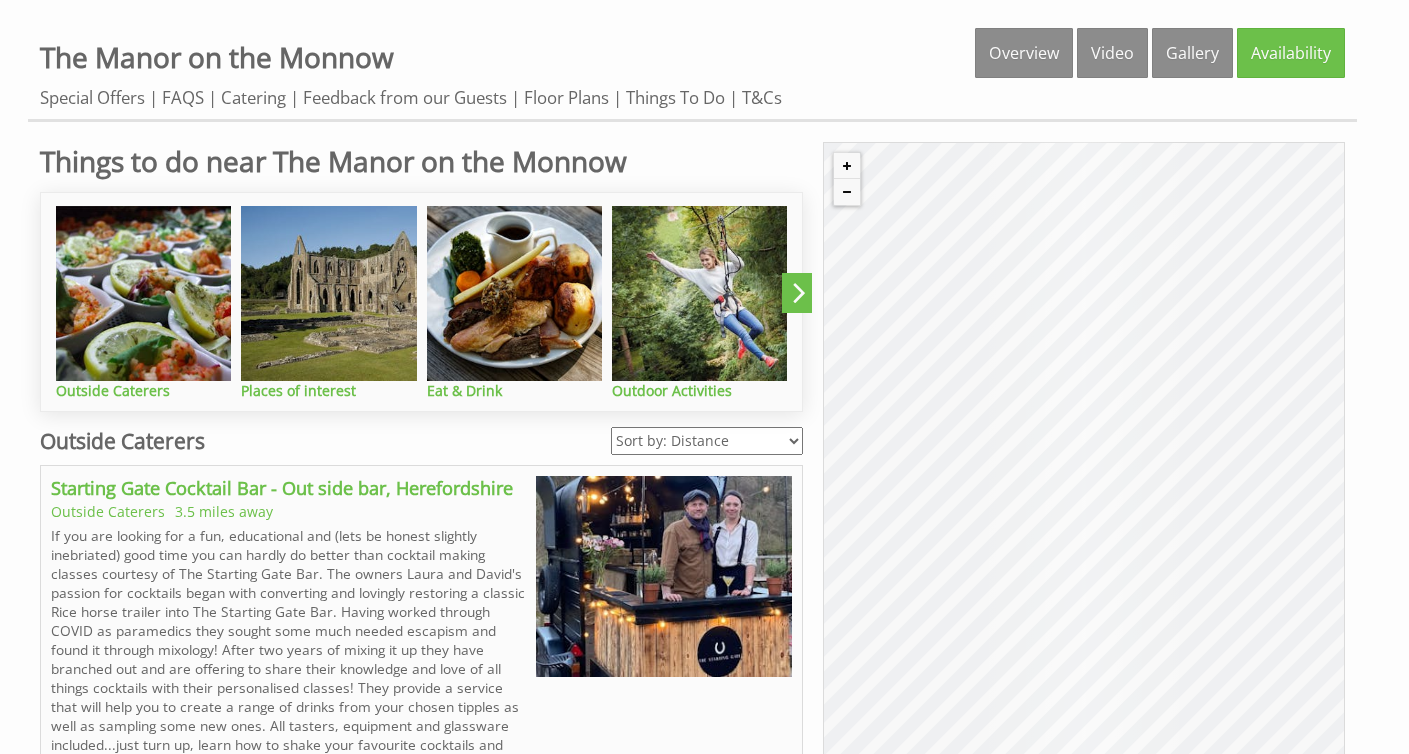 scroll, scrollTop: 790, scrollLeft: 0, axis: vertical 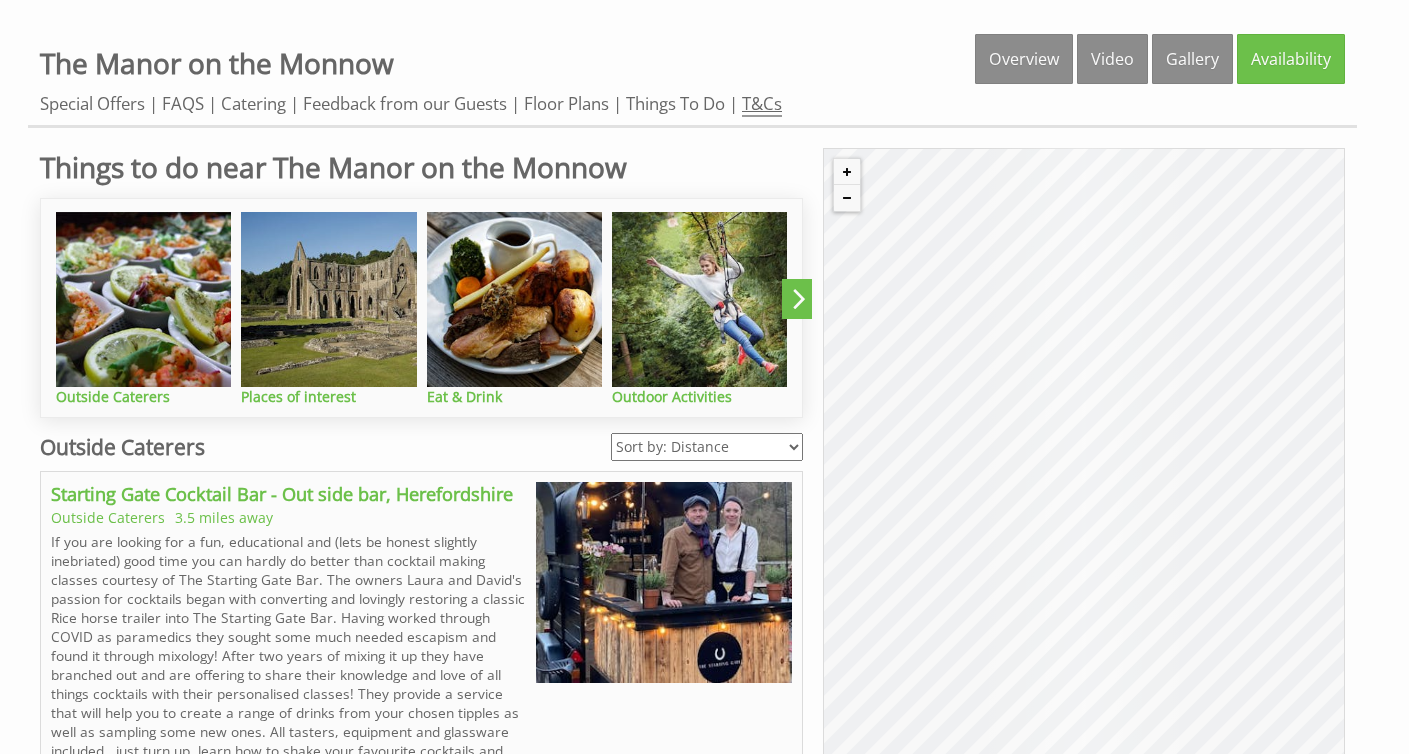 click on "T&Cs" at bounding box center (762, 104) 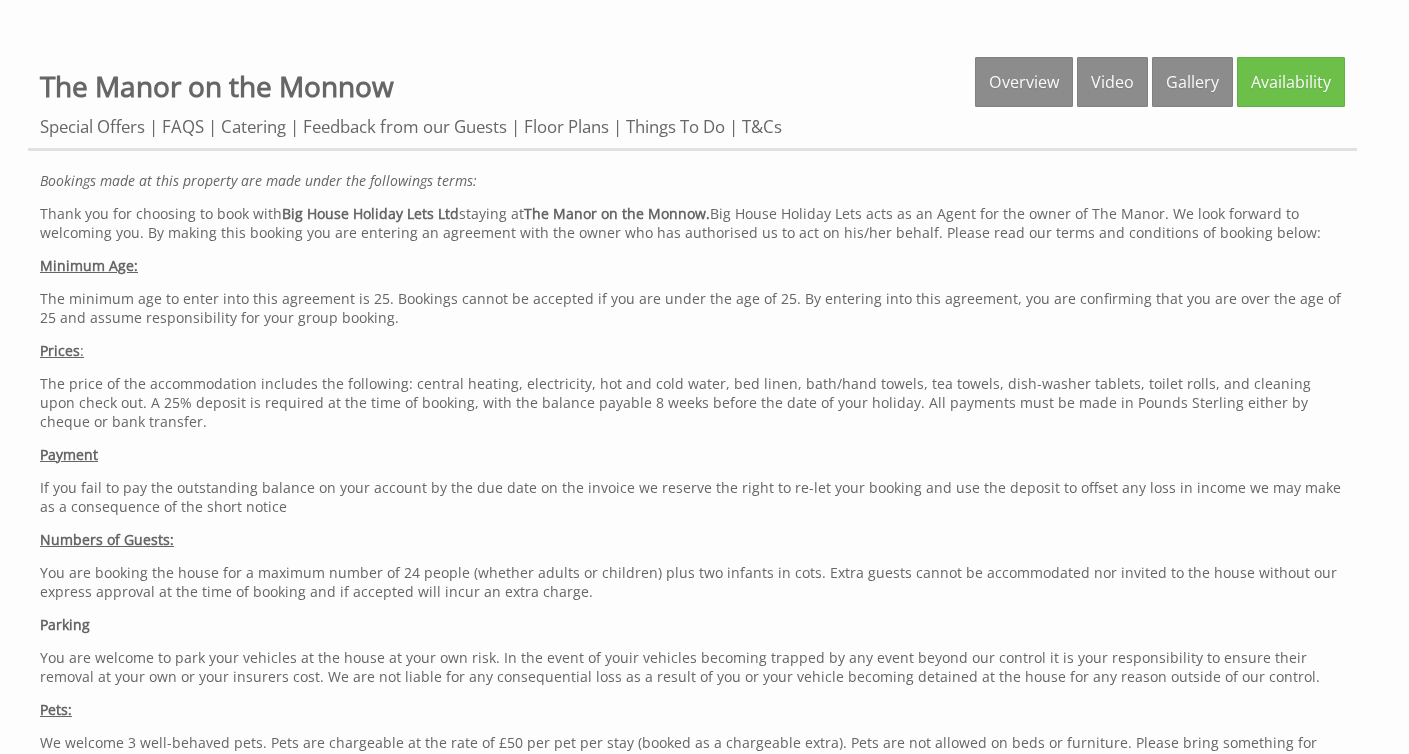 scroll, scrollTop: 308, scrollLeft: 0, axis: vertical 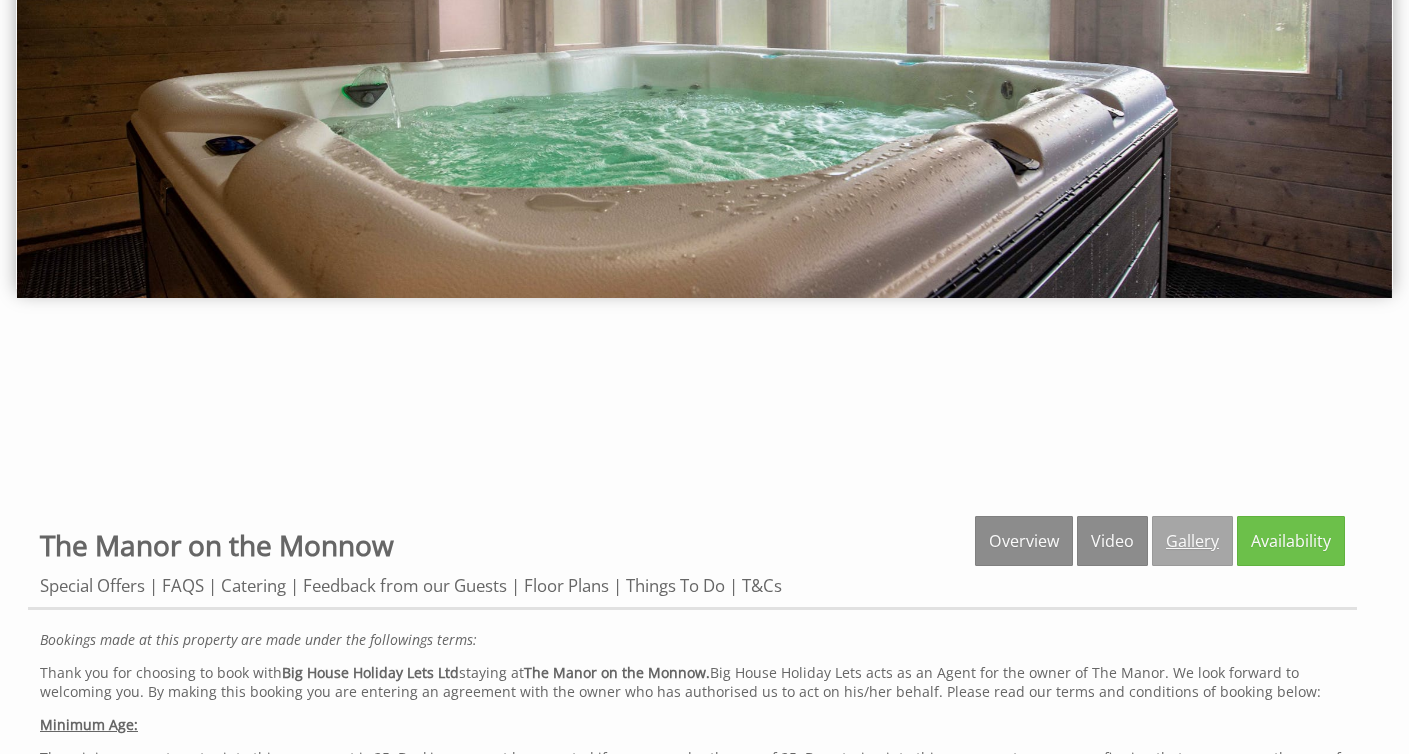 click on "Gallery" at bounding box center (1192, 541) 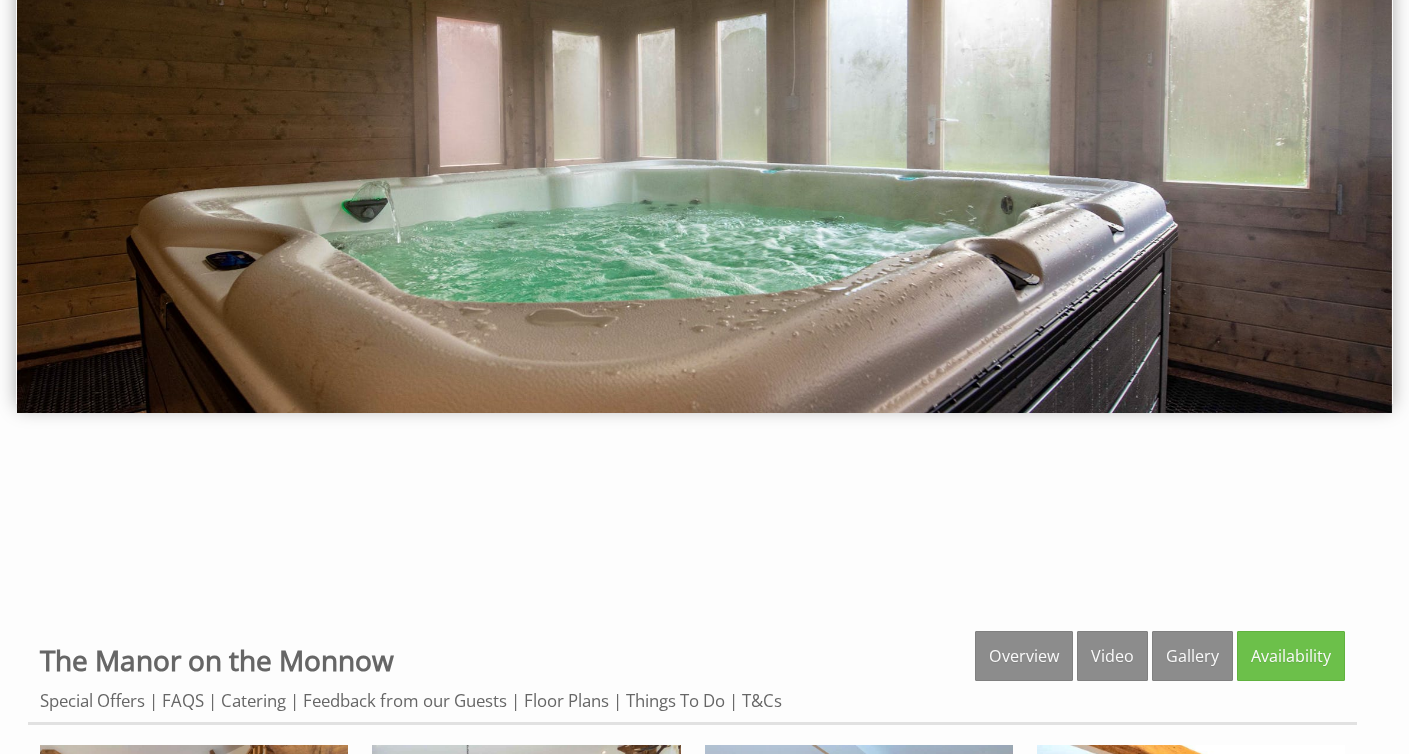 scroll, scrollTop: 0, scrollLeft: 0, axis: both 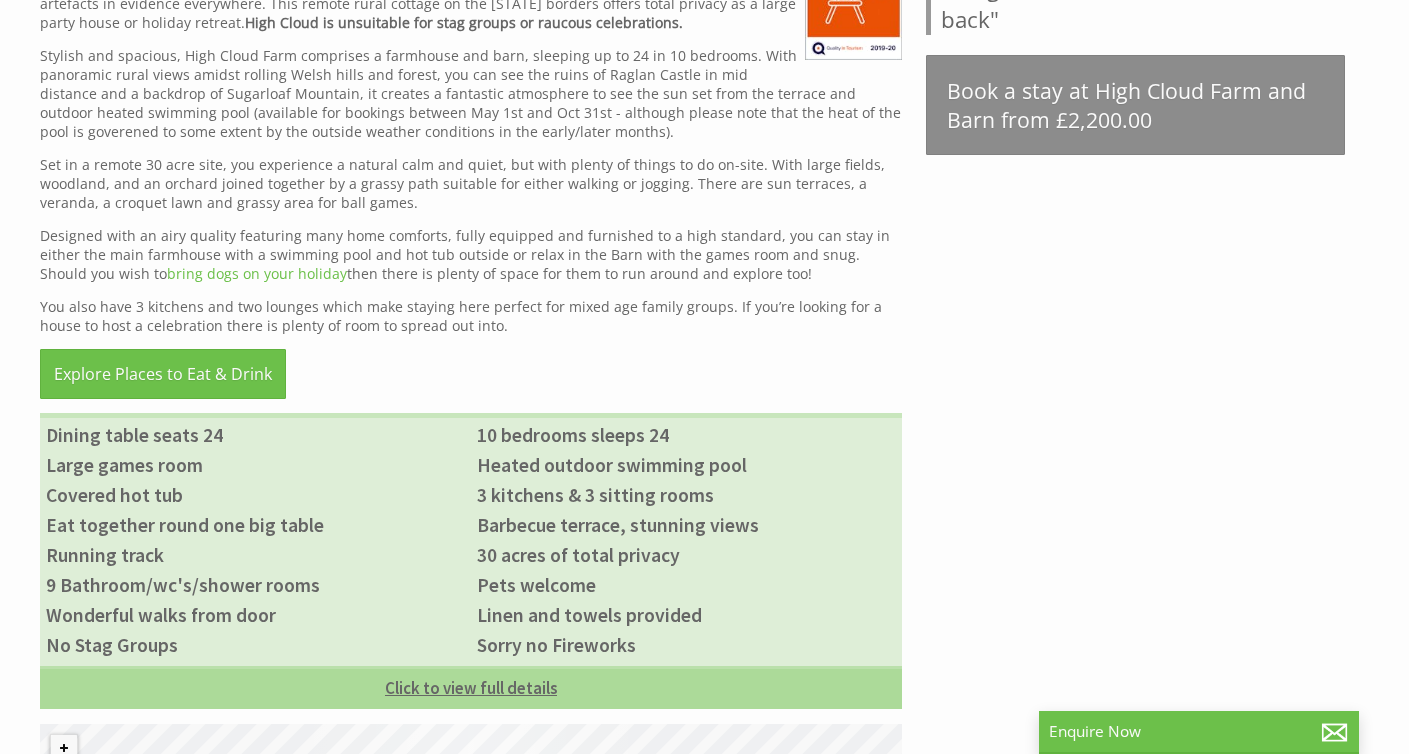 click on "Click to view full details" at bounding box center [471, 687] 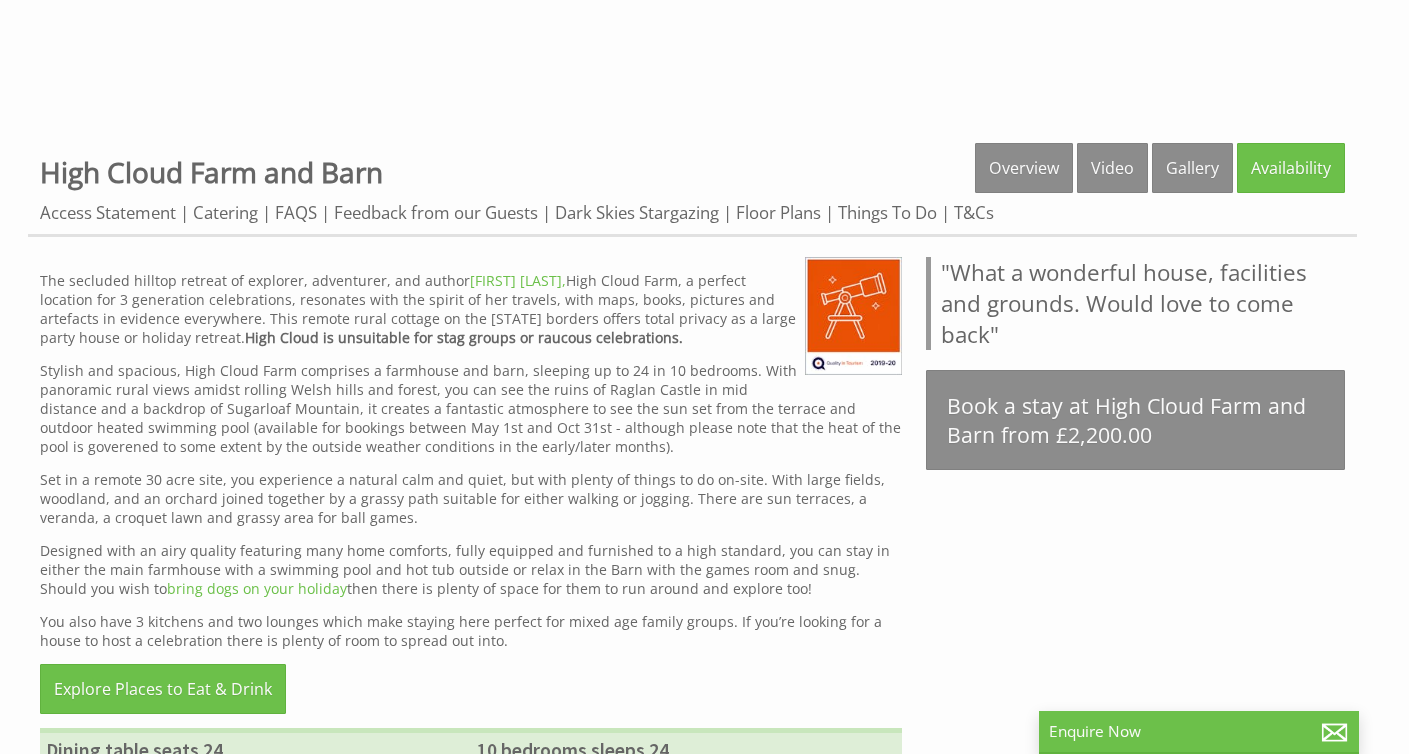 scroll, scrollTop: 689, scrollLeft: 0, axis: vertical 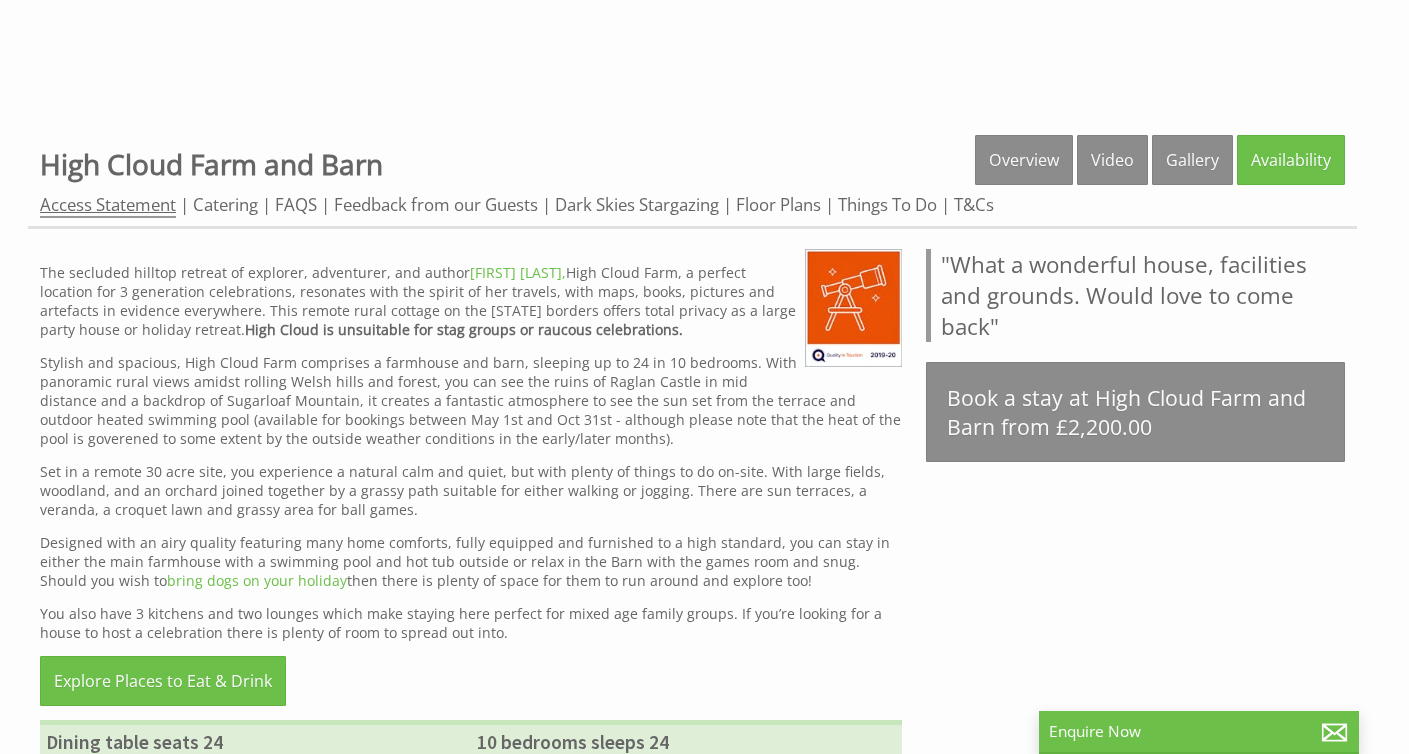 click on "Access Statement" at bounding box center [108, 205] 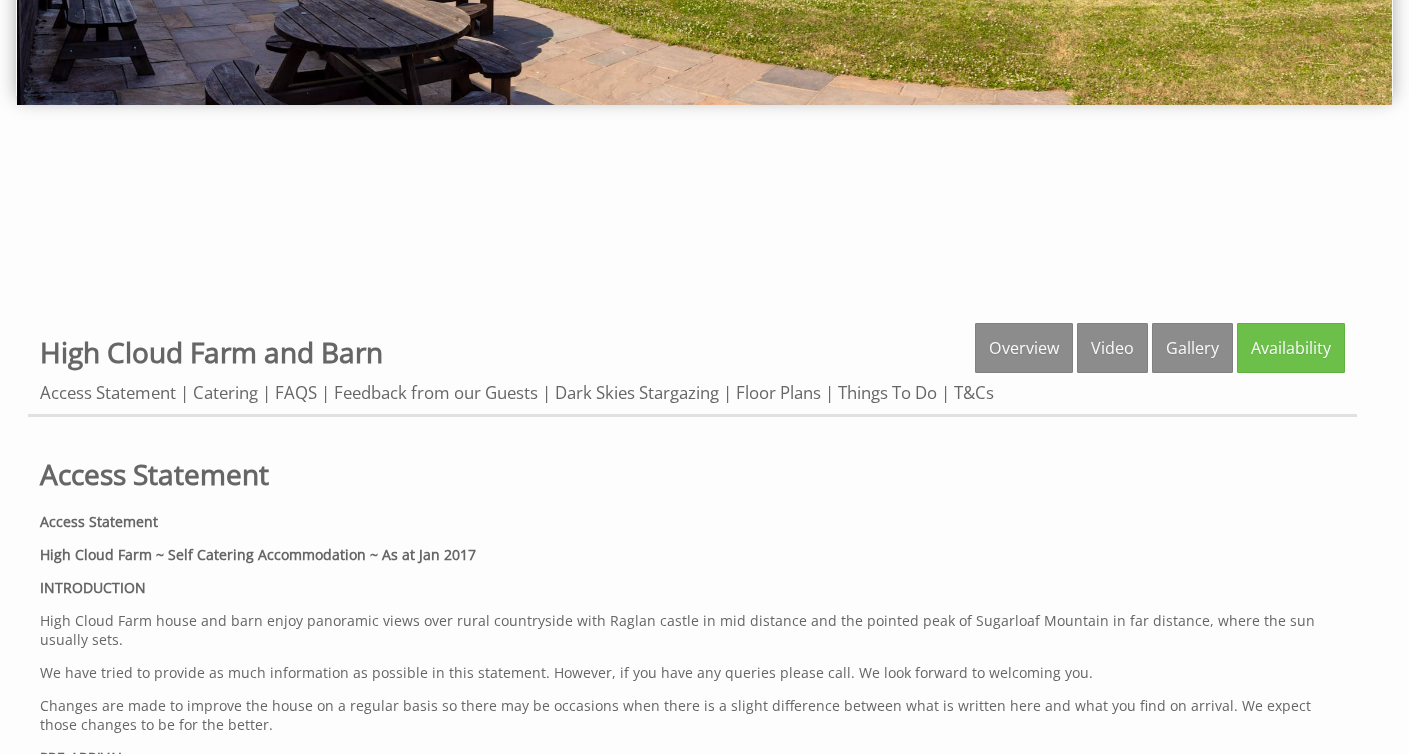 scroll, scrollTop: 509, scrollLeft: 0, axis: vertical 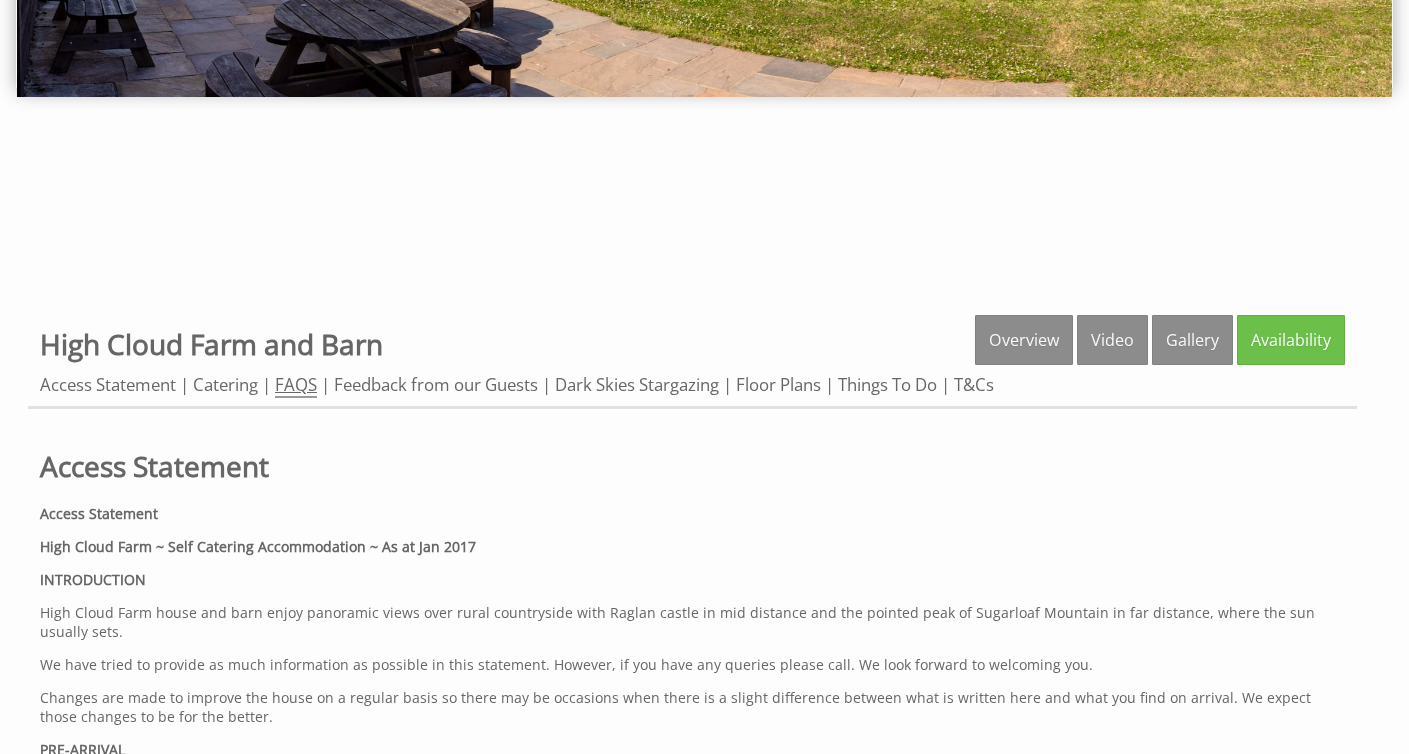 click on "FAQS" at bounding box center [296, 385] 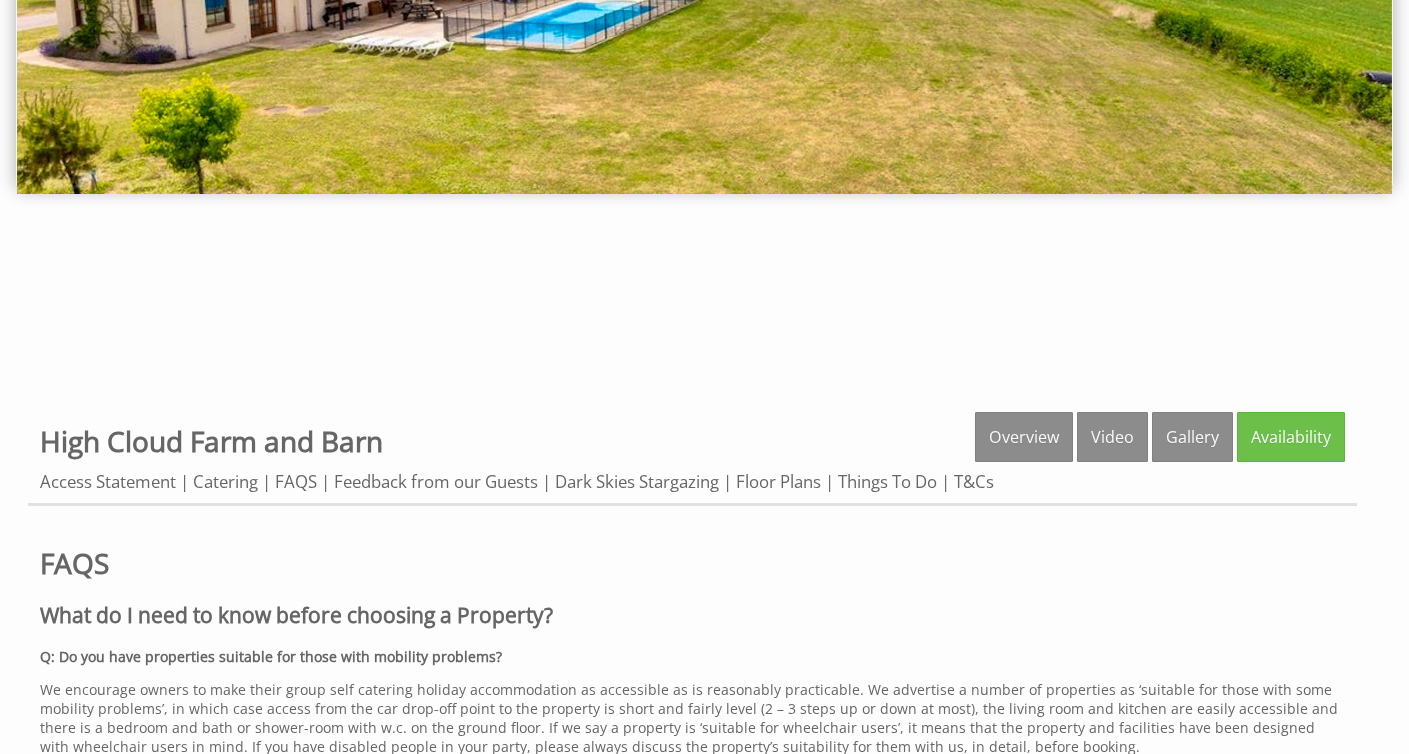 scroll, scrollTop: 514, scrollLeft: 0, axis: vertical 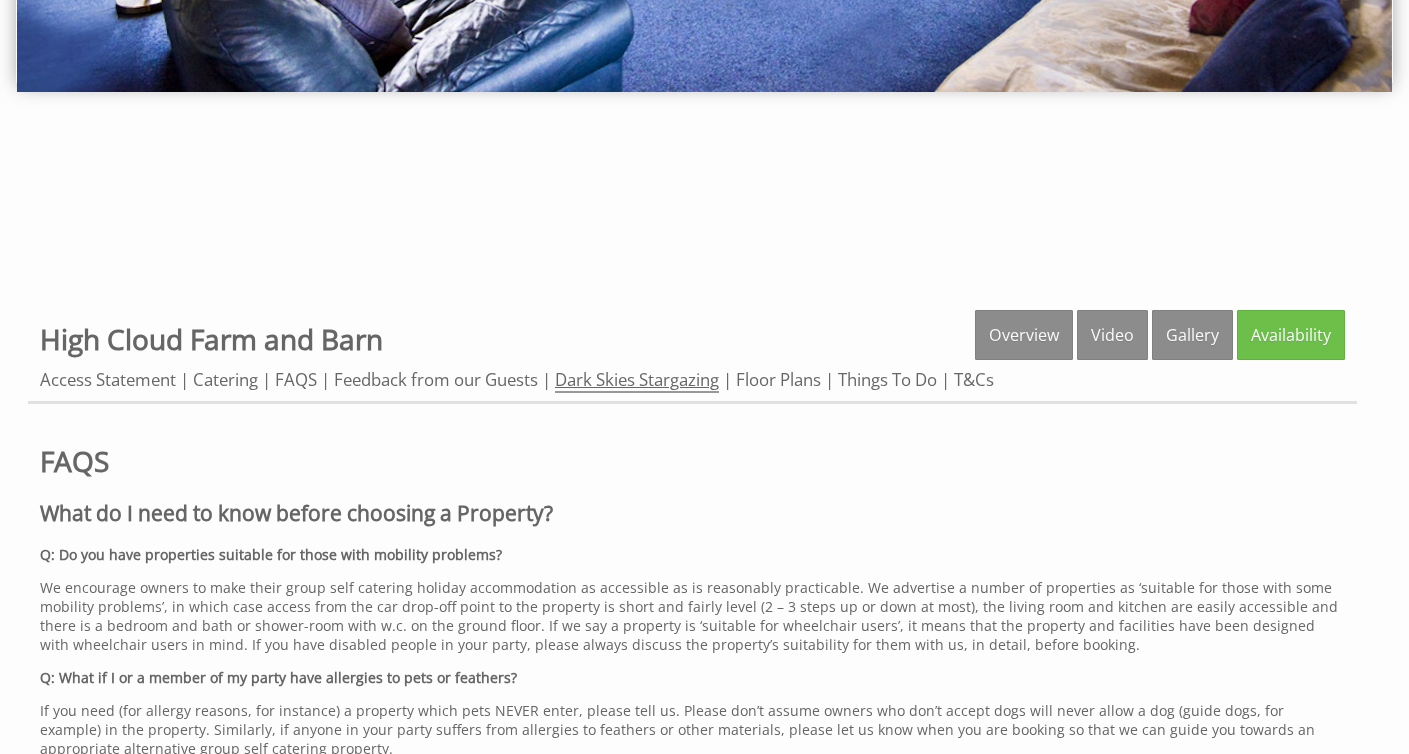click on "Dark Skies Stargazing" at bounding box center [637, 380] 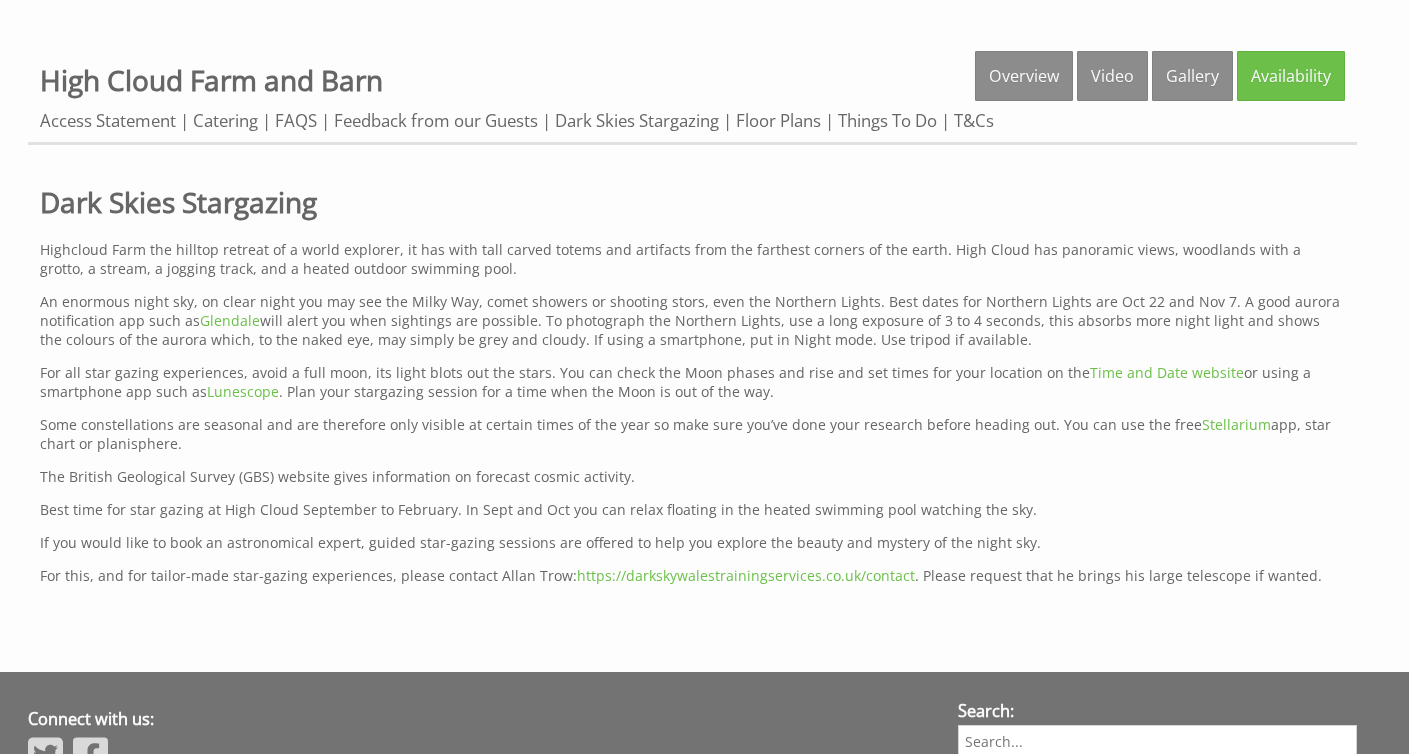 scroll, scrollTop: 777, scrollLeft: 0, axis: vertical 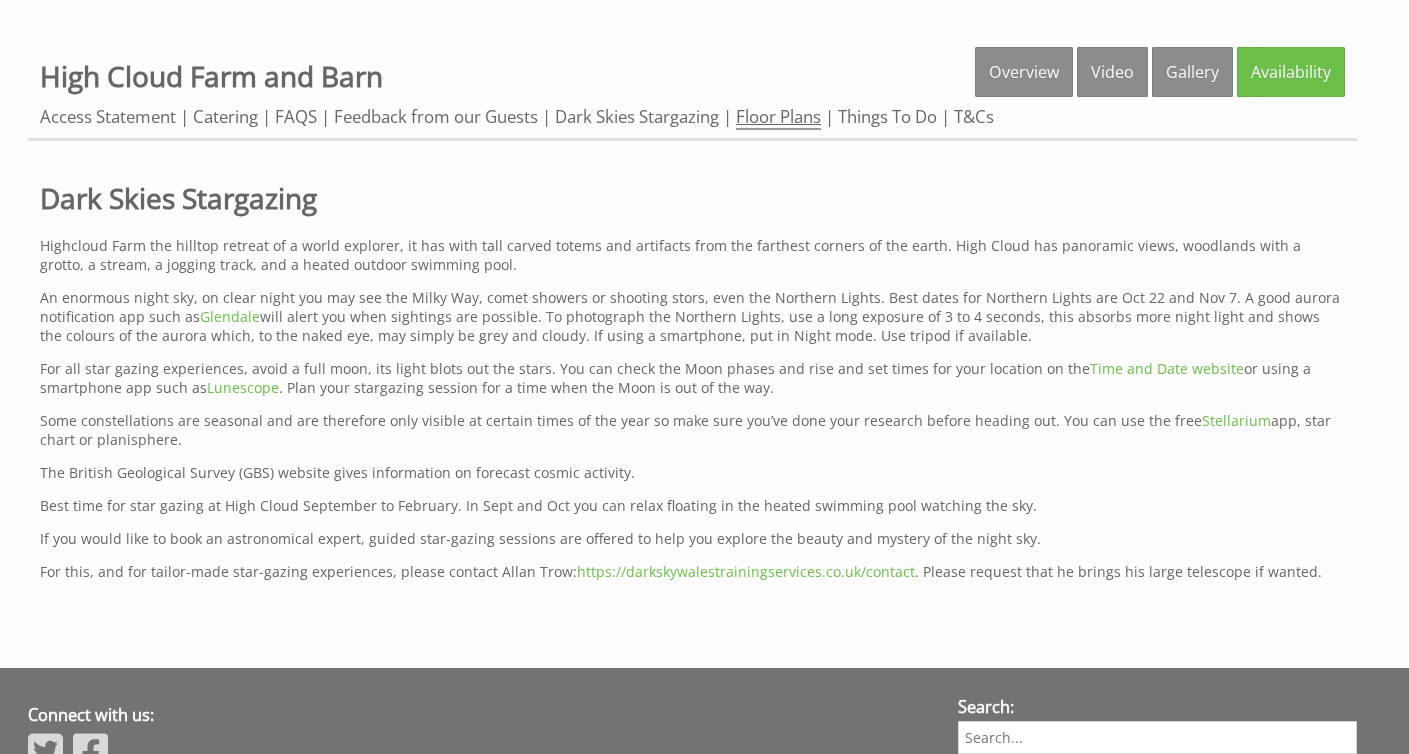 click on "Floor Plans" at bounding box center (778, 117) 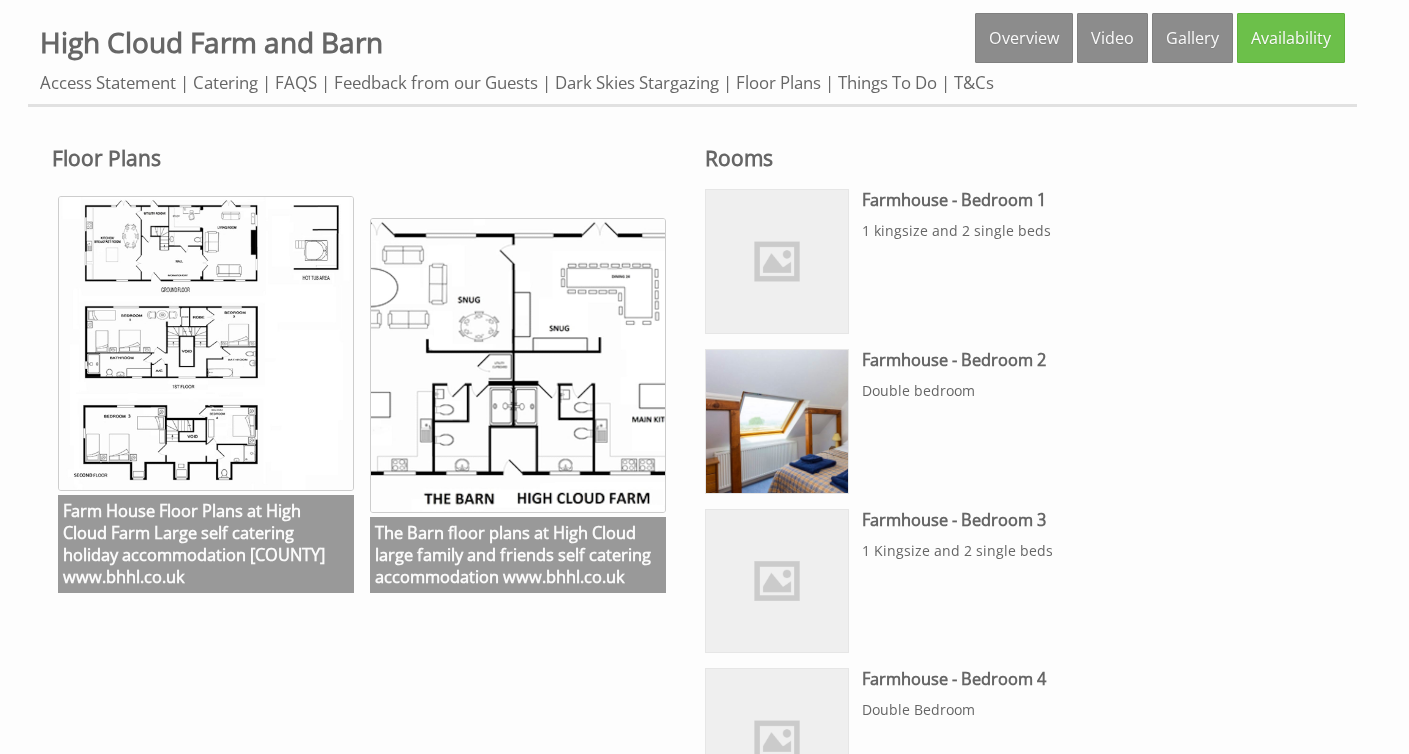 scroll, scrollTop: 813, scrollLeft: 0, axis: vertical 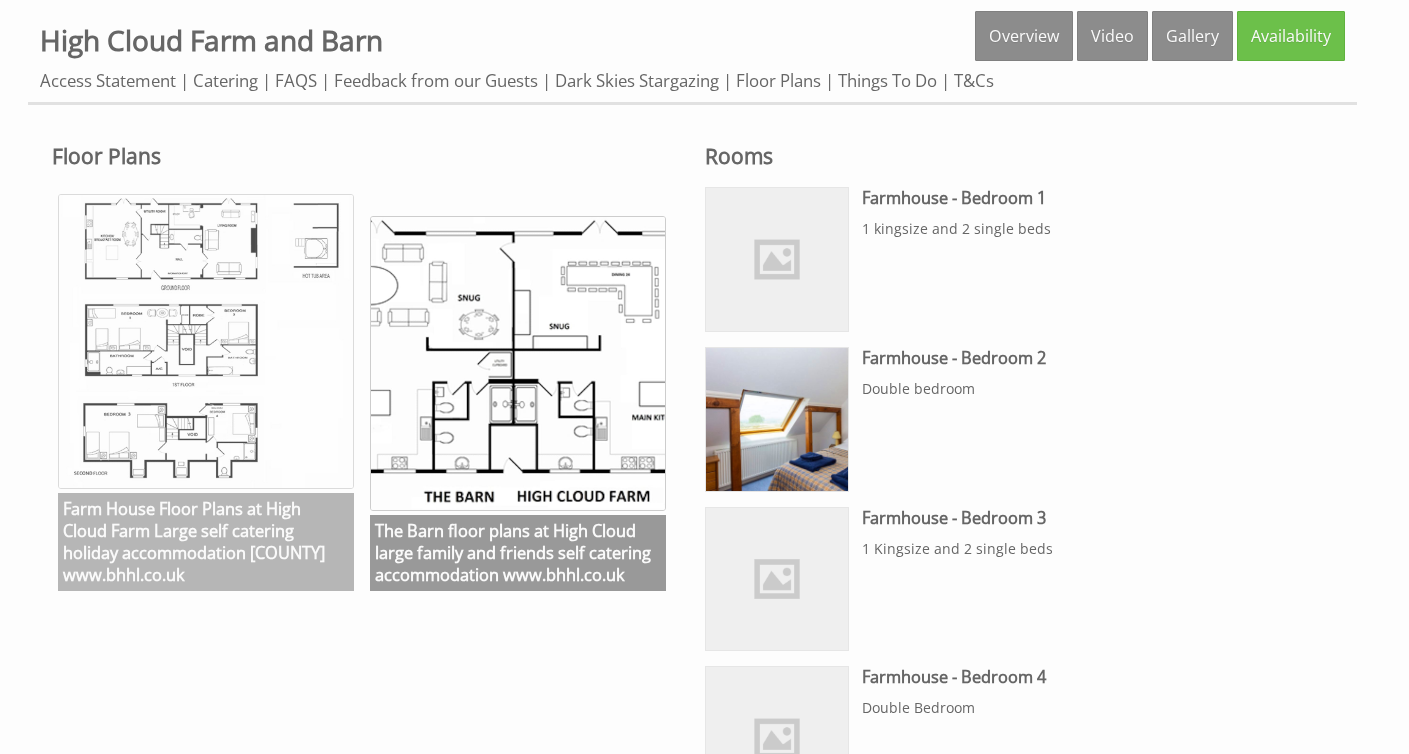 click at bounding box center (205, 341) 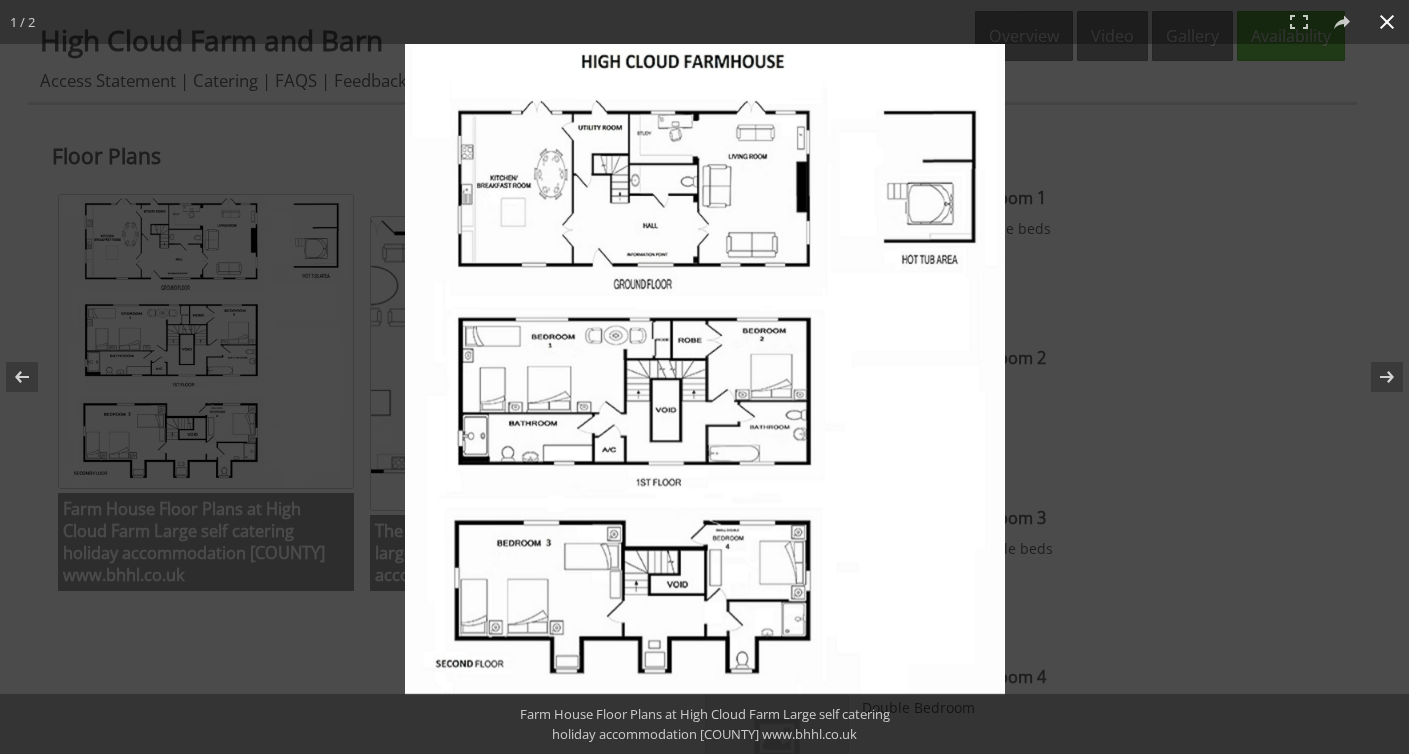 click at bounding box center [704, 377] 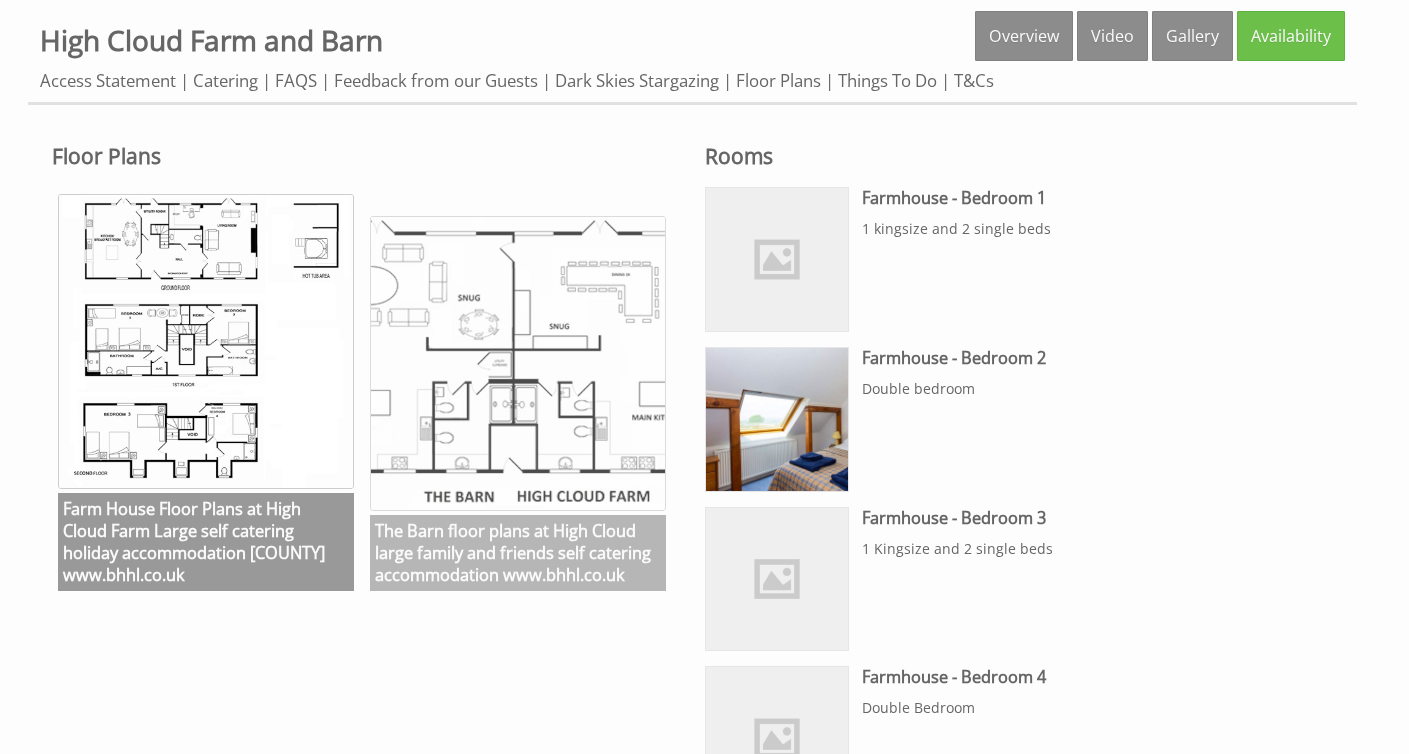 click at bounding box center [517, 363] 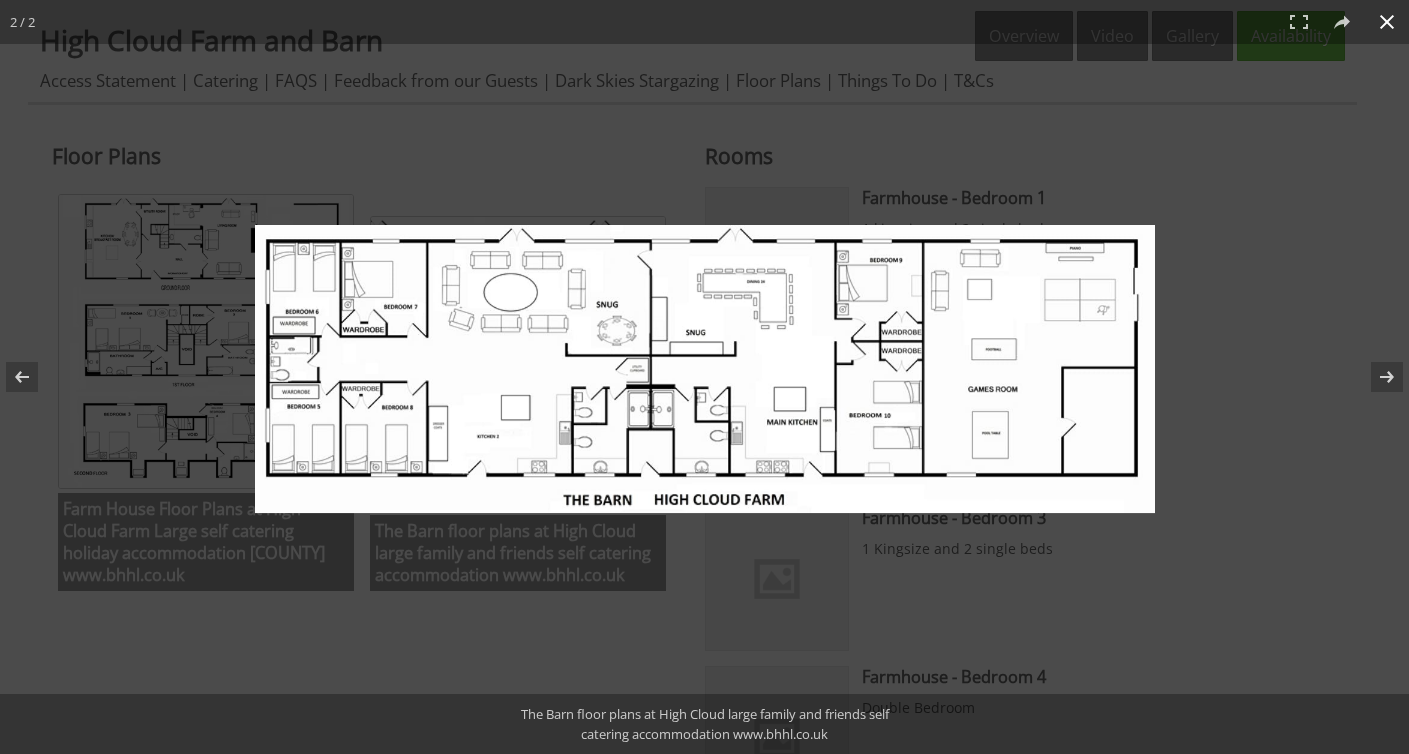 click at bounding box center [705, 466] 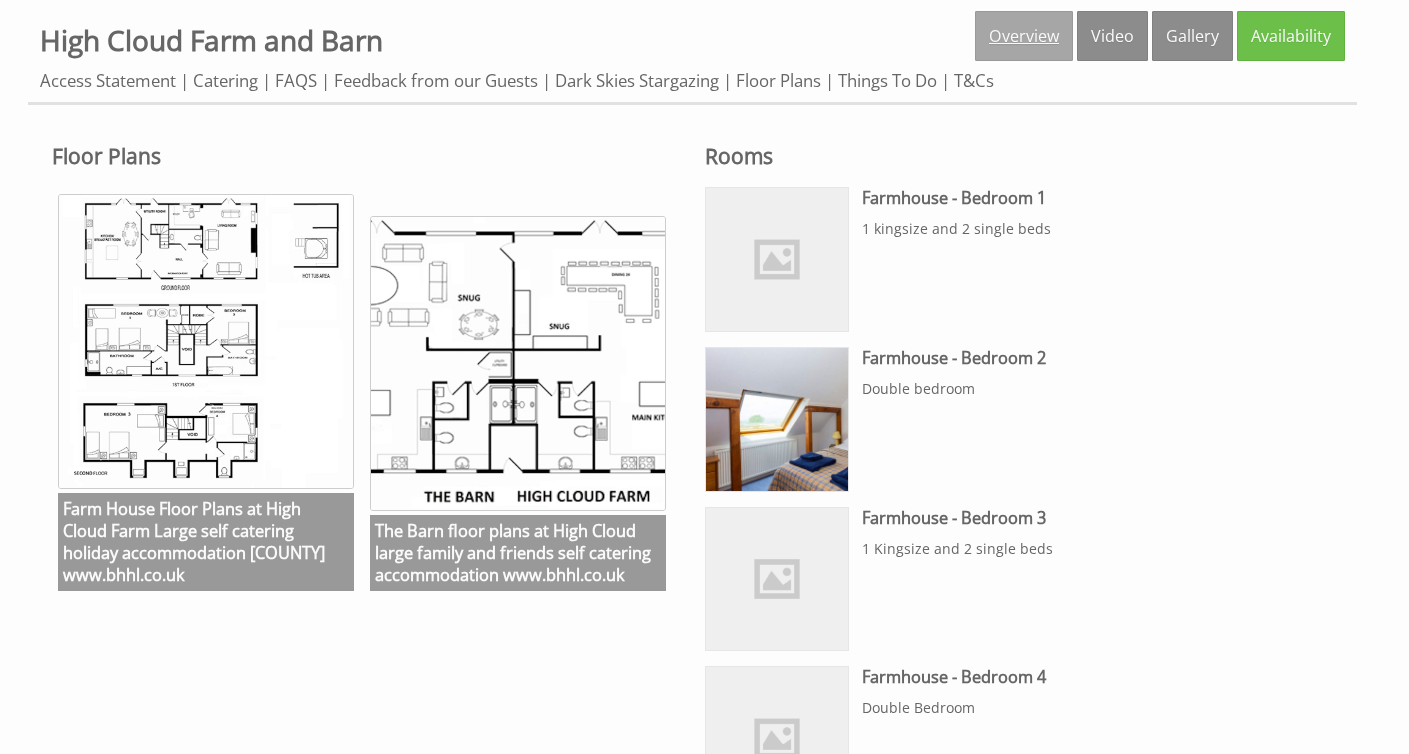 click on "Overview" at bounding box center (1024, 36) 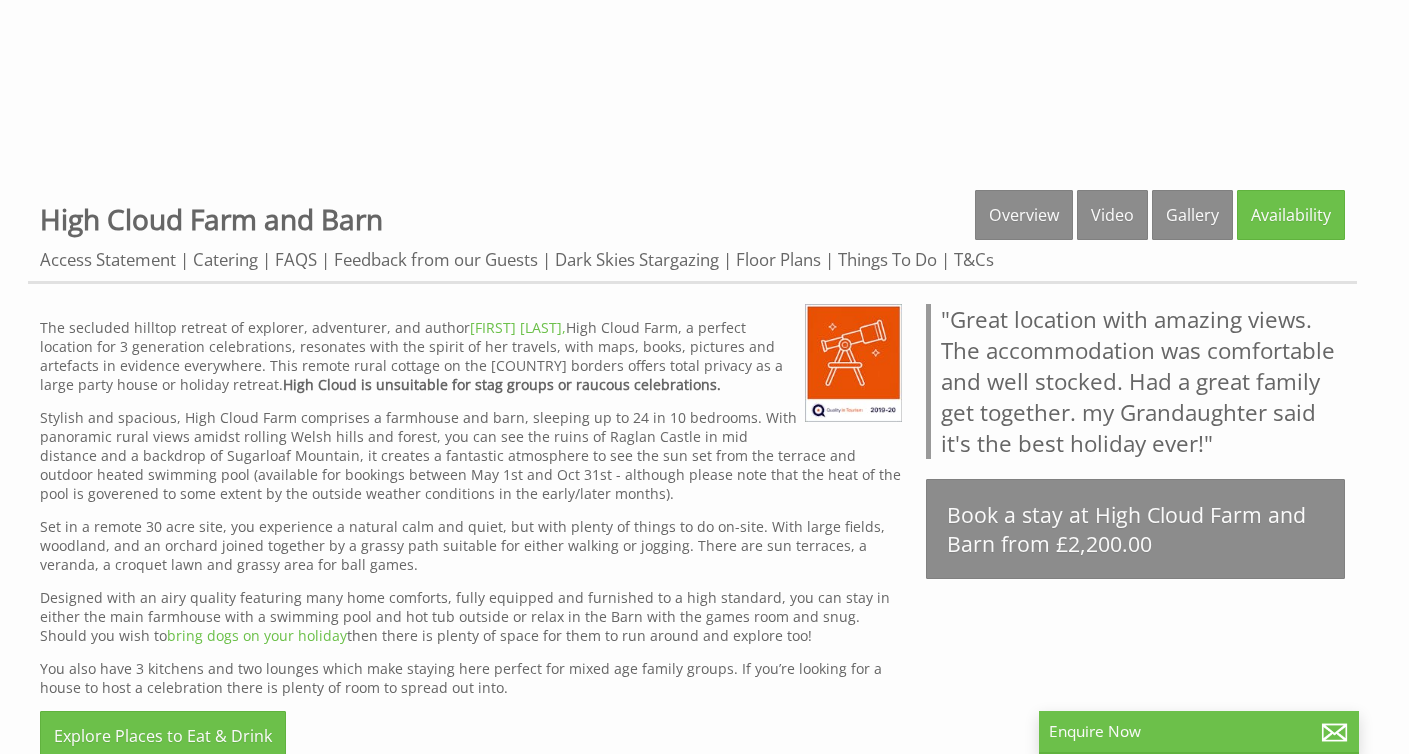 scroll, scrollTop: 711, scrollLeft: 0, axis: vertical 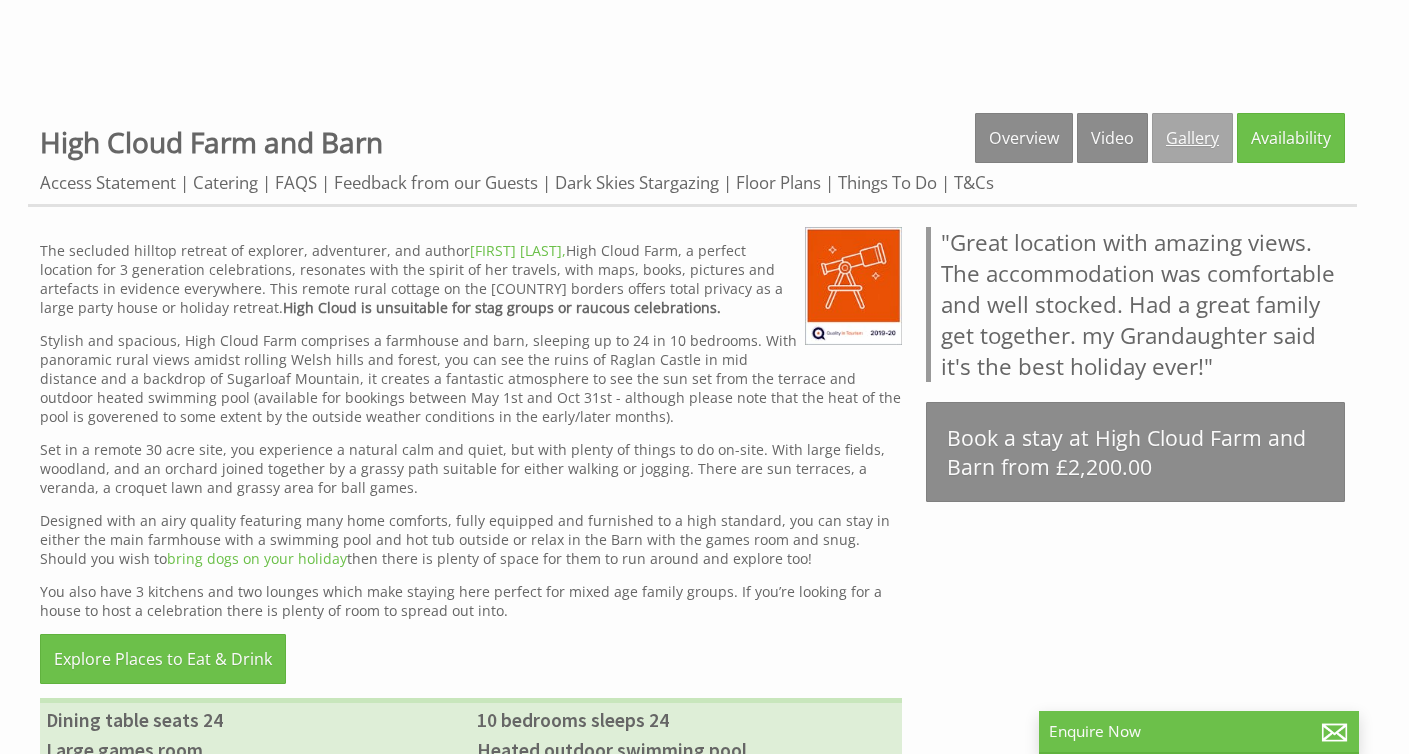 click on "Gallery" at bounding box center [1192, 138] 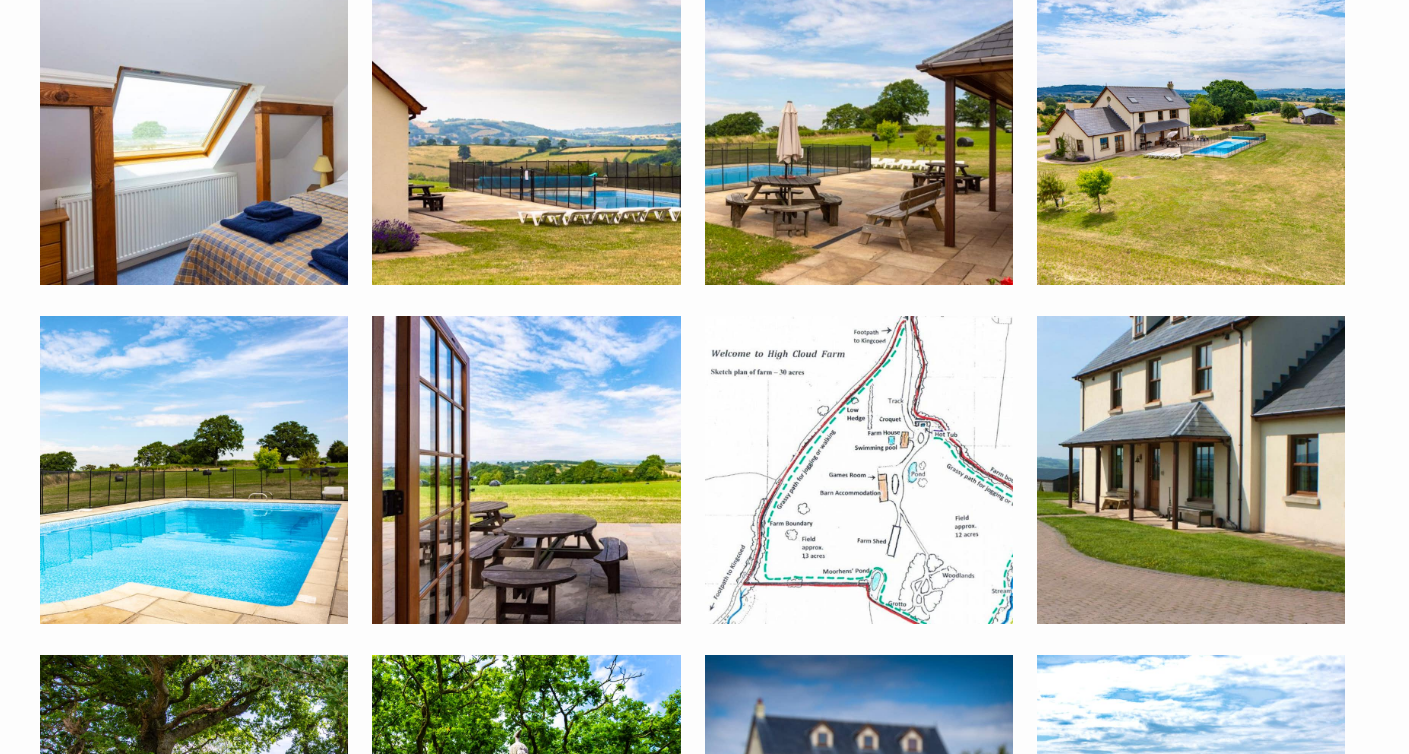 scroll, scrollTop: 4012, scrollLeft: 0, axis: vertical 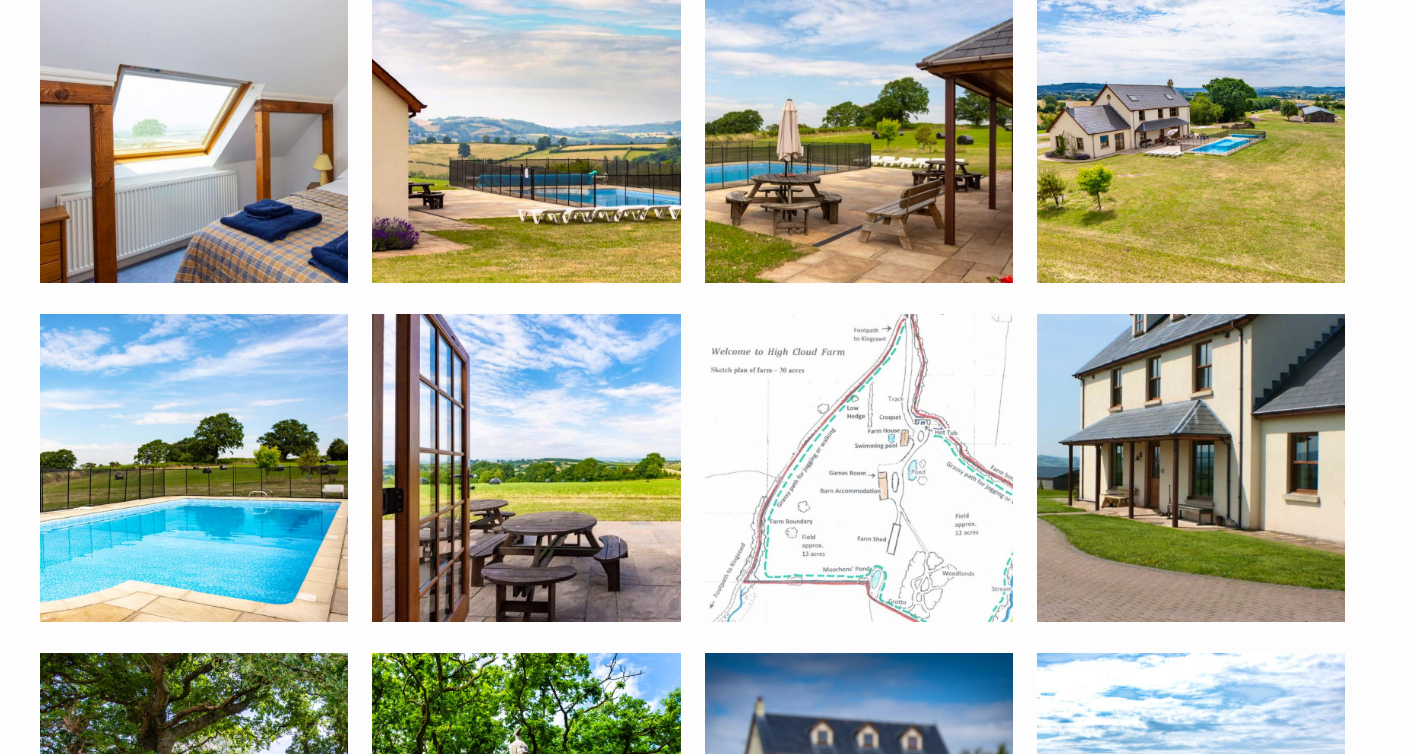 click at bounding box center (859, 468) 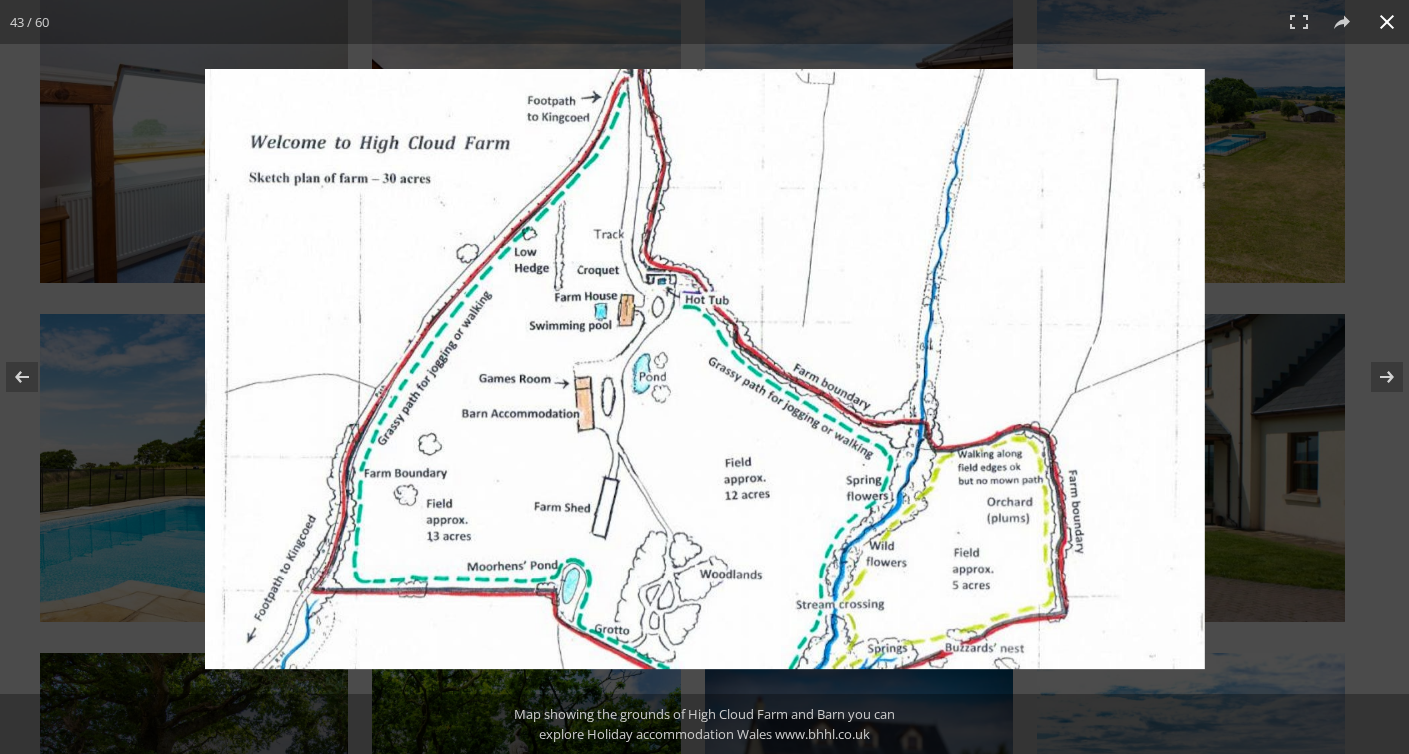 click at bounding box center (1387, 22) 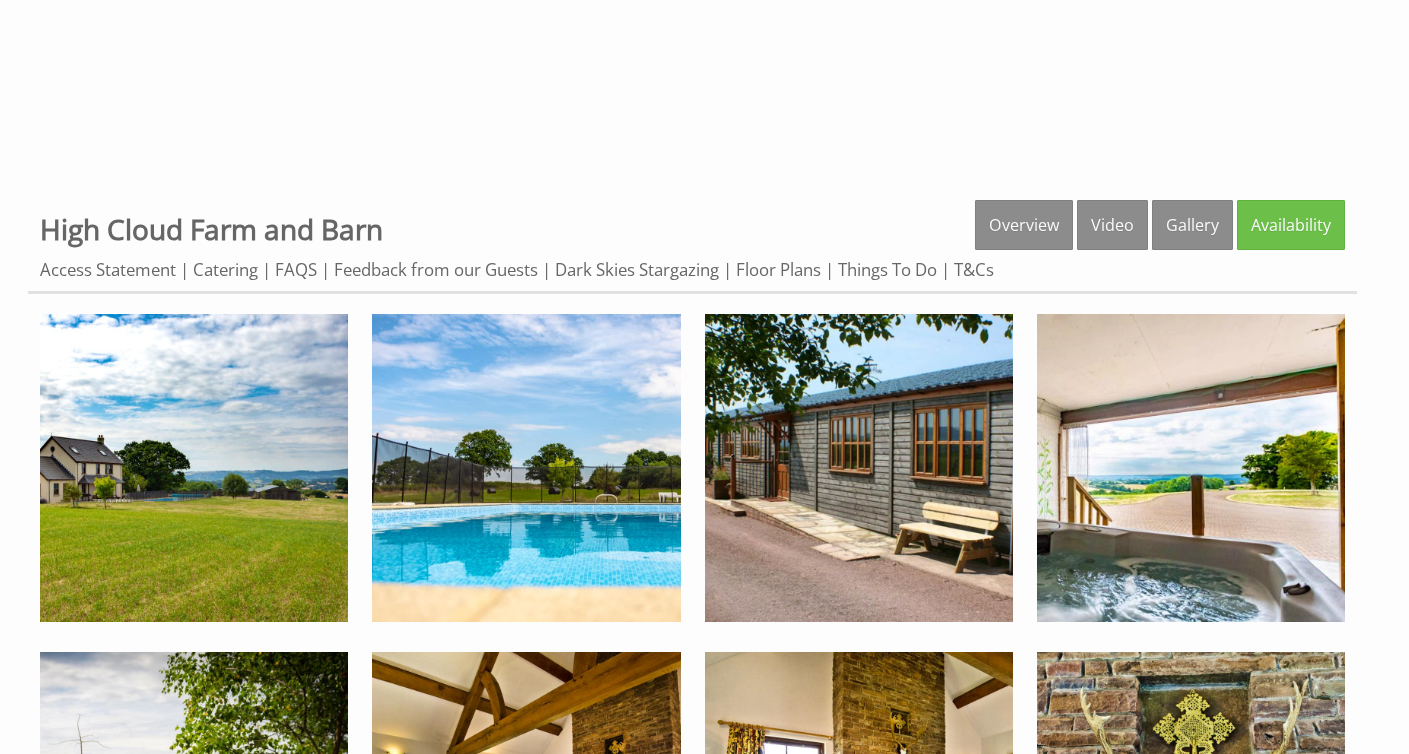 scroll, scrollTop: 628, scrollLeft: 0, axis: vertical 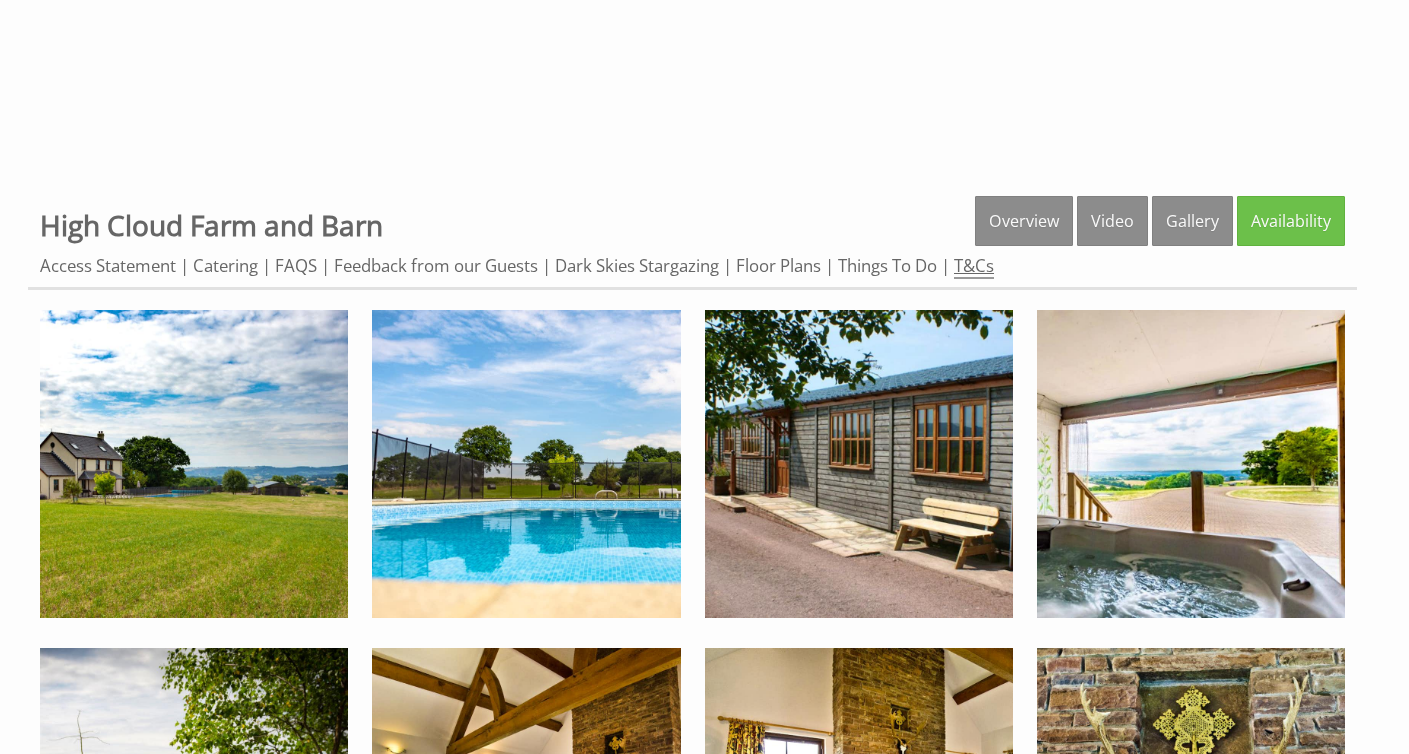 click on "T&Cs" at bounding box center (974, 266) 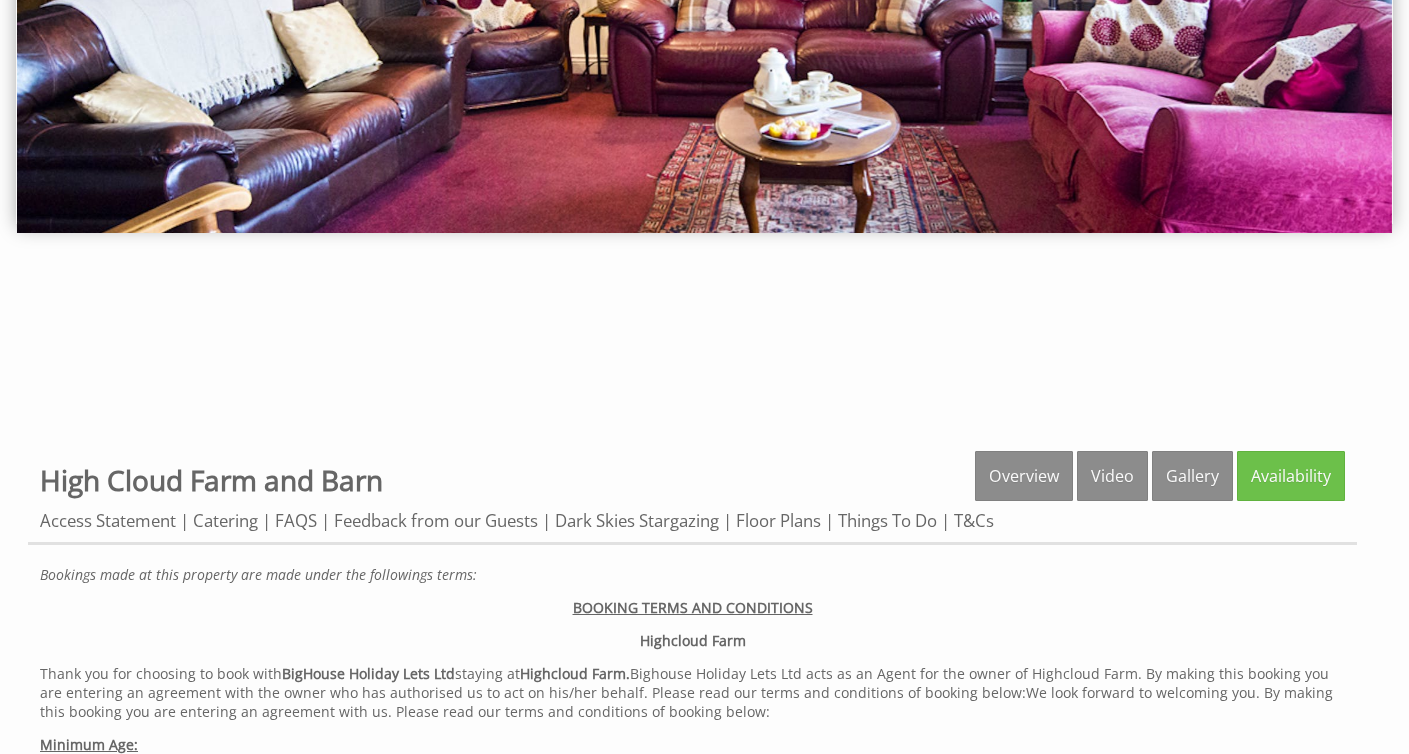 scroll, scrollTop: 452, scrollLeft: 0, axis: vertical 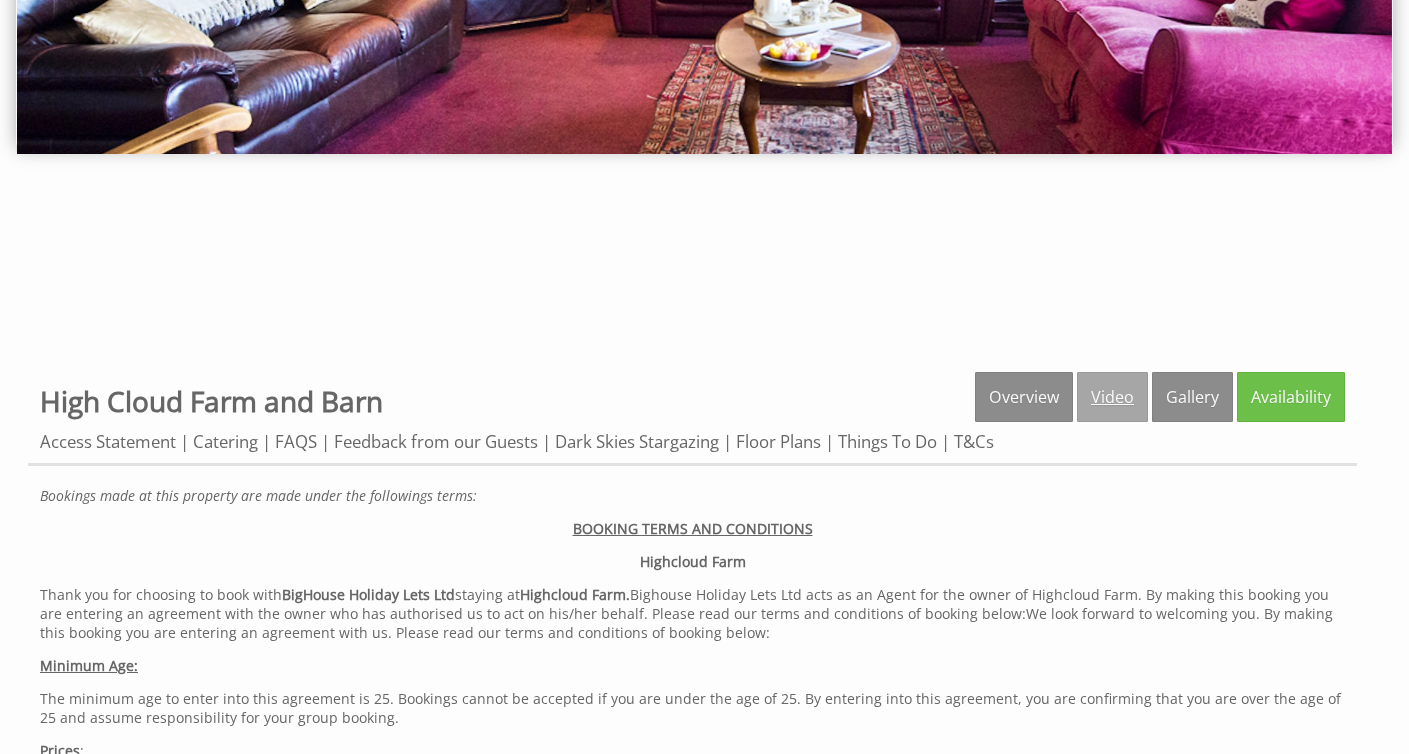 click on "Video" at bounding box center [1112, 397] 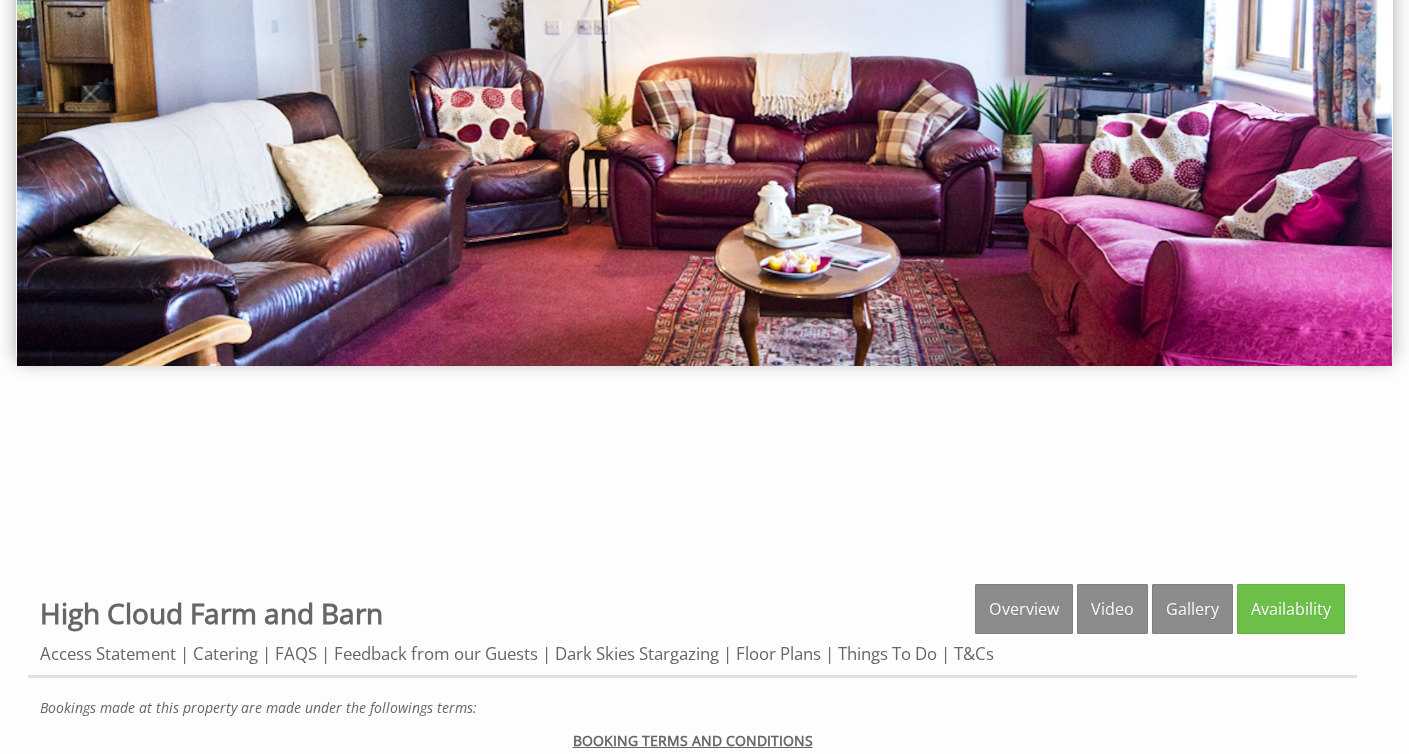 scroll, scrollTop: 256, scrollLeft: 0, axis: vertical 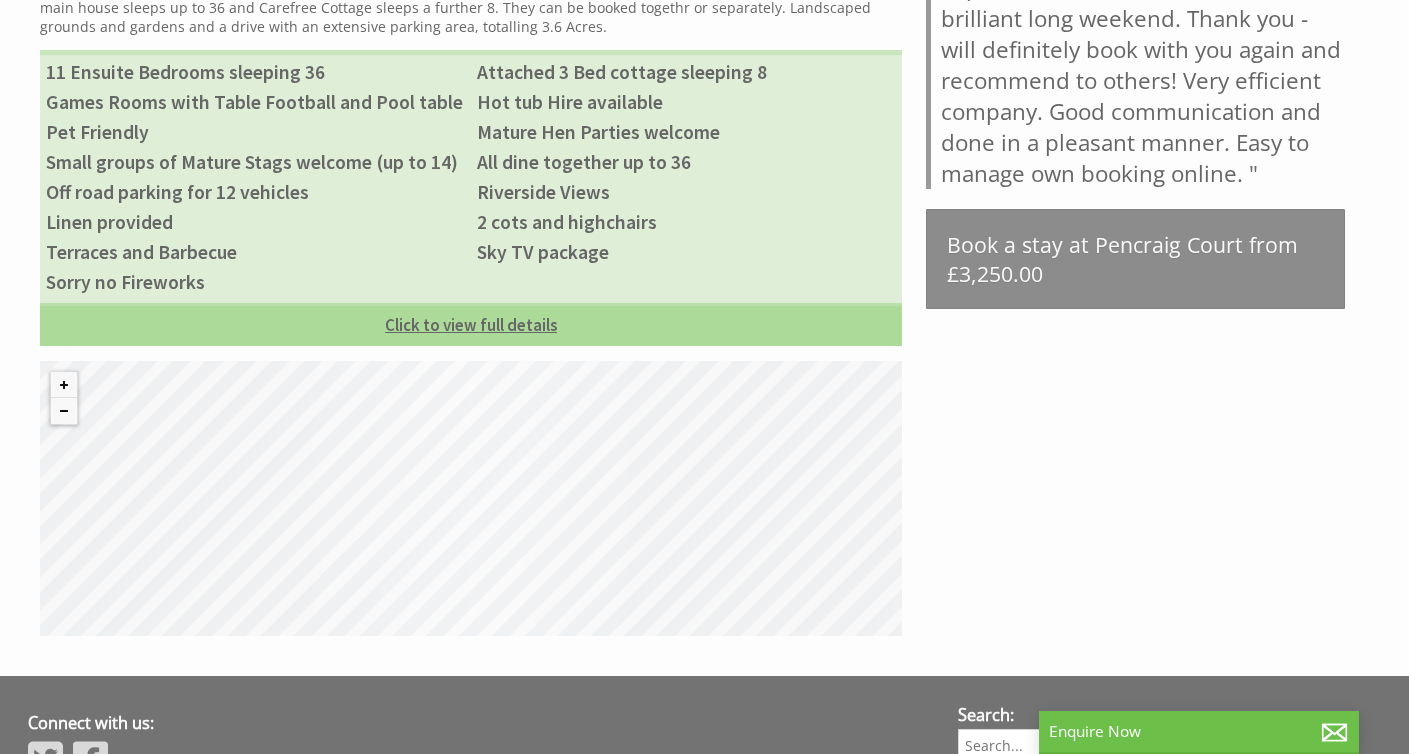 click on "Click to view full details" at bounding box center [471, 324] 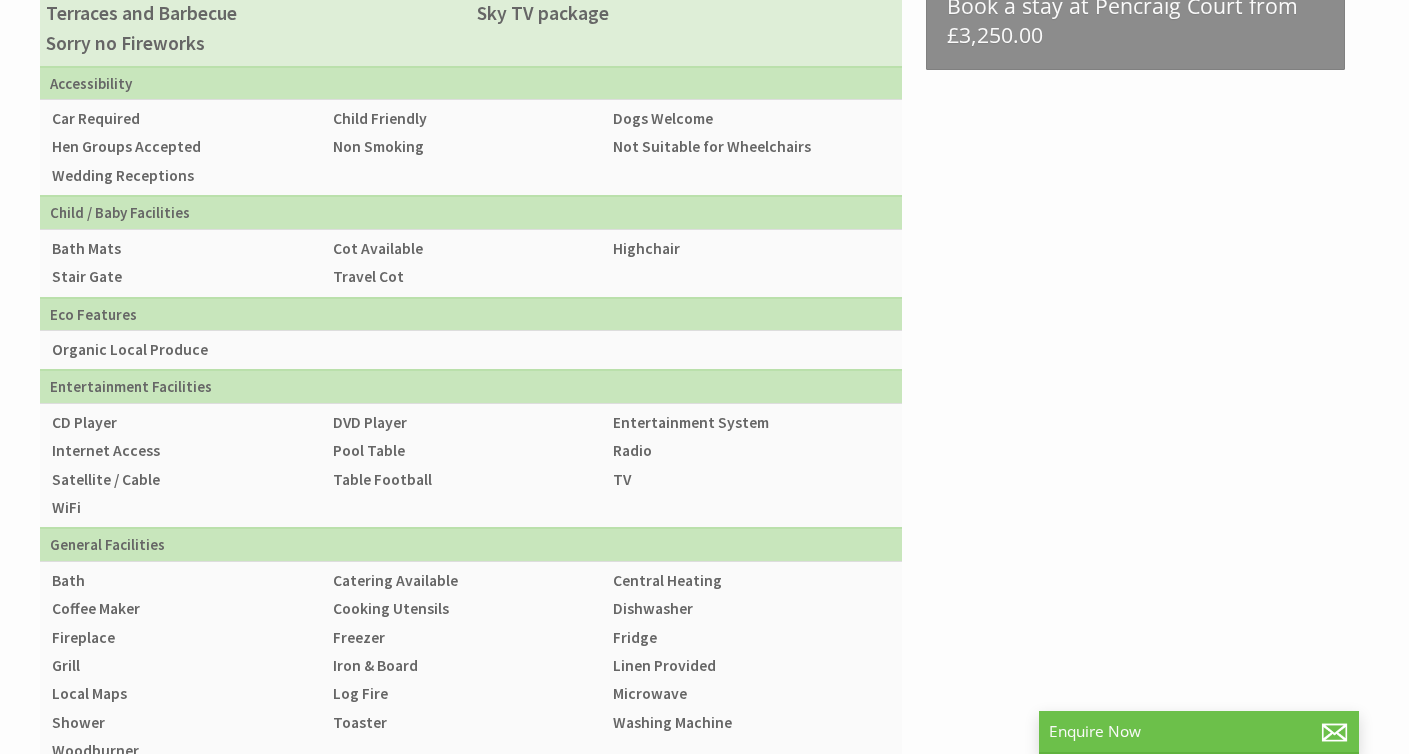 scroll, scrollTop: 1237, scrollLeft: 0, axis: vertical 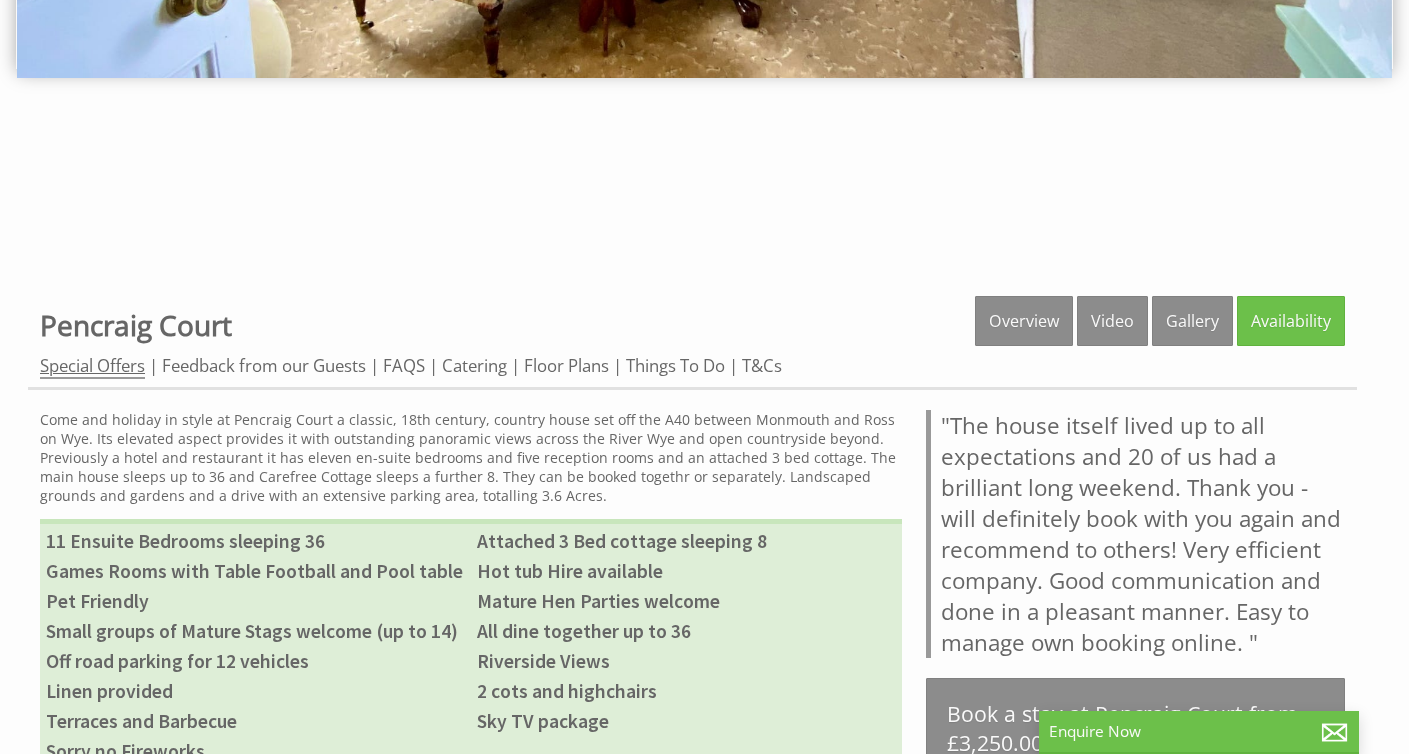 click on "Special Offers" at bounding box center (92, 366) 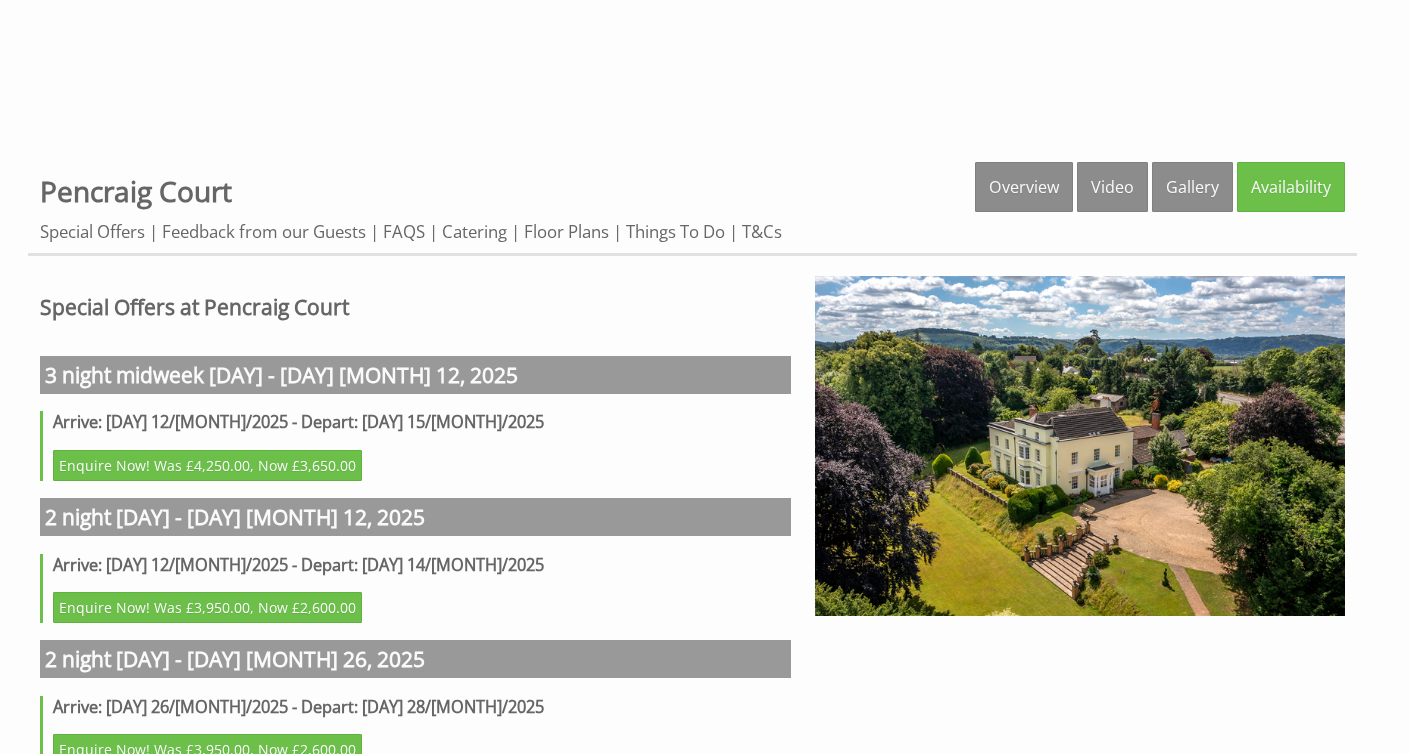 scroll, scrollTop: 663, scrollLeft: 0, axis: vertical 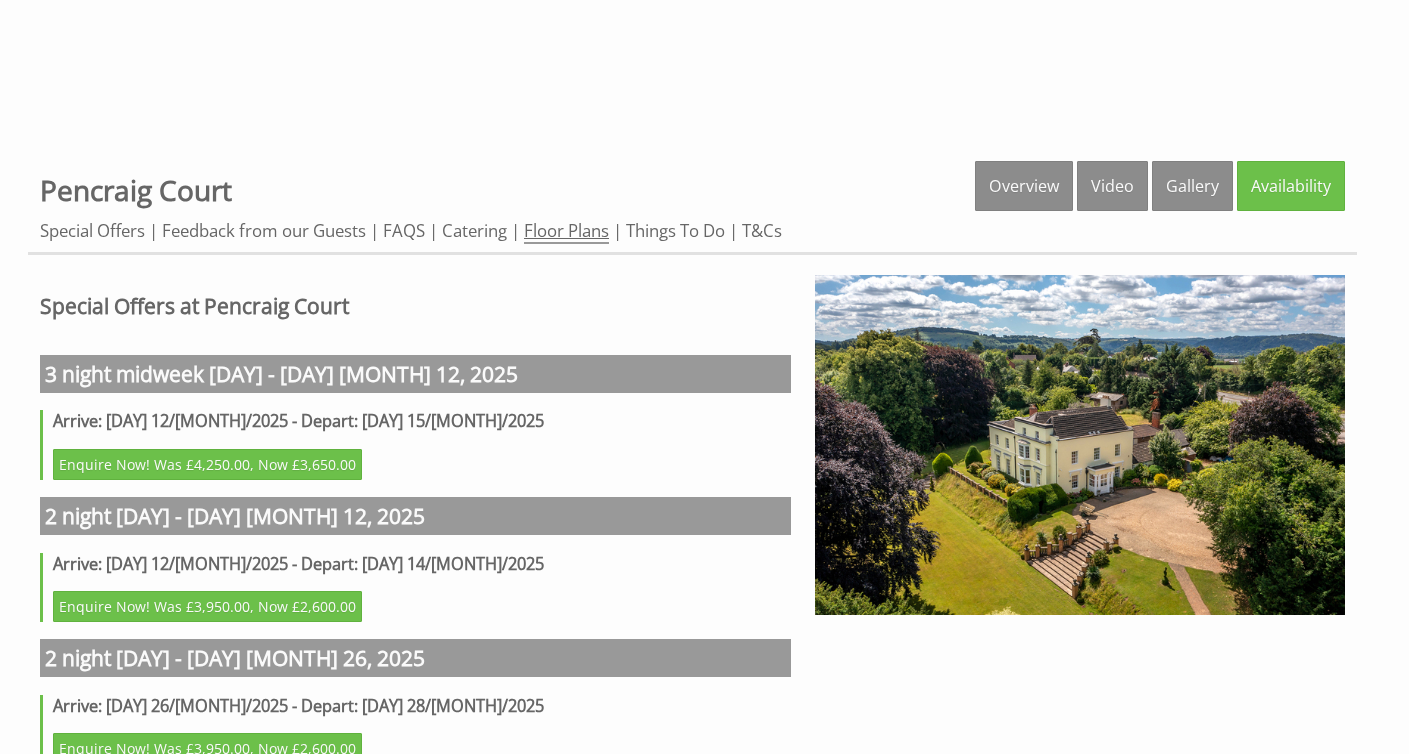 click on "Floor Plans" at bounding box center [566, 231] 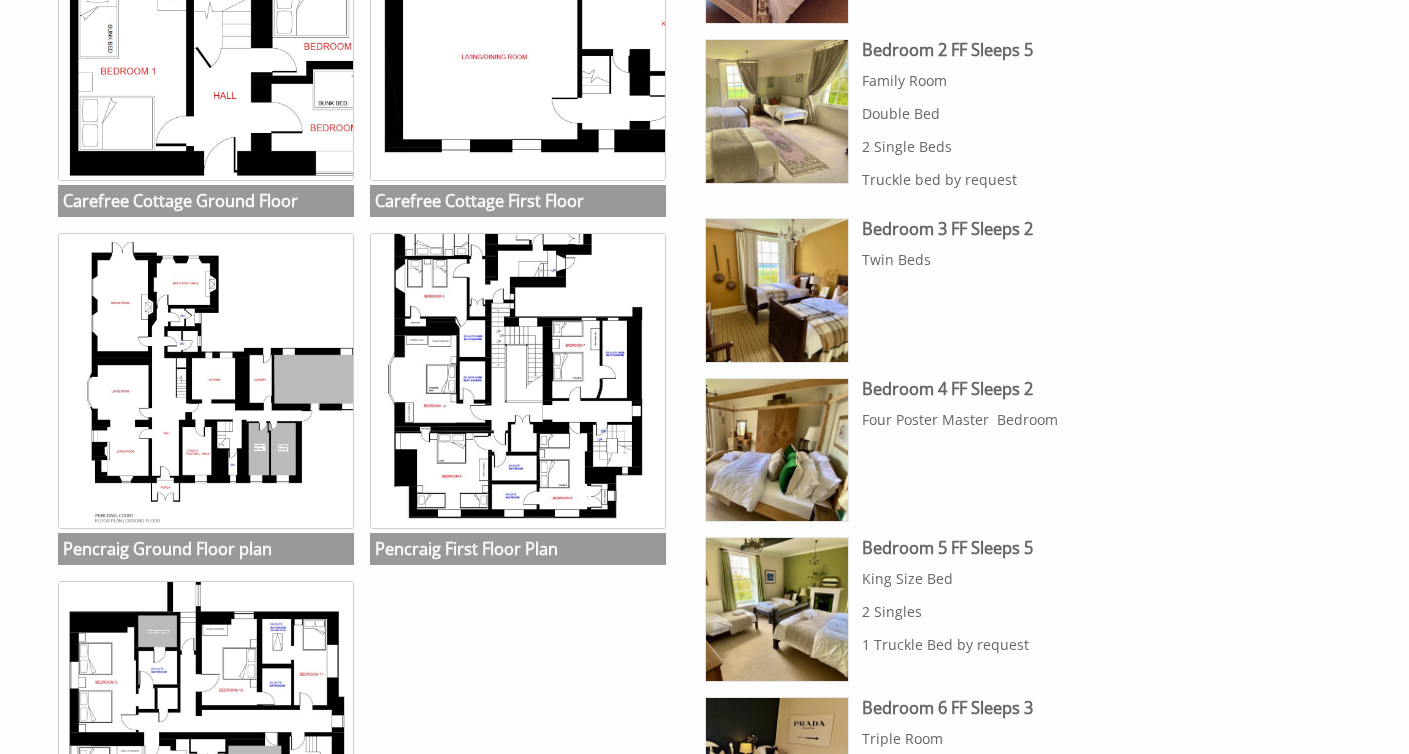scroll, scrollTop: 1097, scrollLeft: 0, axis: vertical 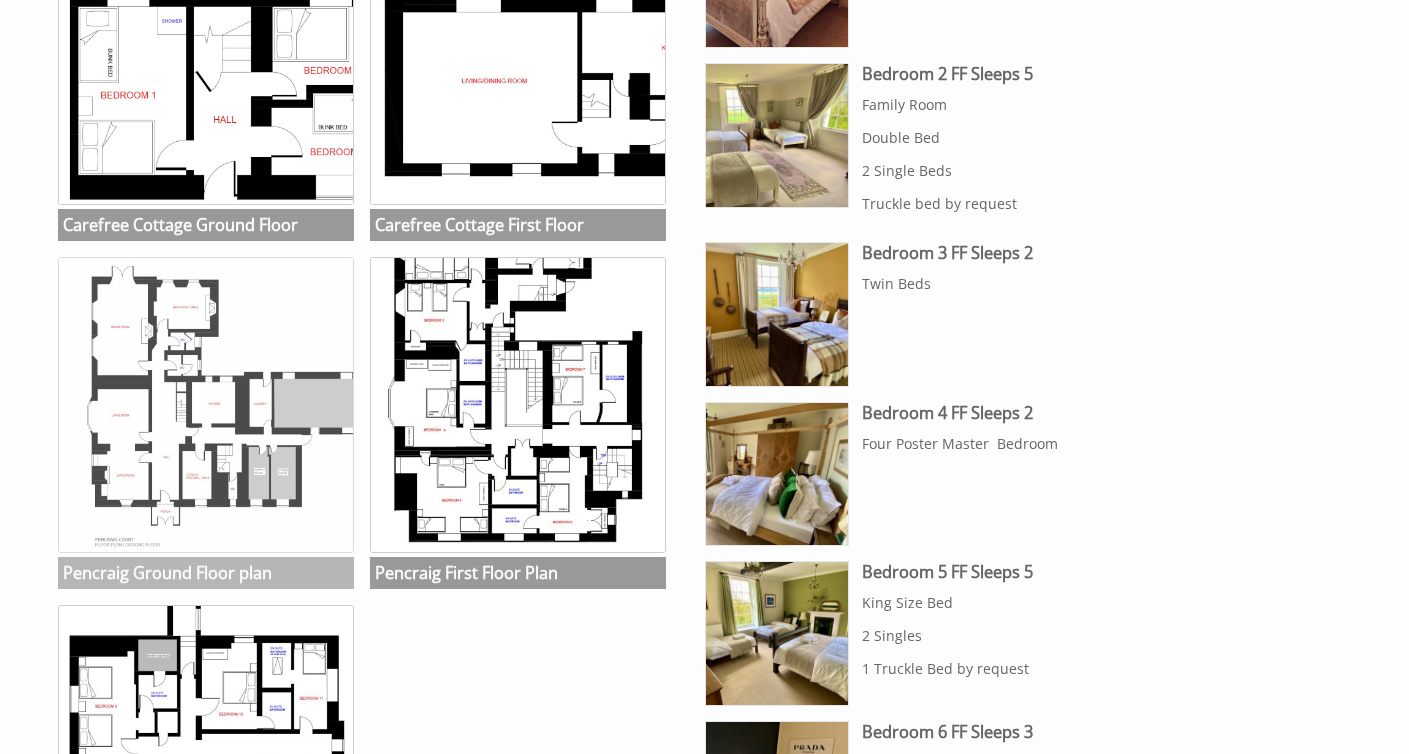 click at bounding box center (205, 404) 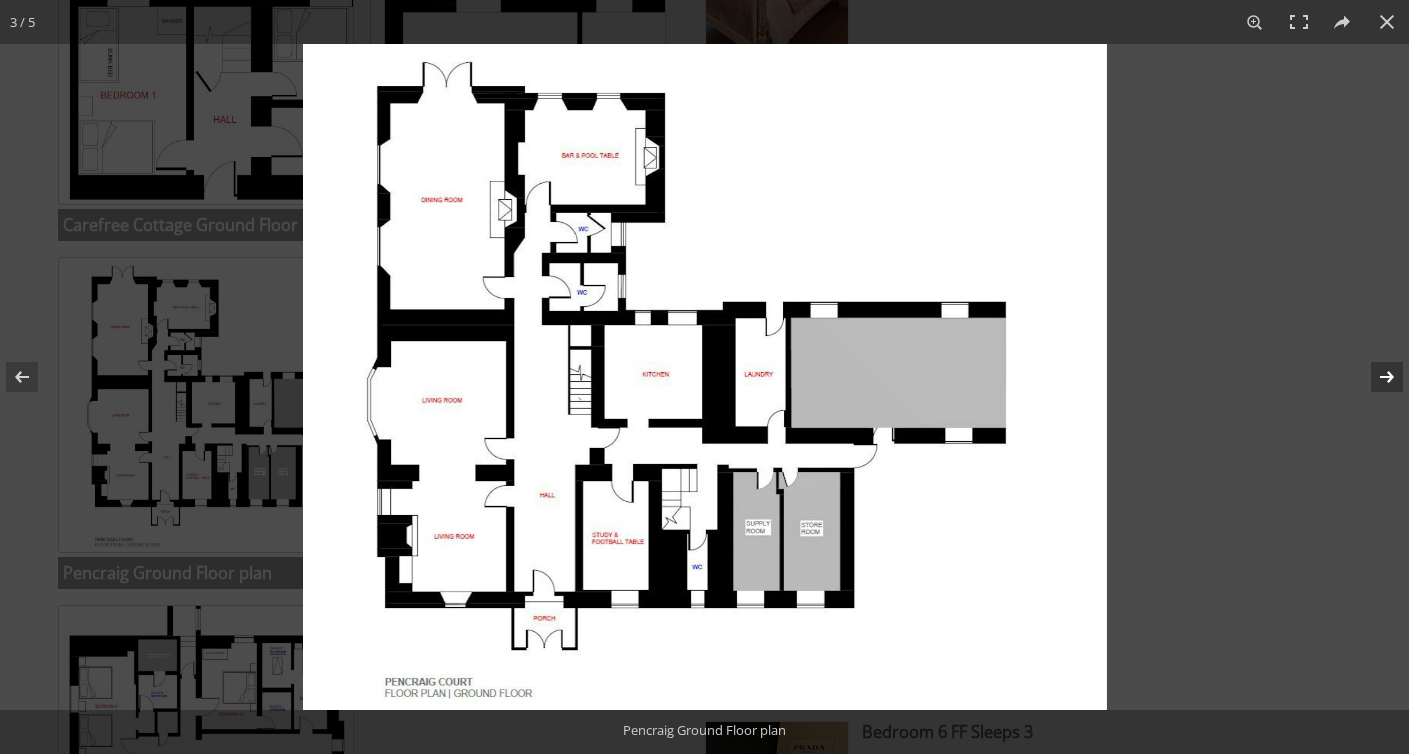 click at bounding box center [1374, 377] 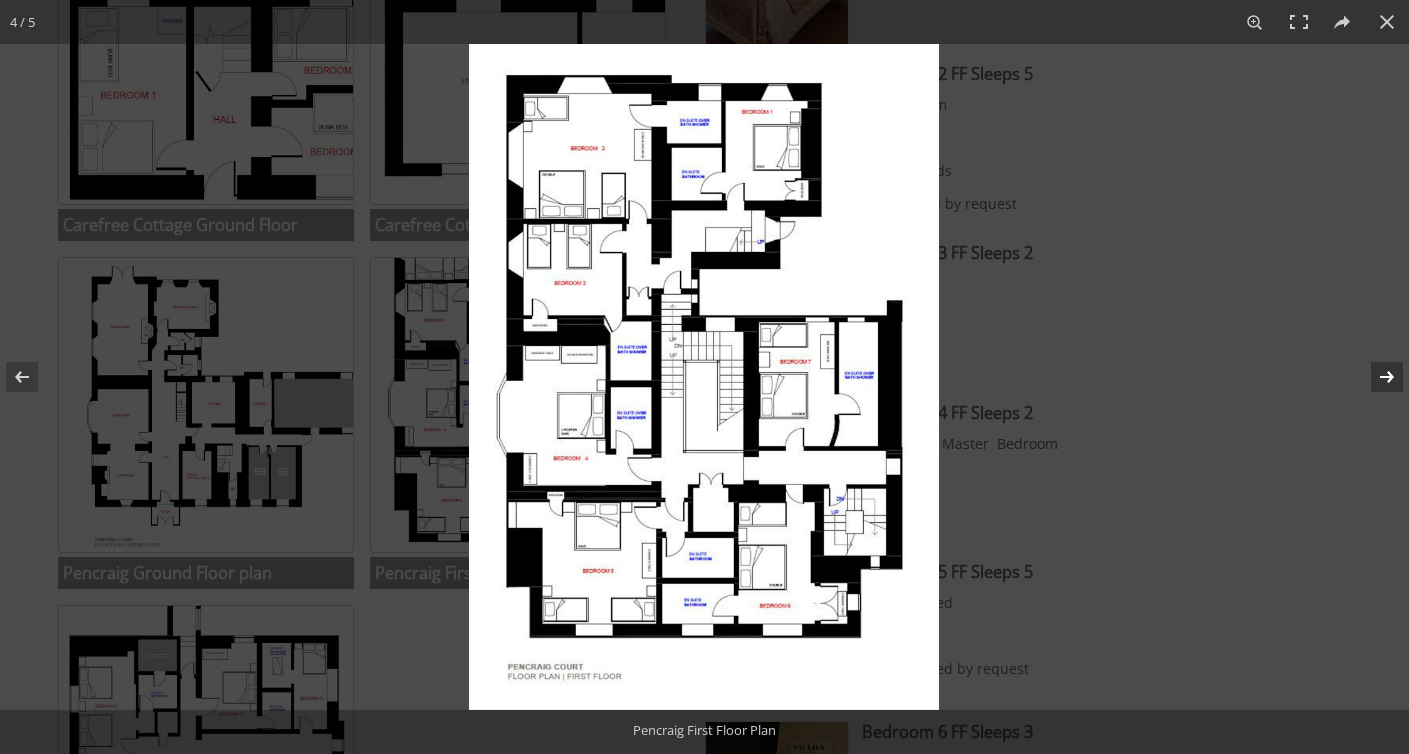 click at bounding box center (1374, 377) 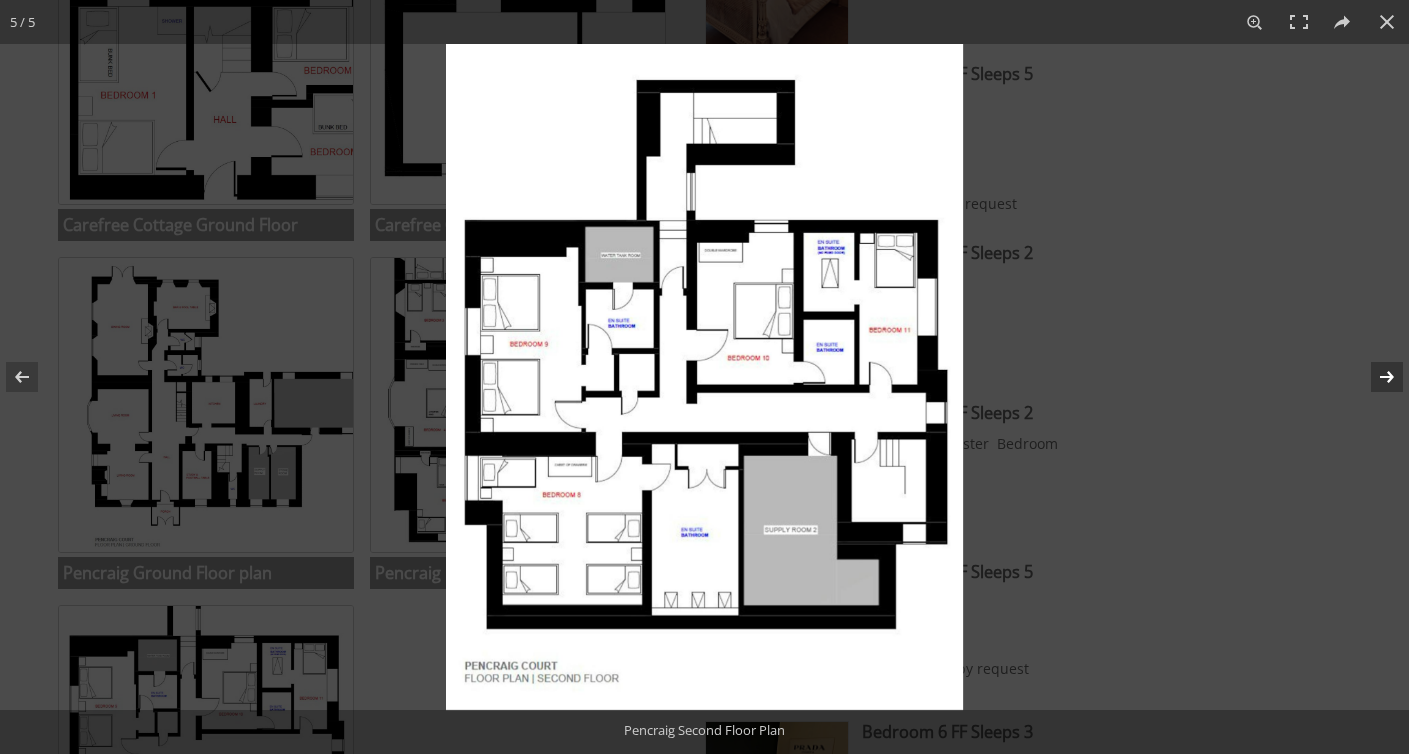 click at bounding box center (1374, 377) 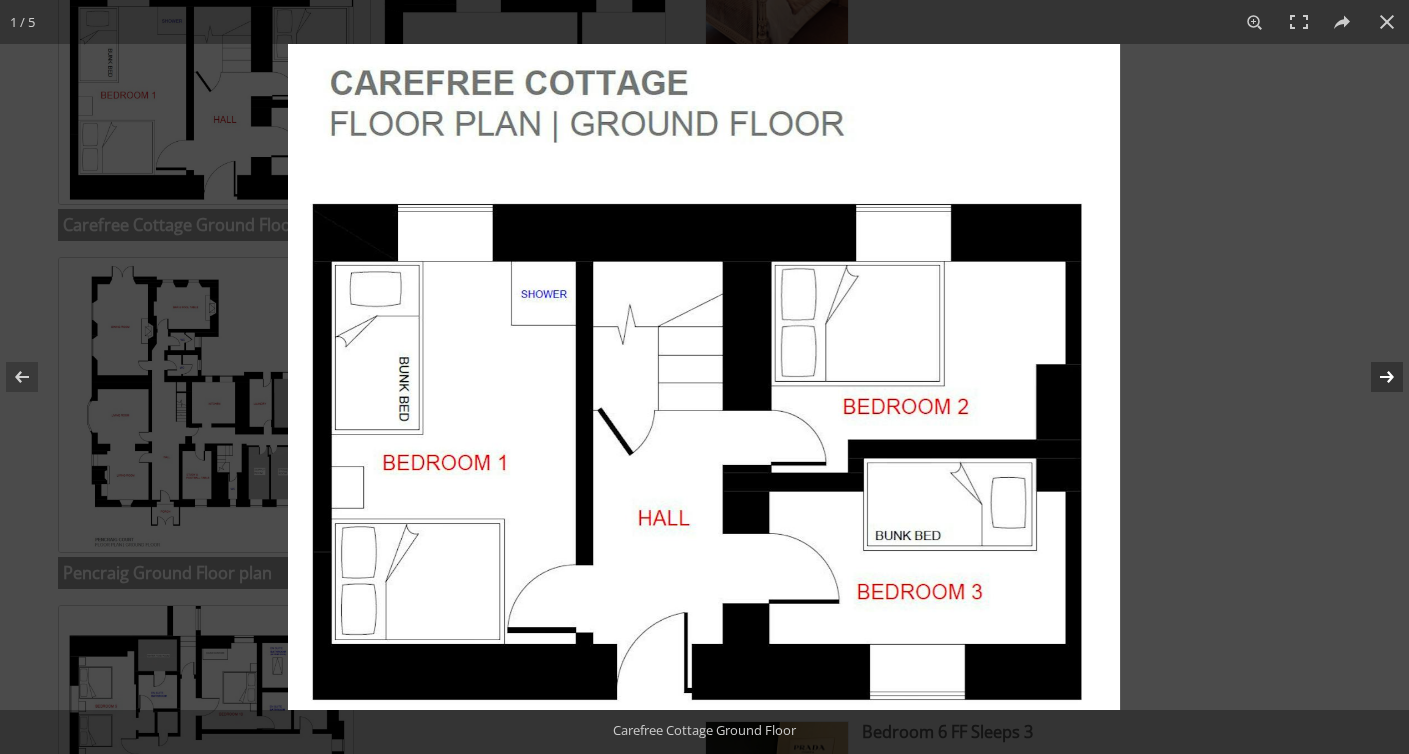 click at bounding box center [1374, 377] 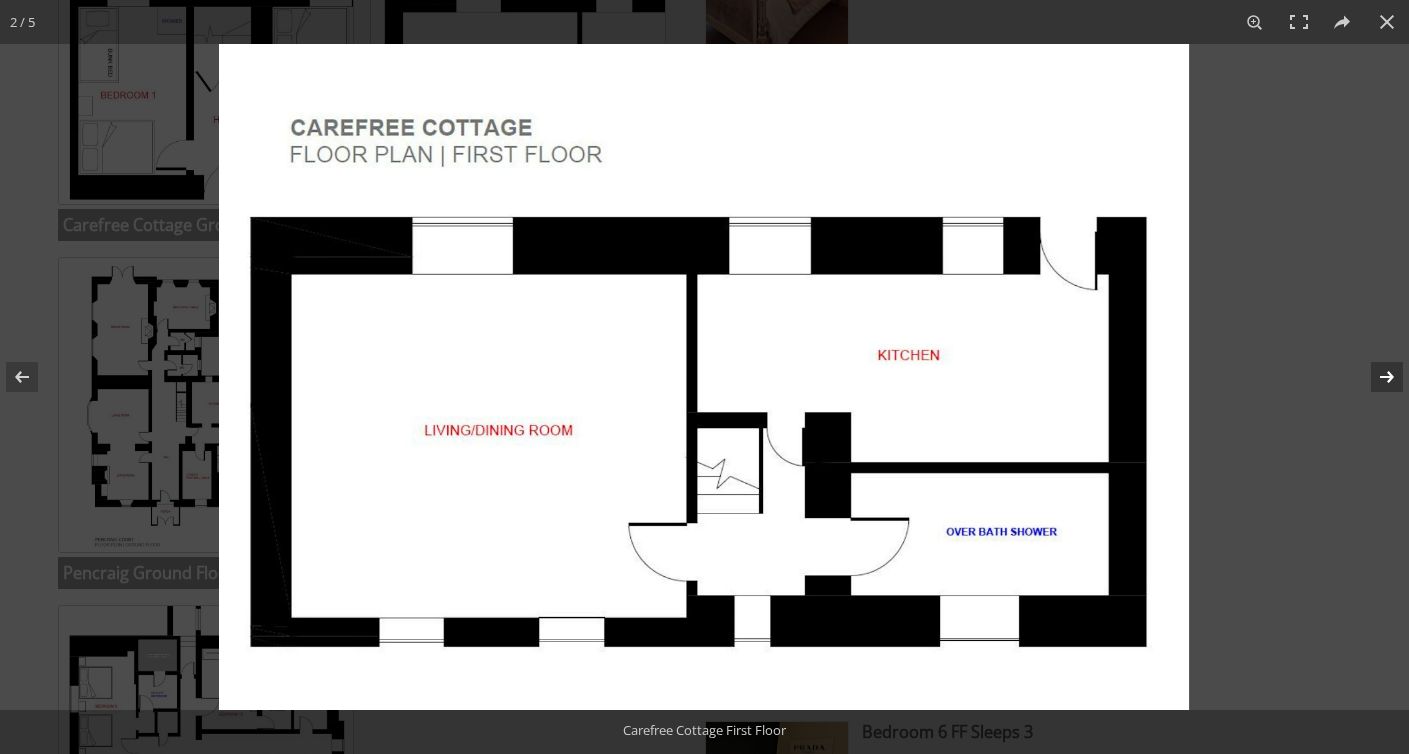 click at bounding box center [1374, 377] 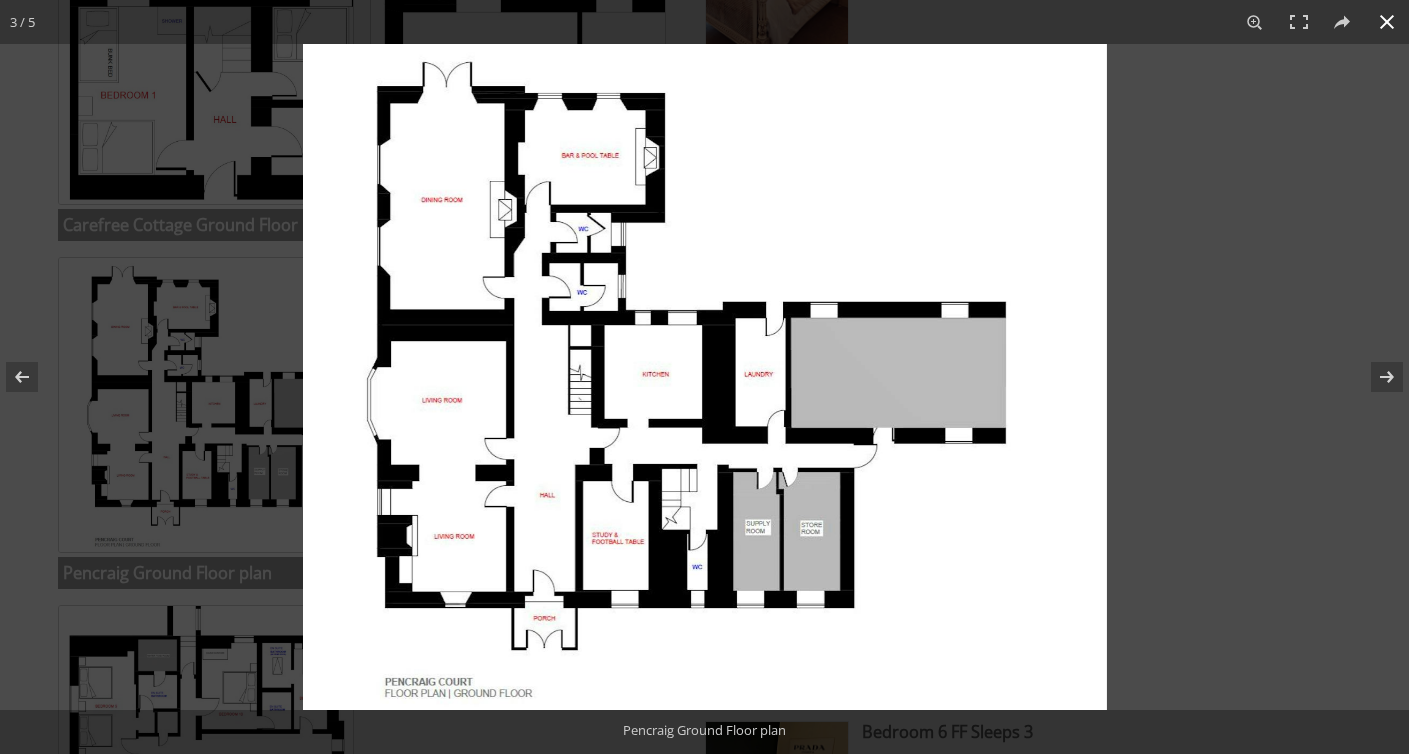 click at bounding box center [1387, 22] 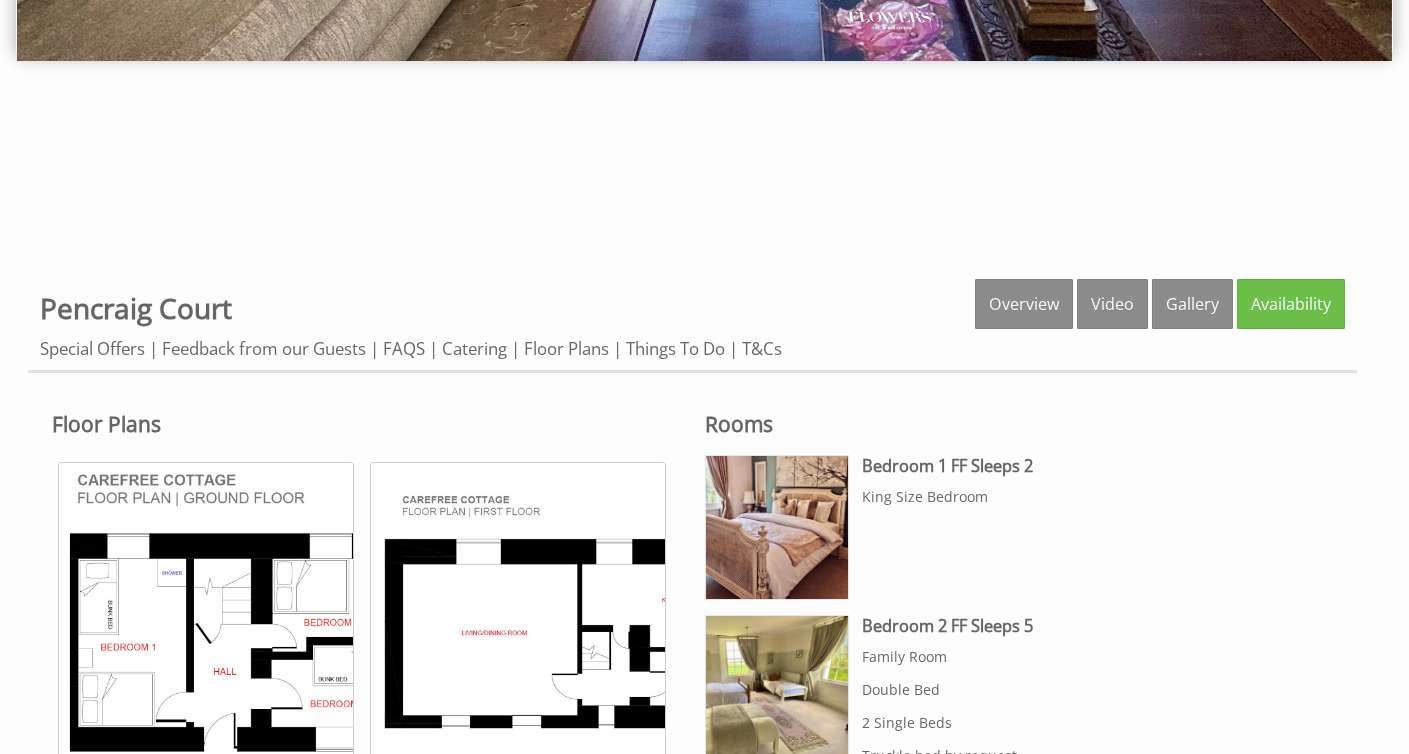scroll, scrollTop: 715, scrollLeft: 0, axis: vertical 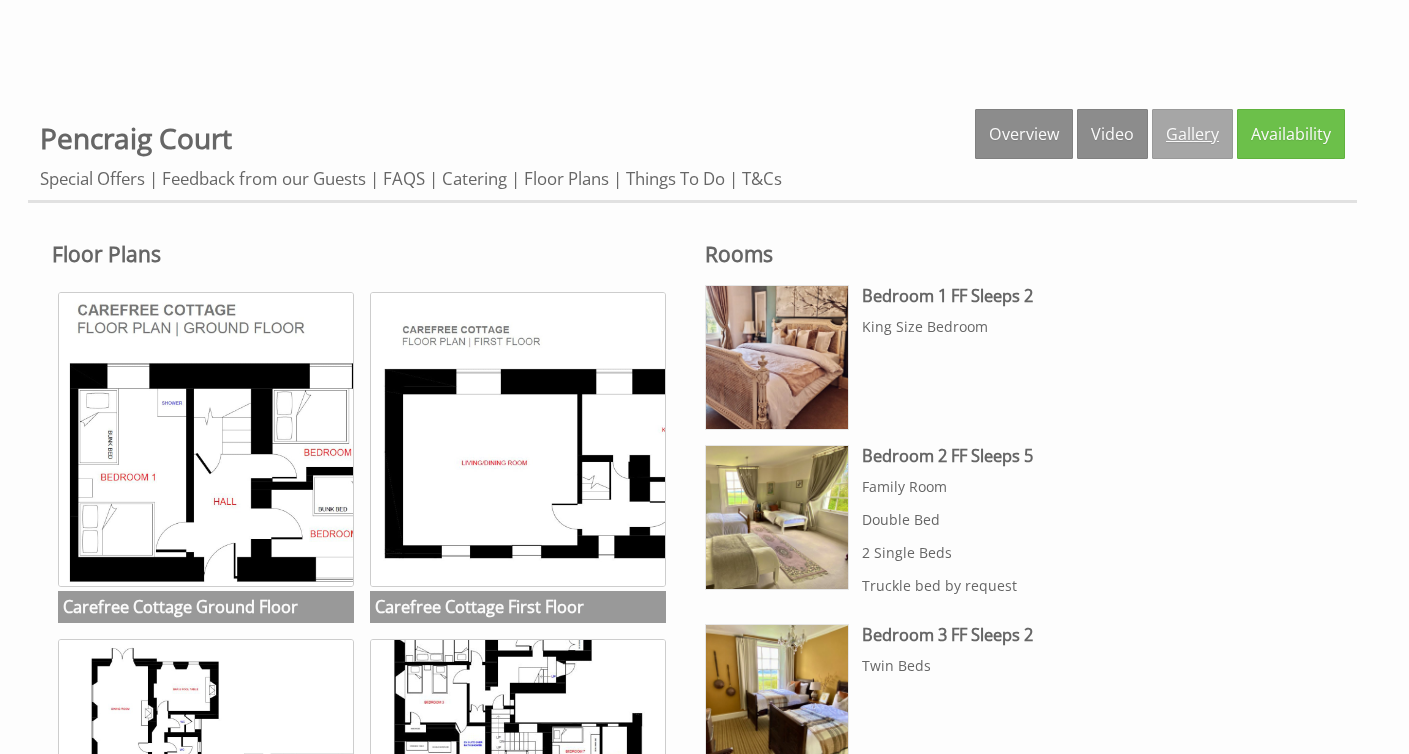 click on "Gallery" at bounding box center [1192, 134] 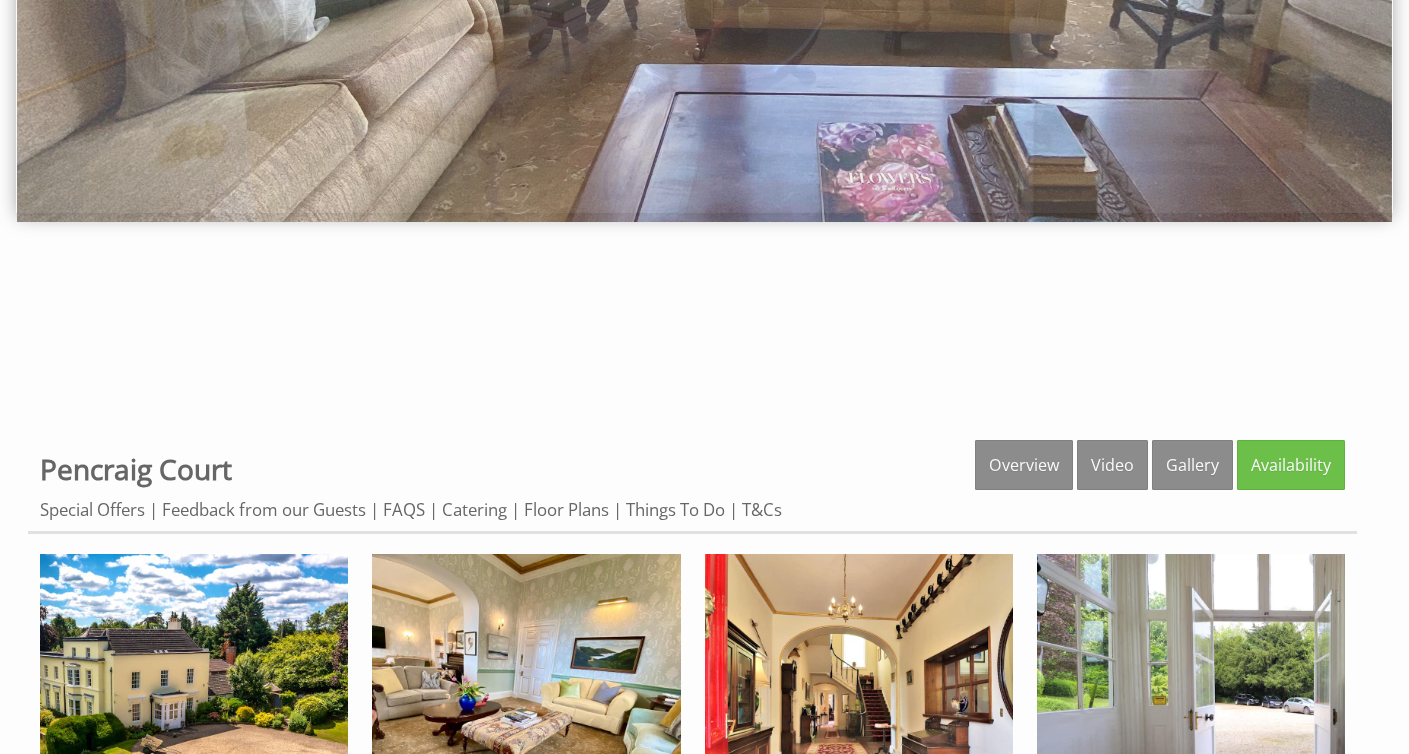 scroll, scrollTop: 249, scrollLeft: 0, axis: vertical 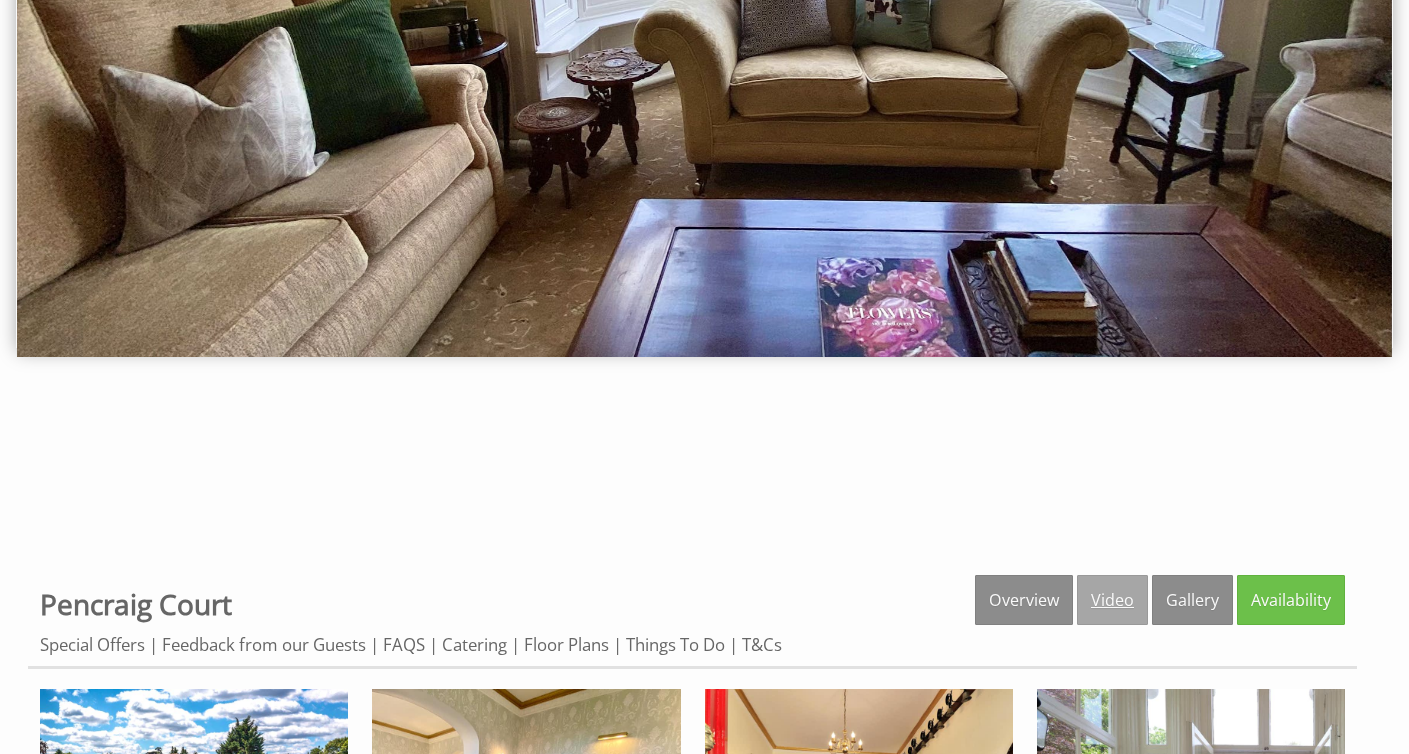 click on "Video" at bounding box center [1112, 600] 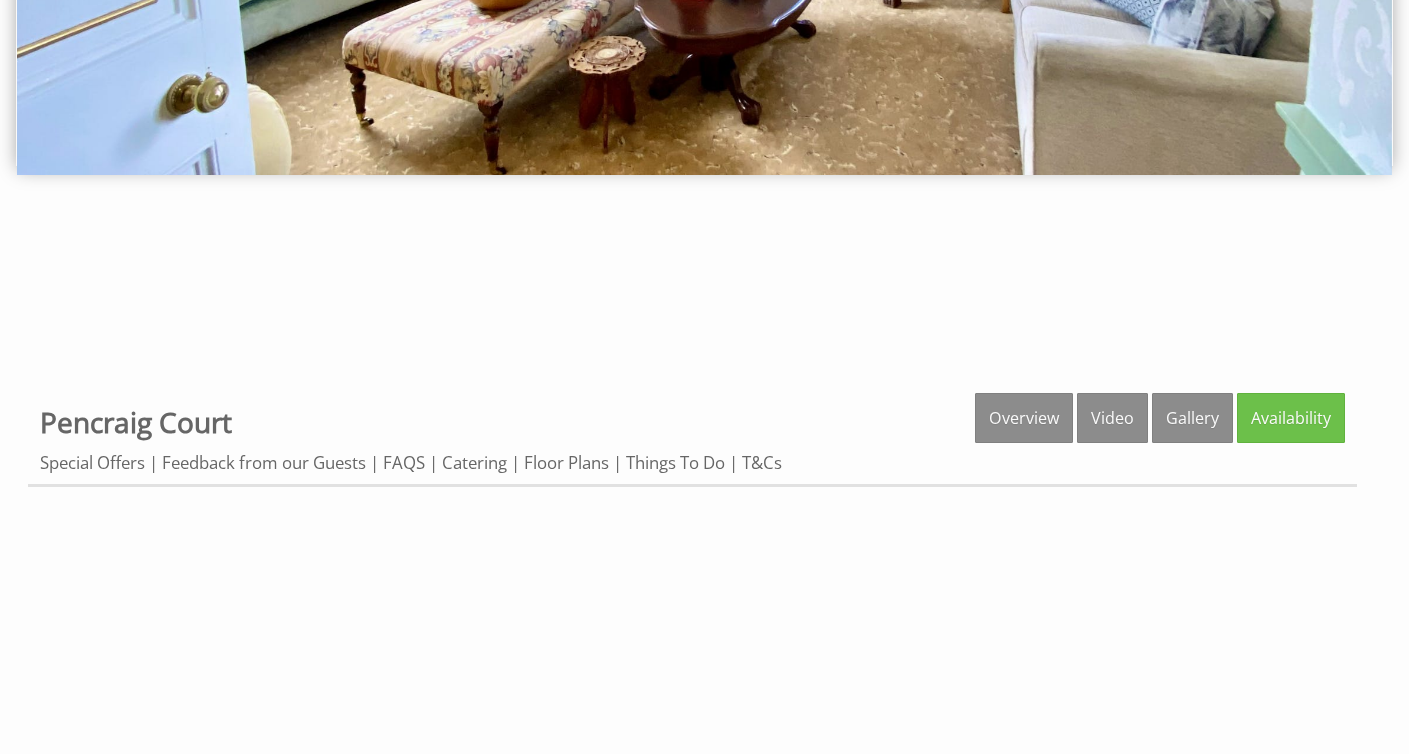 scroll, scrollTop: 117, scrollLeft: 0, axis: vertical 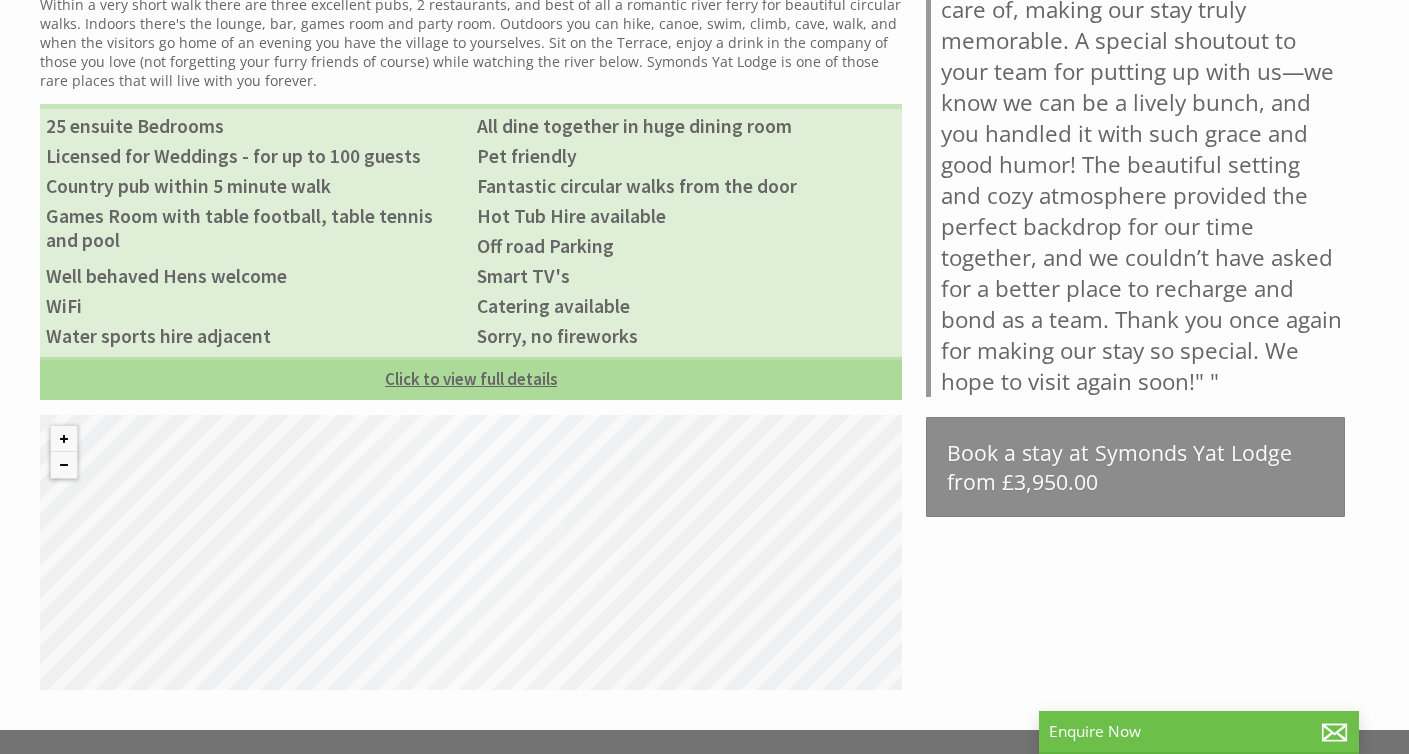 click on "Click to view full details" at bounding box center [471, 378] 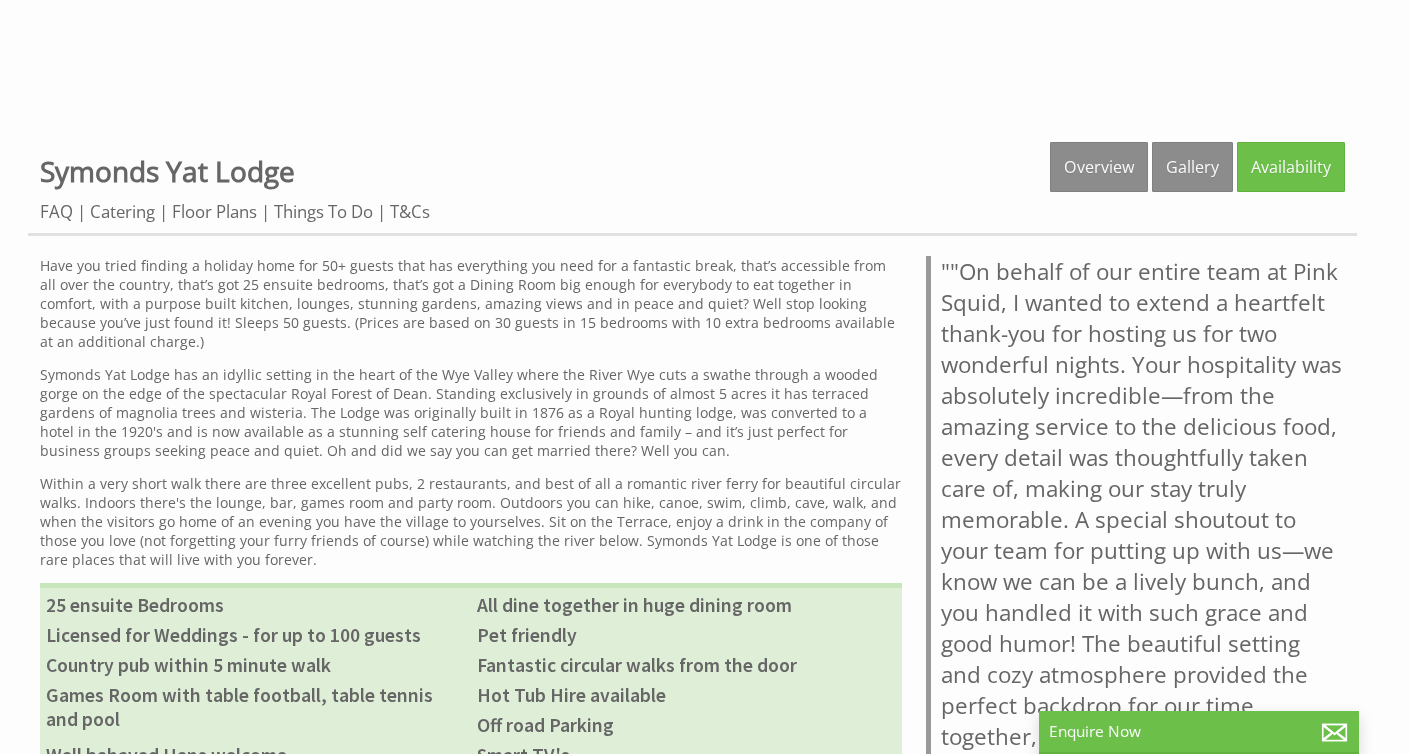 scroll, scrollTop: 677, scrollLeft: 0, axis: vertical 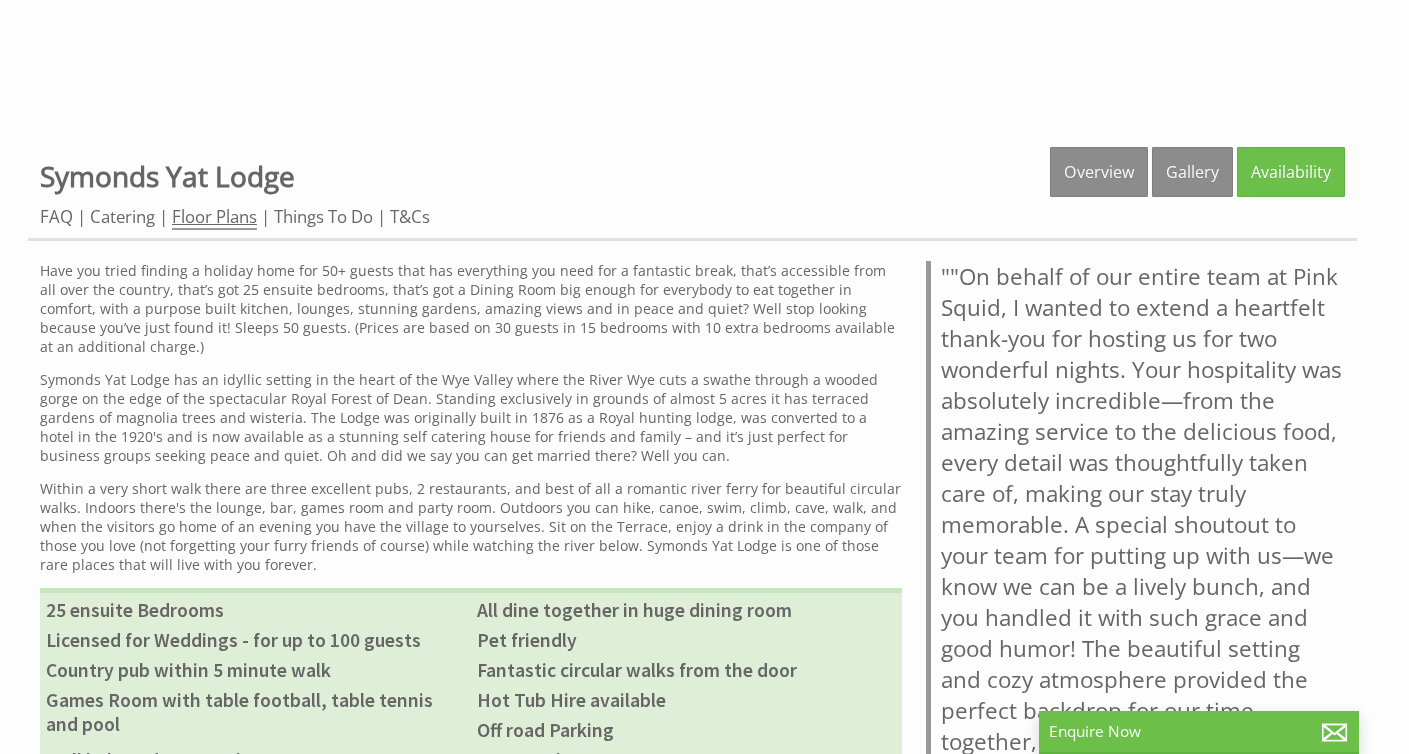 click on "Floor Plans" at bounding box center [214, 217] 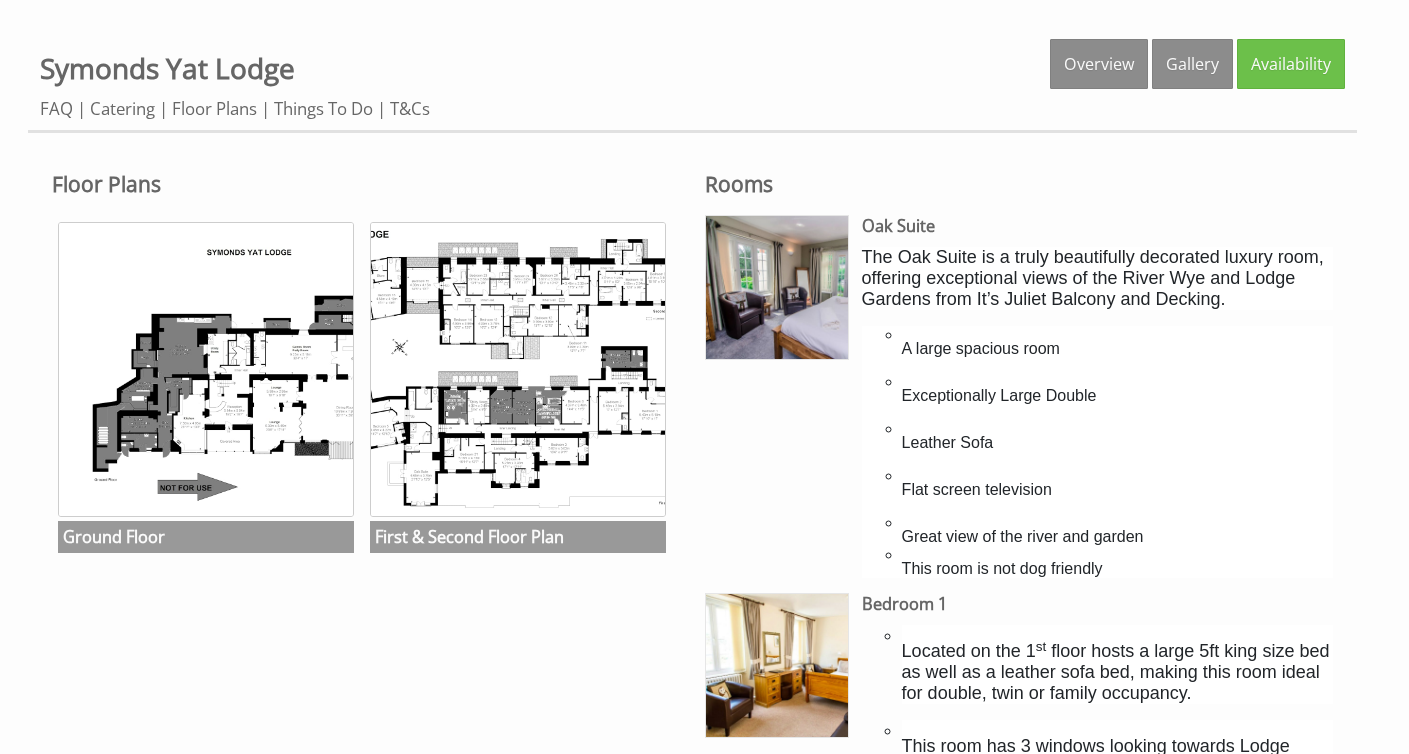 scroll, scrollTop: 791, scrollLeft: 0, axis: vertical 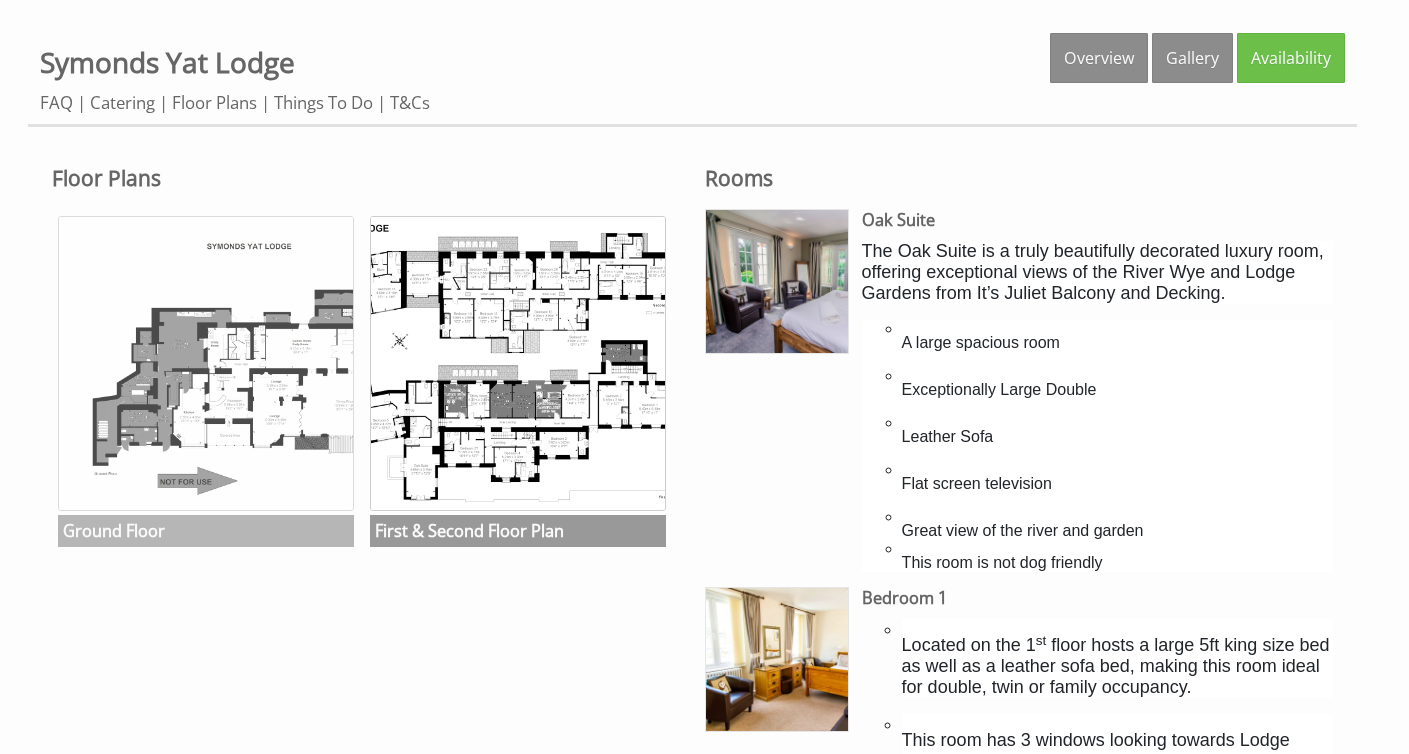 click at bounding box center (205, 363) 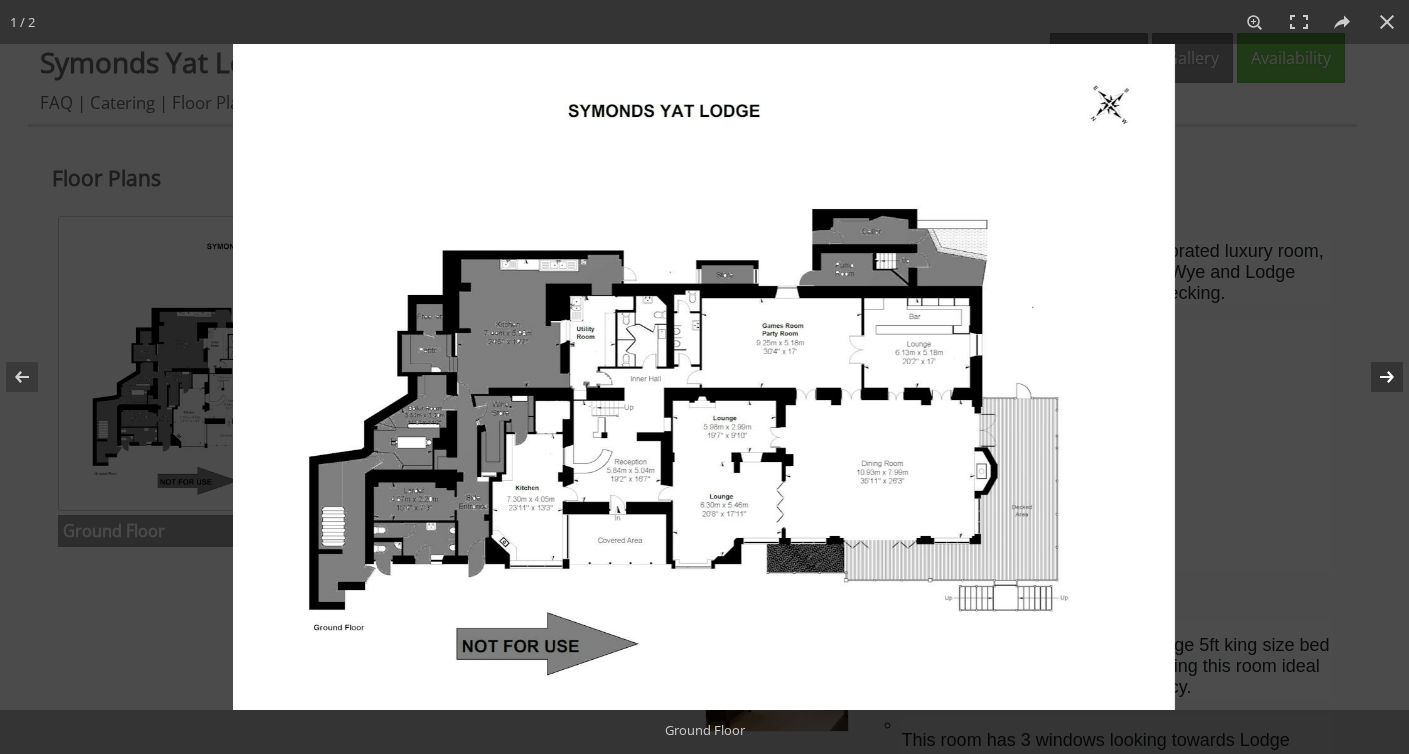 click at bounding box center [1374, 377] 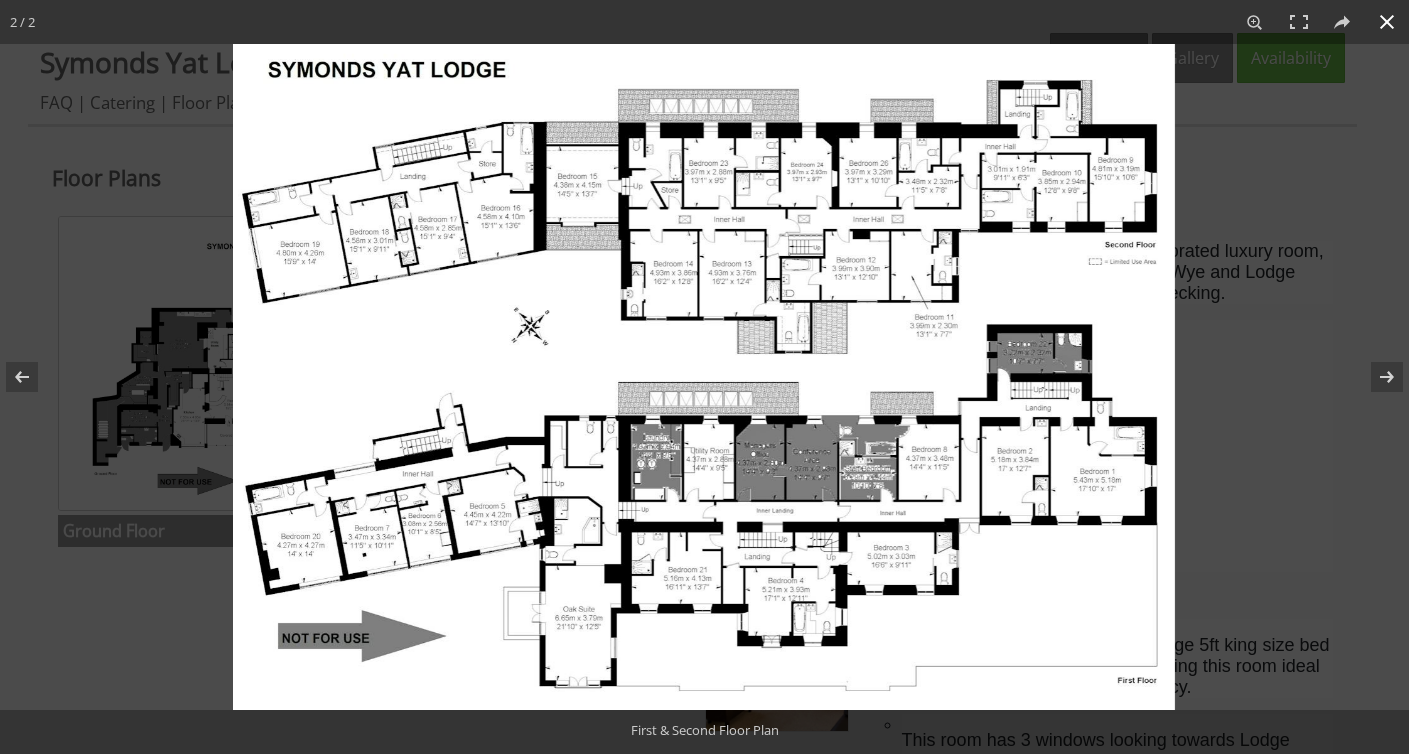 click at bounding box center [937, 421] 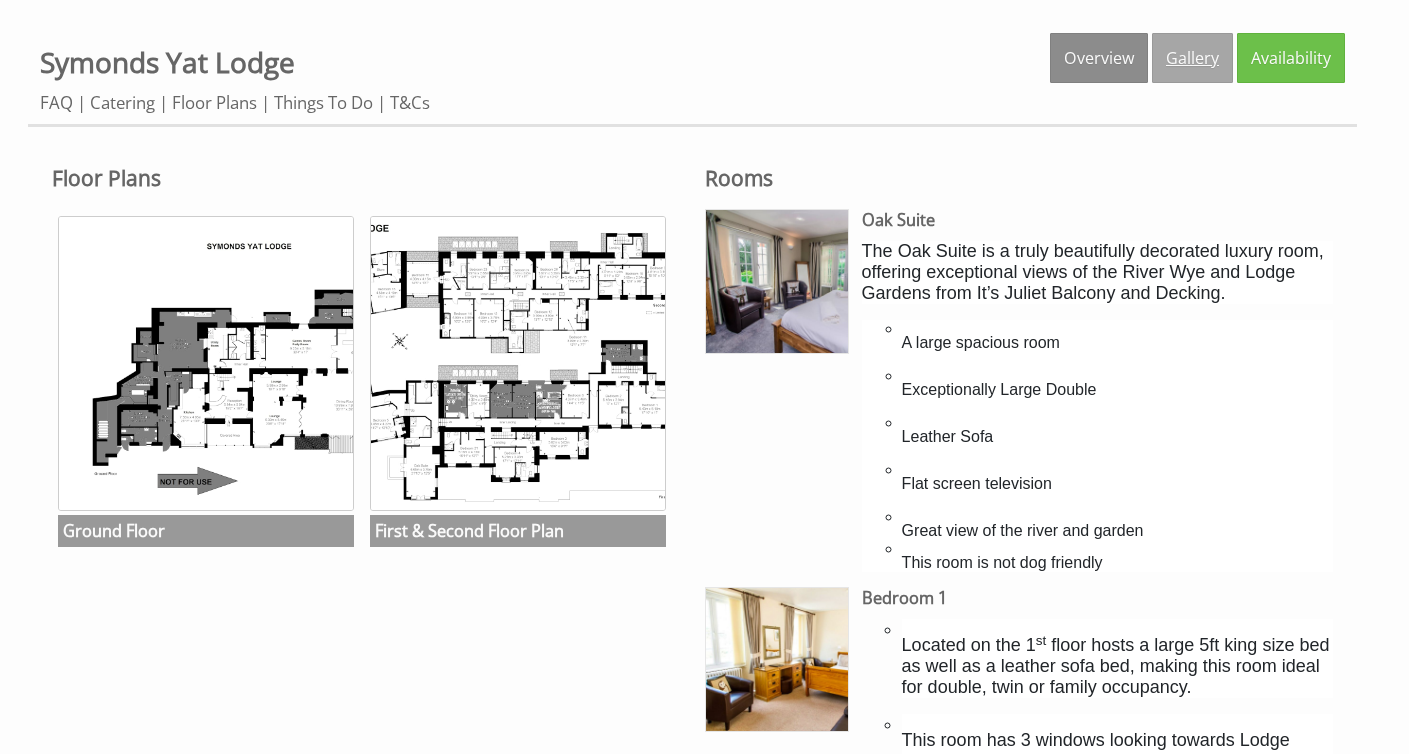 click on "Gallery" at bounding box center [1192, 58] 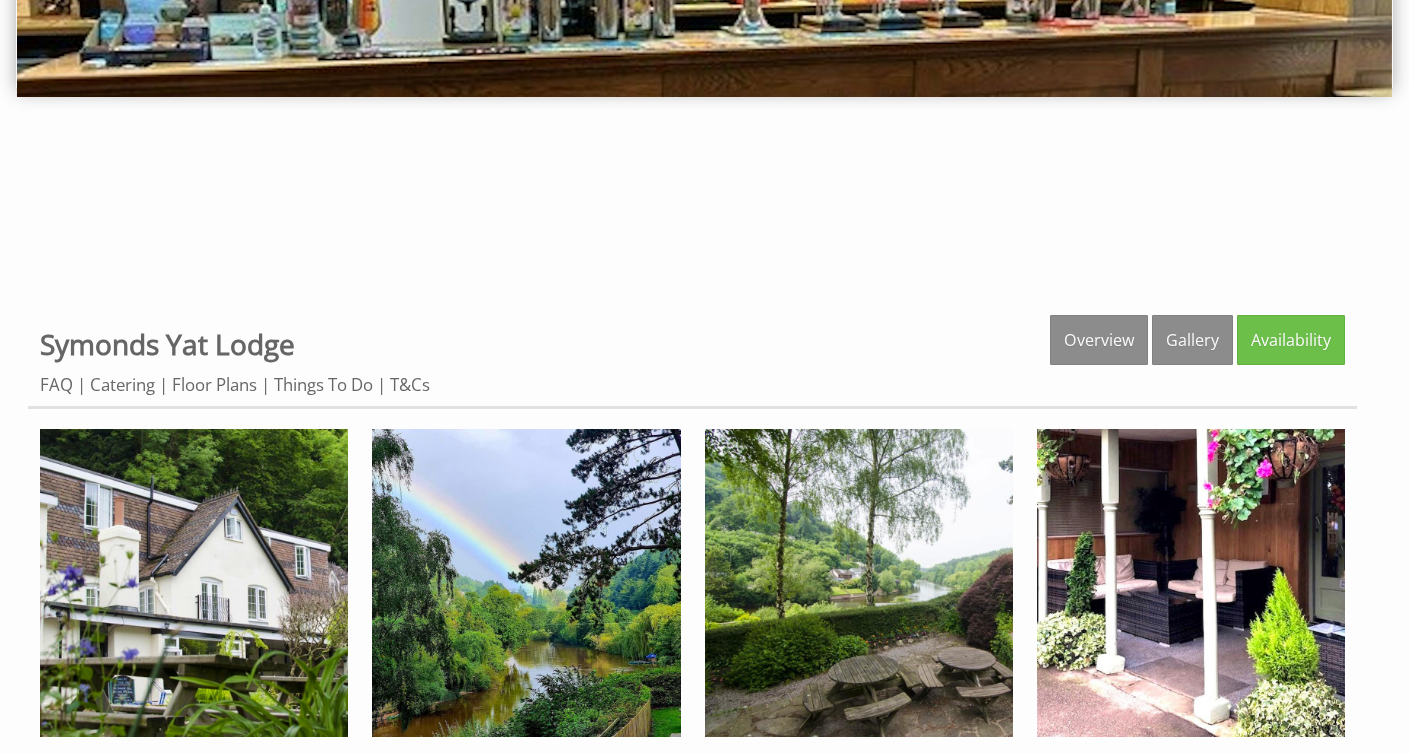 scroll, scrollTop: 512, scrollLeft: 0, axis: vertical 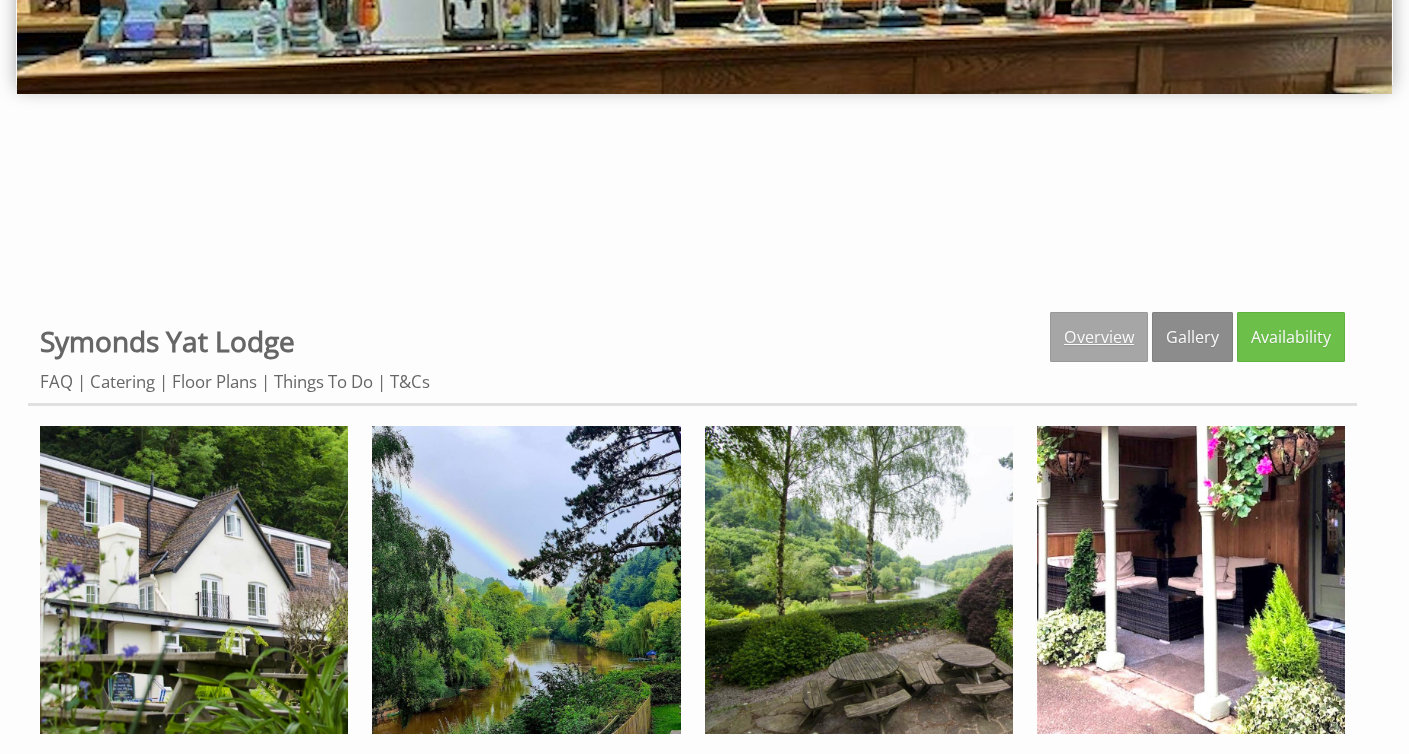 click on "Overview" at bounding box center [1099, 337] 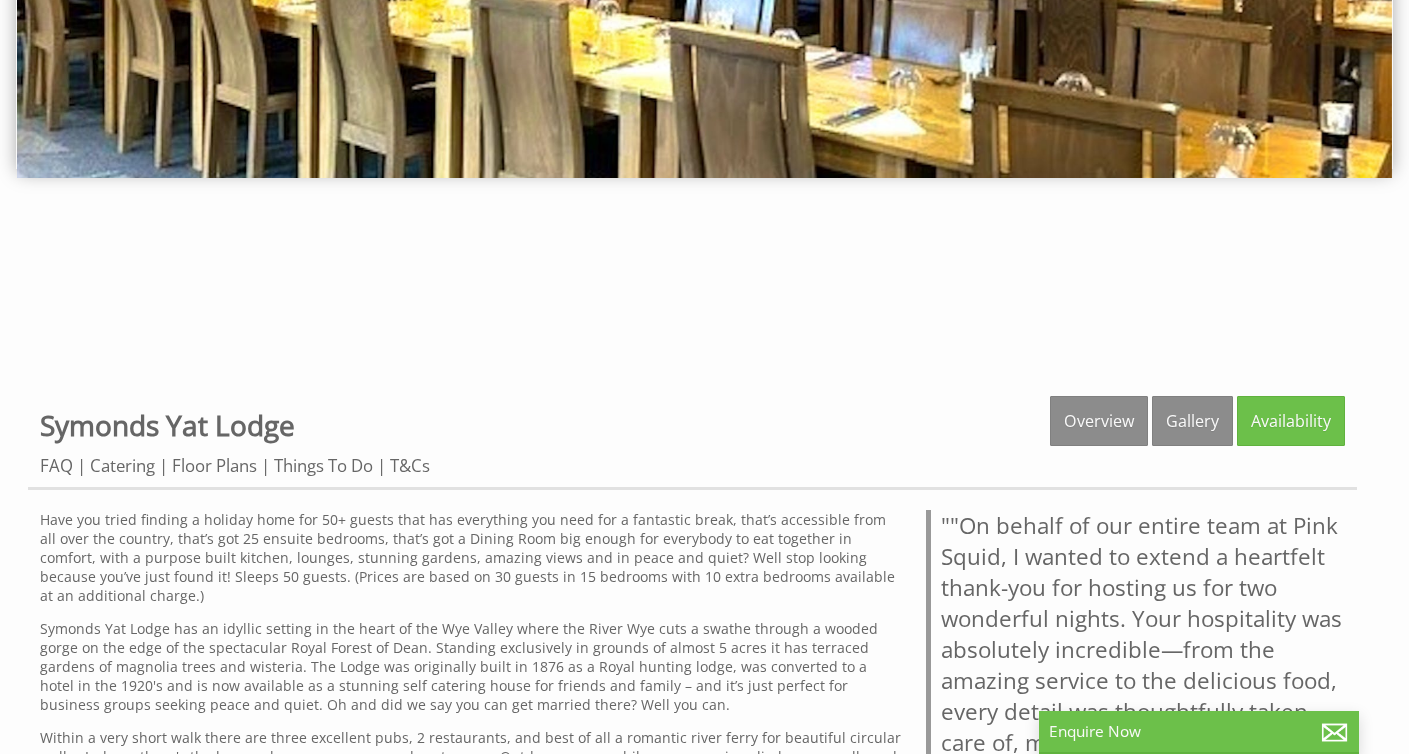 scroll, scrollTop: 450, scrollLeft: 0, axis: vertical 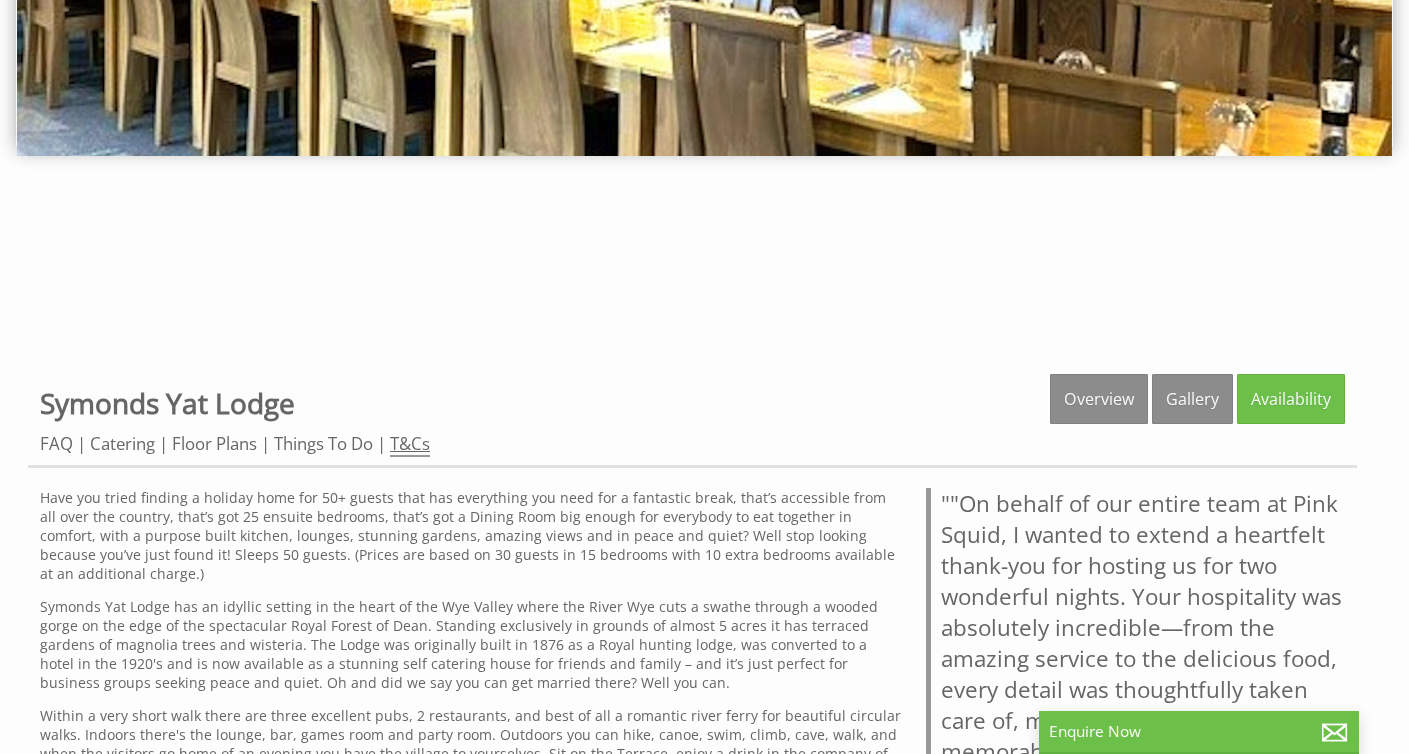 click on "T&Cs" at bounding box center (410, 444) 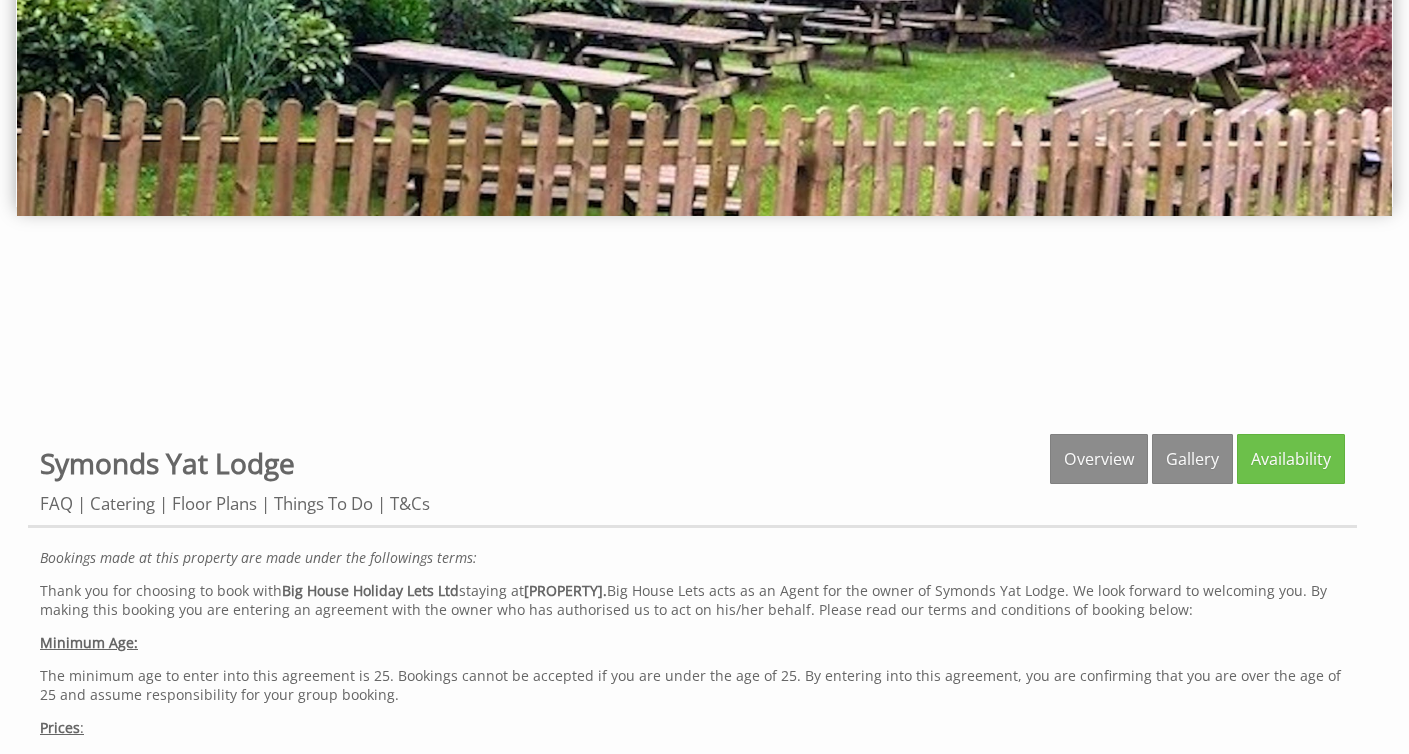 scroll, scrollTop: 398, scrollLeft: 0, axis: vertical 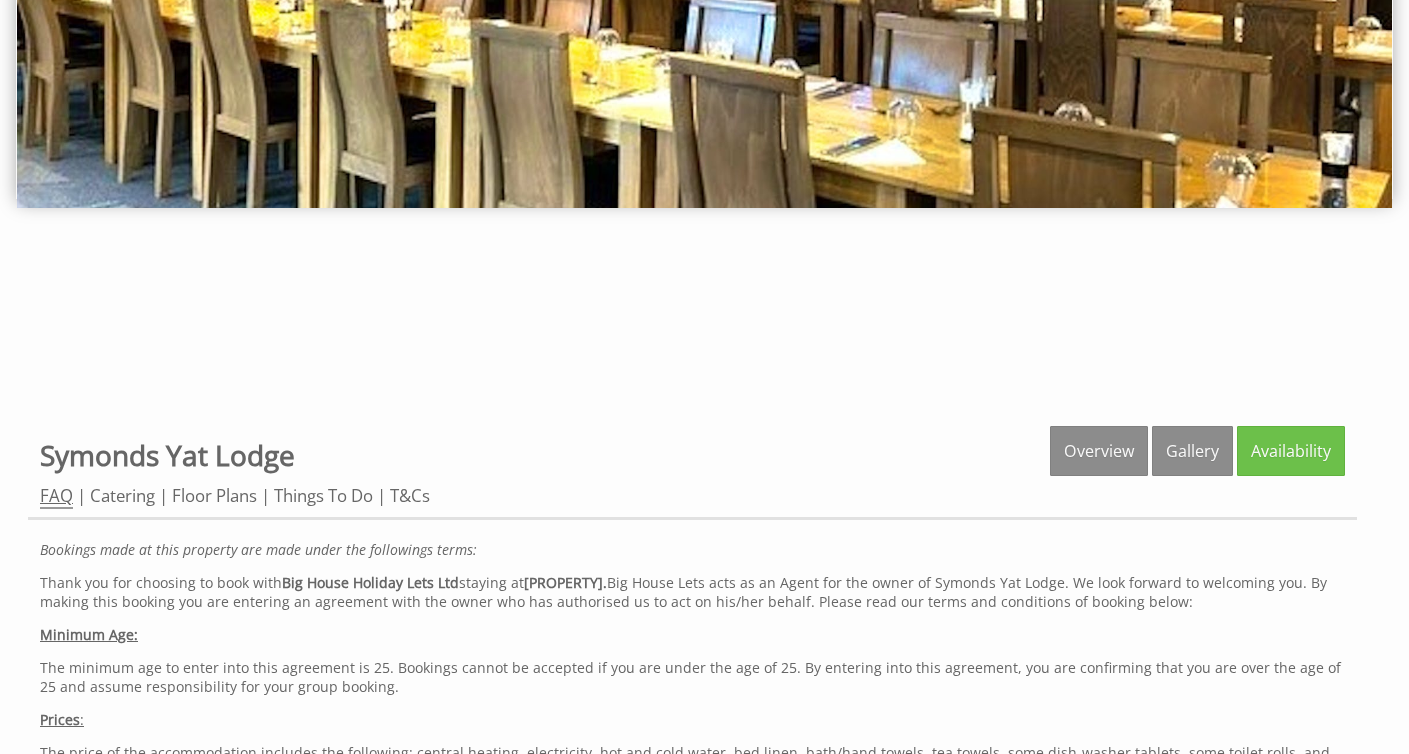 click on "FAQ" at bounding box center [56, 496] 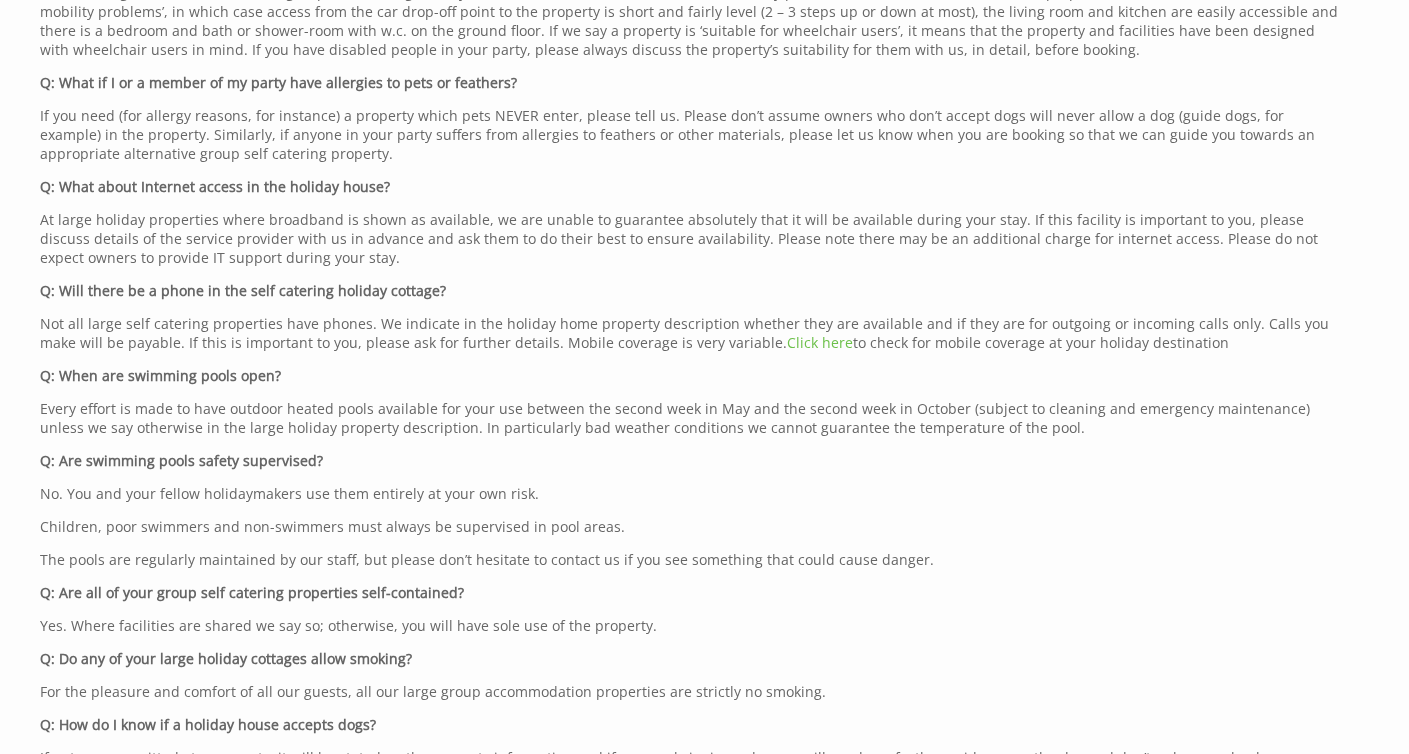 scroll, scrollTop: 629, scrollLeft: 0, axis: vertical 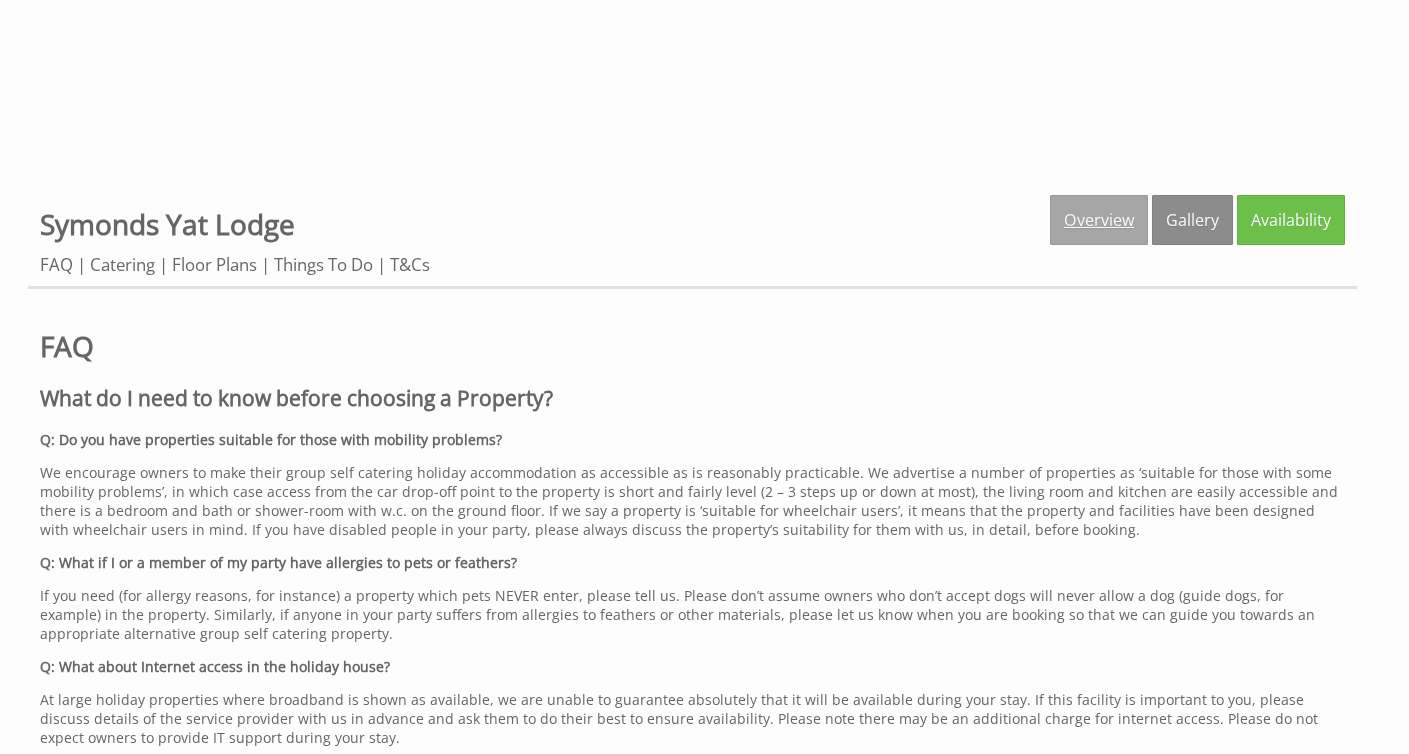 click on "Overview" at bounding box center (1099, 220) 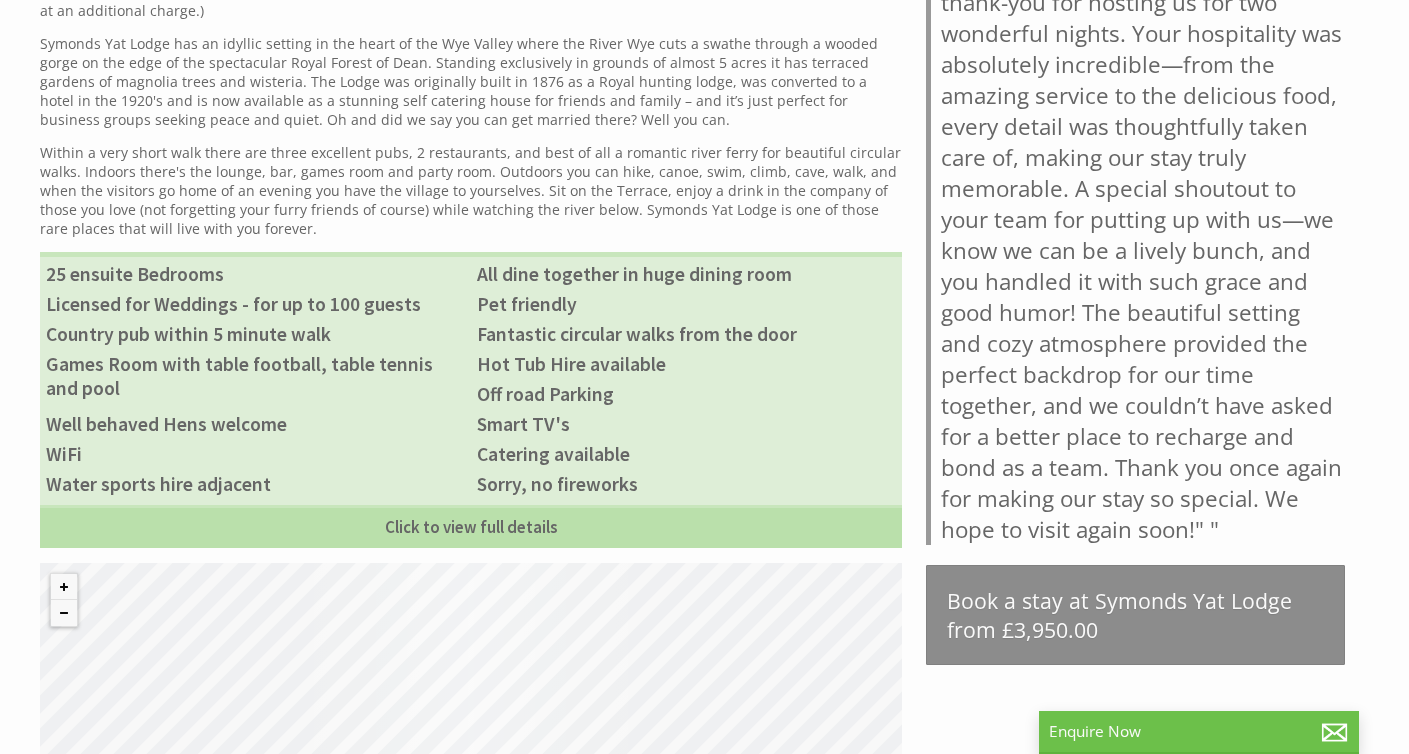 scroll, scrollTop: 1014, scrollLeft: 0, axis: vertical 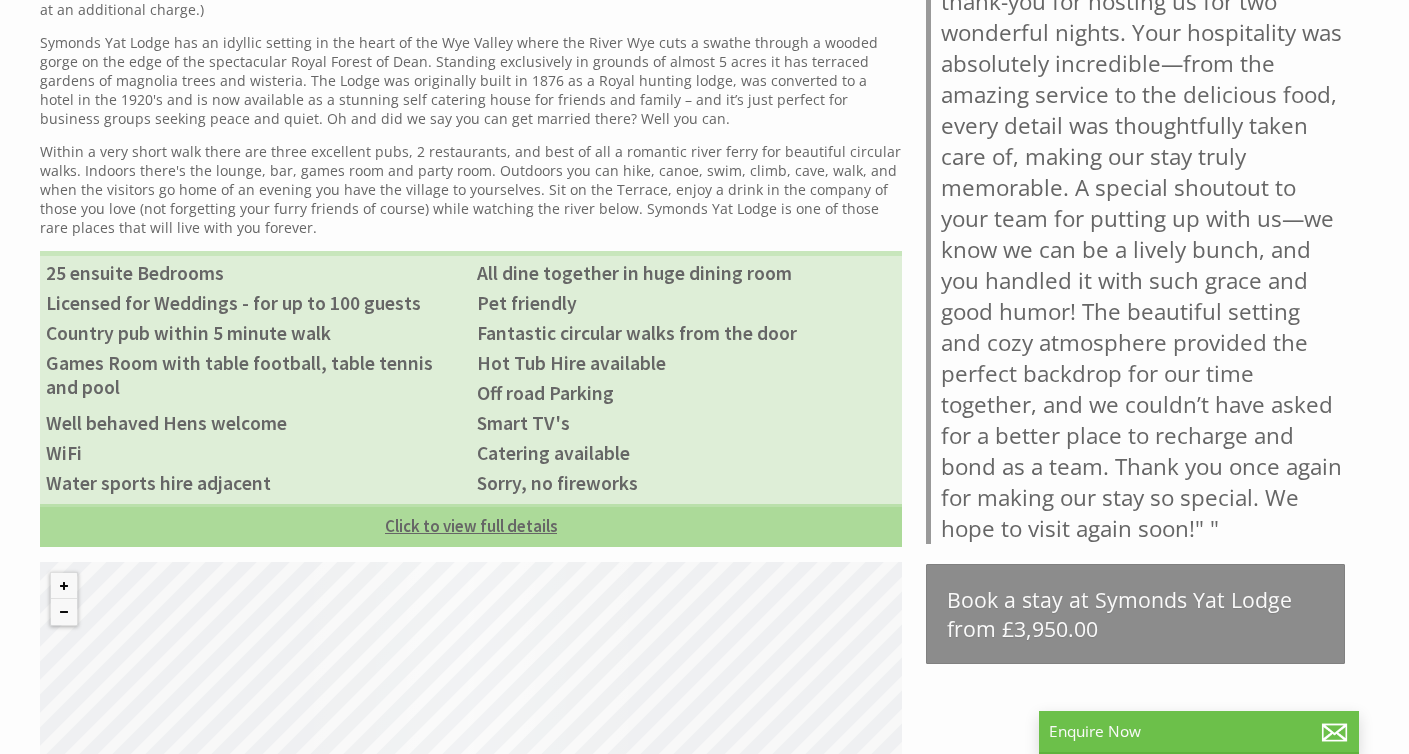 click on "Click to view full details" at bounding box center (471, 525) 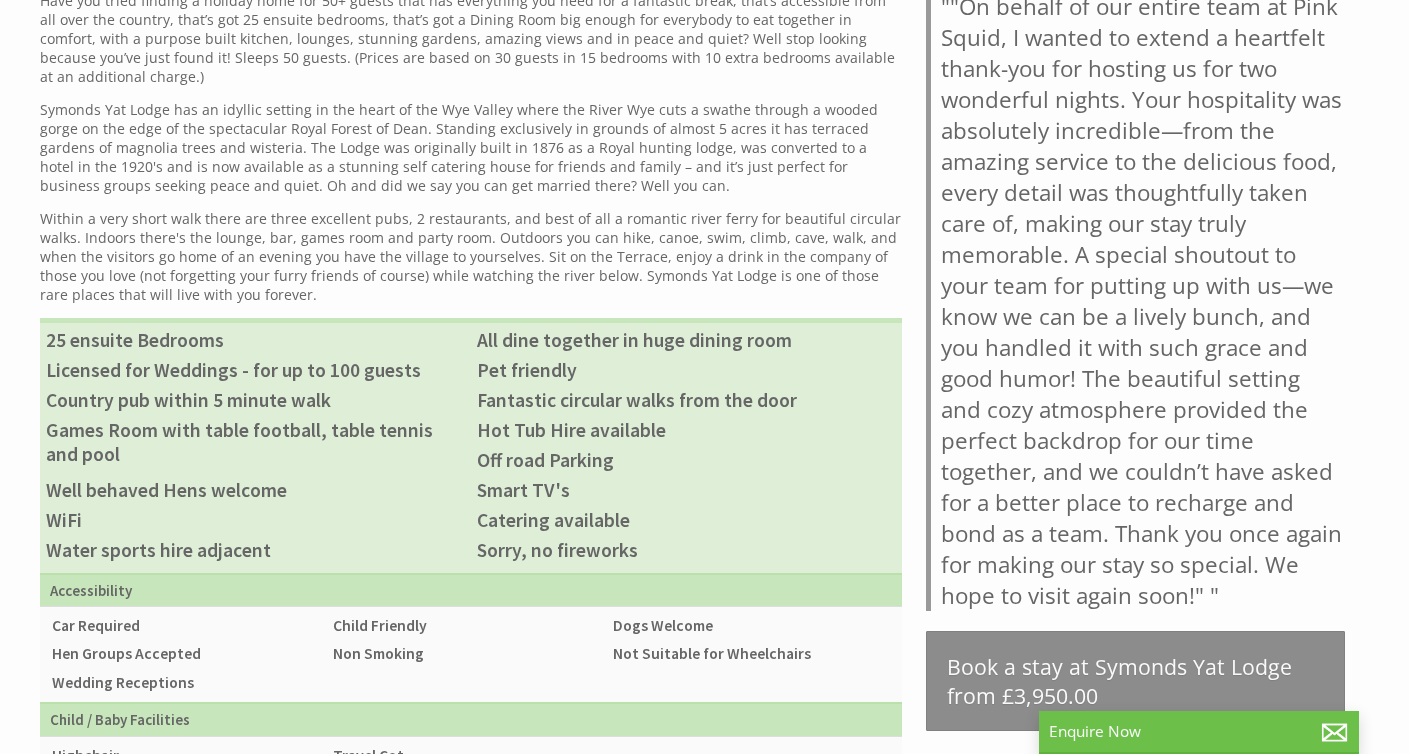 scroll, scrollTop: 253, scrollLeft: 0, axis: vertical 